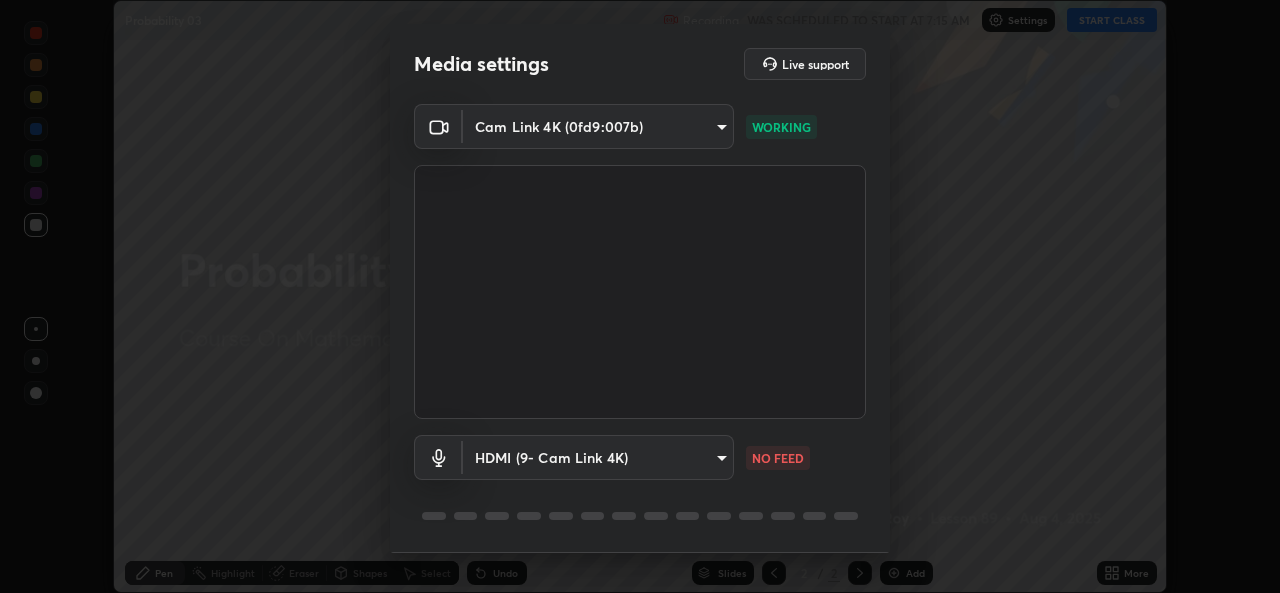 scroll, scrollTop: 0, scrollLeft: 0, axis: both 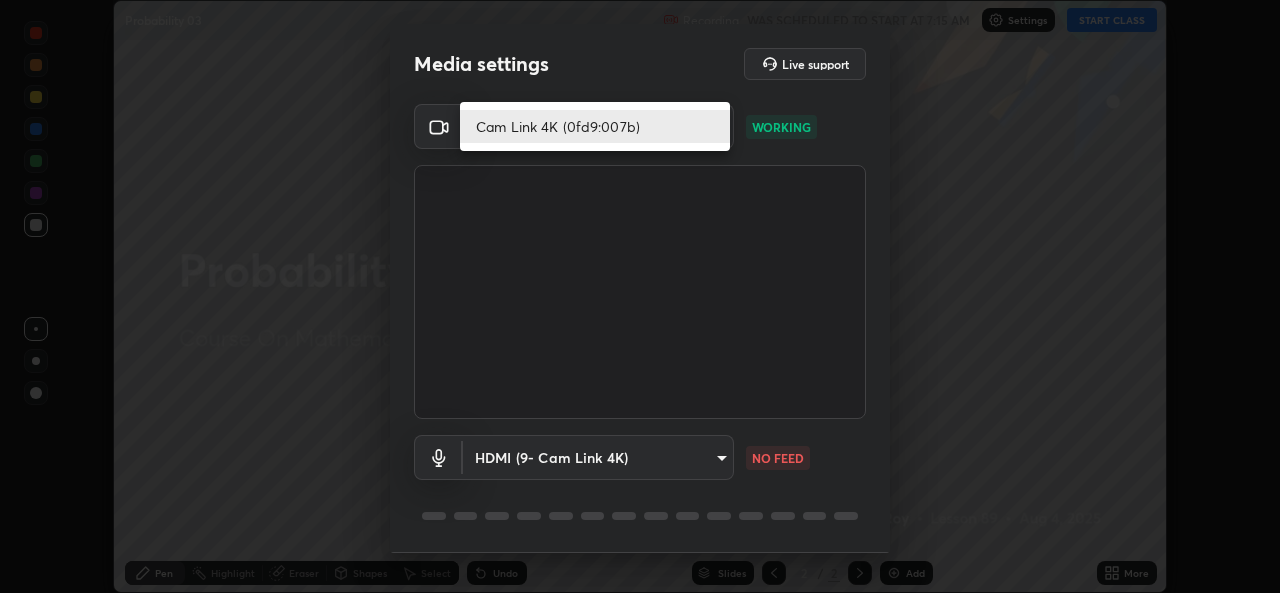 click on "Cam Link 4K (0fd9:007b)" at bounding box center (595, 126) 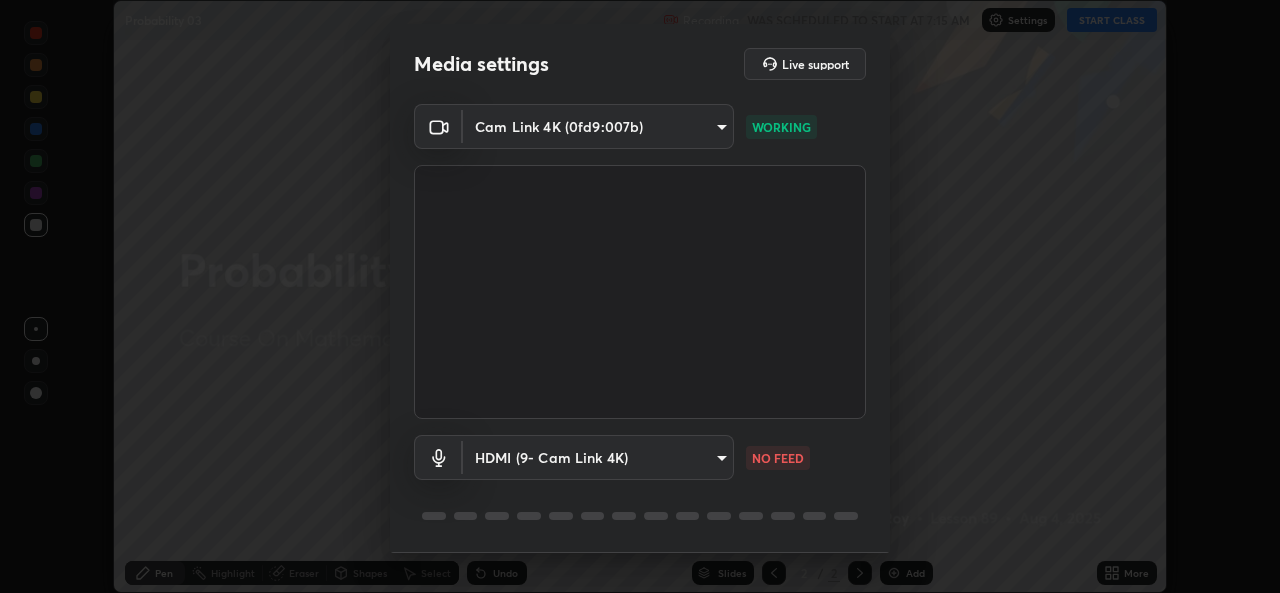 scroll, scrollTop: 63, scrollLeft: 0, axis: vertical 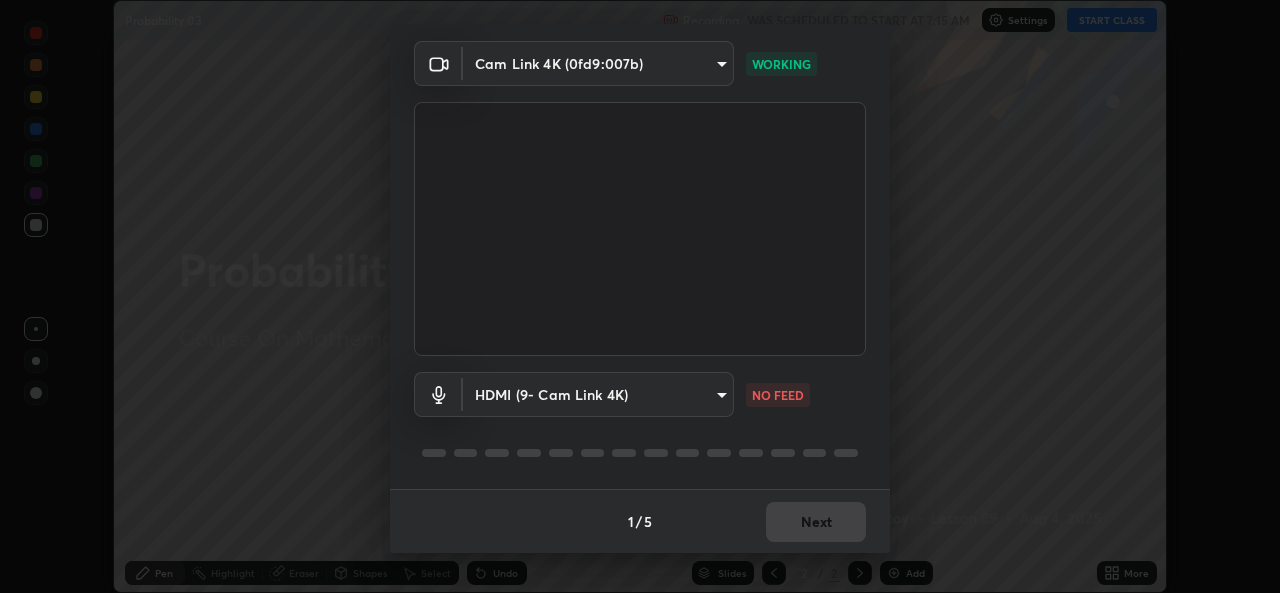 click on "Erase all Probability 03 Recording WAS SCHEDULED TO START AT  7:15 AM Settings START CLASS Setting up your live class Probability 03 • L89 of Course On Mathematics for -IIT JEE -Conquer-1 - 2026 [FIRST] [LAST] Pen Highlight Eraser Shapes Select Undo Slides 2 / 2 Add More No doubts shared Encourage your learners to ask a doubt for better clarity Report an issue Reason for reporting Buffering Chat not working Audio - Video sync issue Educator video quality low ​ Attach an image Report Media settings Live support Cam Link 4K (0fd9:007b) 162a4bef6d5de59660943d10e2777e2613c591b7fe343c7323db06c6e3c7e835 WORKING HDMI (9- Cam Link 4K) 1d4febaa8ec43250a5abd803b4b9017d31c20cfa2482e27e93703920a67056a4 NO FEED 1 / 5 Next" at bounding box center [640, 296] 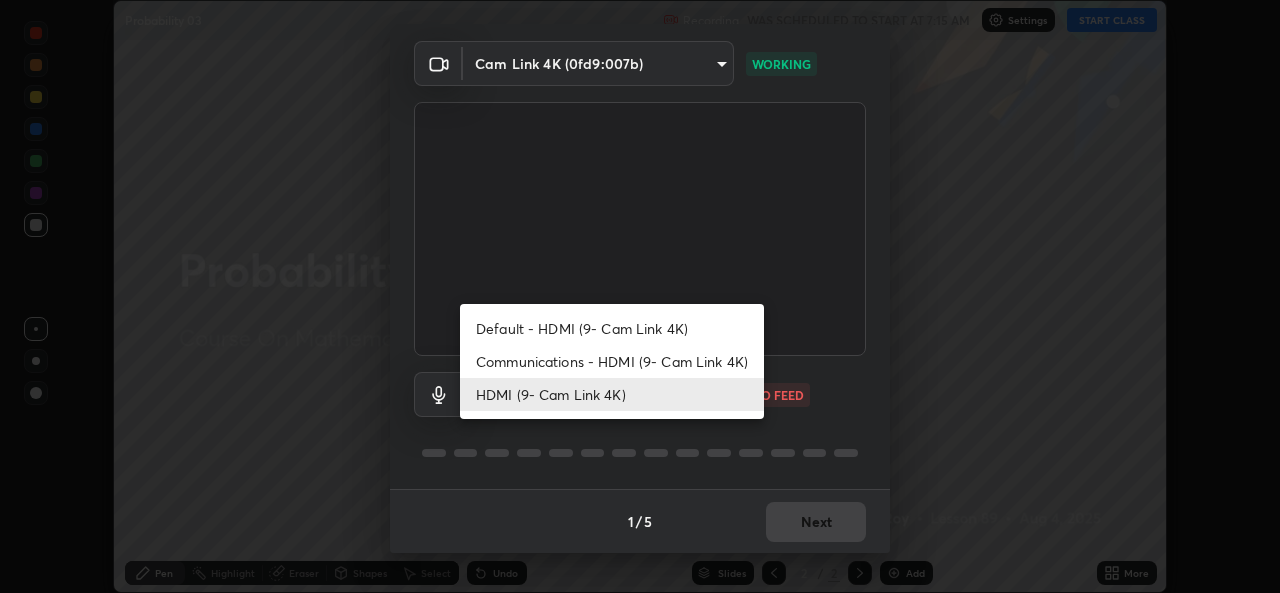 click on "Default - HDMI (9- Cam Link 4K)" at bounding box center [612, 328] 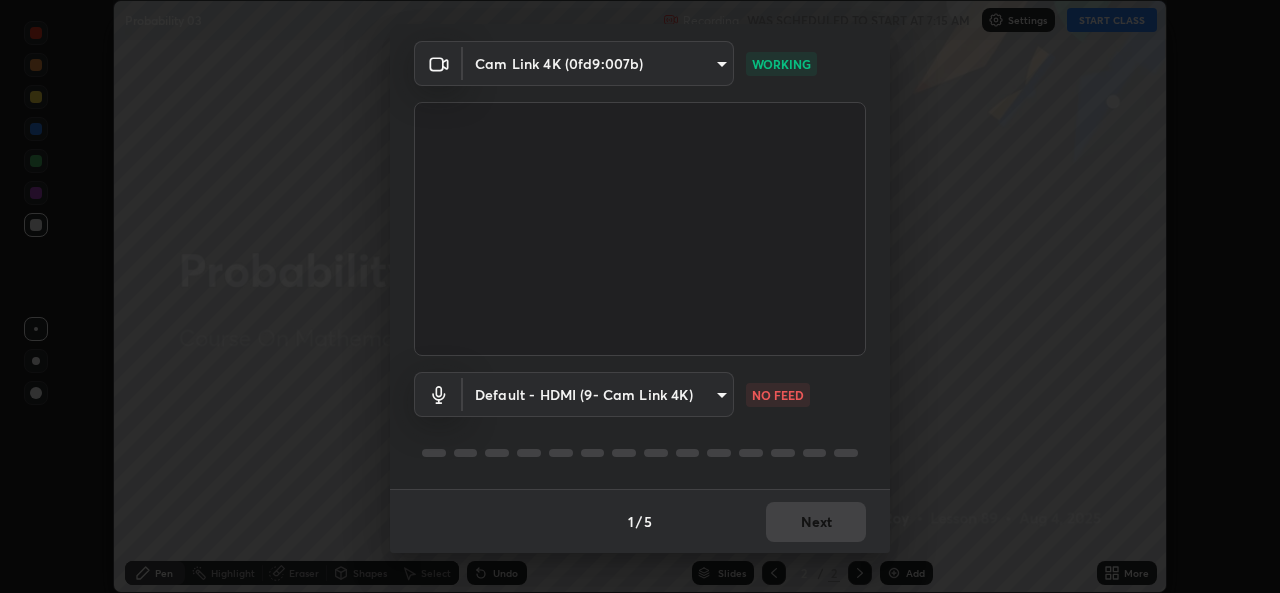click on "Erase all Probability 03 Recording WAS SCHEDULED TO START AT  7:15 AM Settings START CLASS Setting up your live class Probability 03 • L89 of Course On Mathematics for -IIT JEE -Conquer-1 - 2026 [FIRST] [LAST] Pen Highlight Eraser Shapes Select Undo Slides 2 / 2 Add More No doubts shared Encourage your learners to ask a doubt for better clarity Report an issue Reason for reporting Buffering Chat not working Audio - Video sync issue Educator video quality low ​ Attach an image Report Media settings Live support Cam Link 4K (0fd9:007b) 162a4bef6d5de59660943d10e2777e2613c591b7fe343c7323db06c6e3c7e835 WORKING Default - HDMI (9- Cam Link 4K) default NO FEED 1 / 5 Next Default - HDMI (9- Cam Link 4K) Communications - HDMI (9- Cam Link 4K) HDMI (9- Cam Link 4K)" at bounding box center (640, 296) 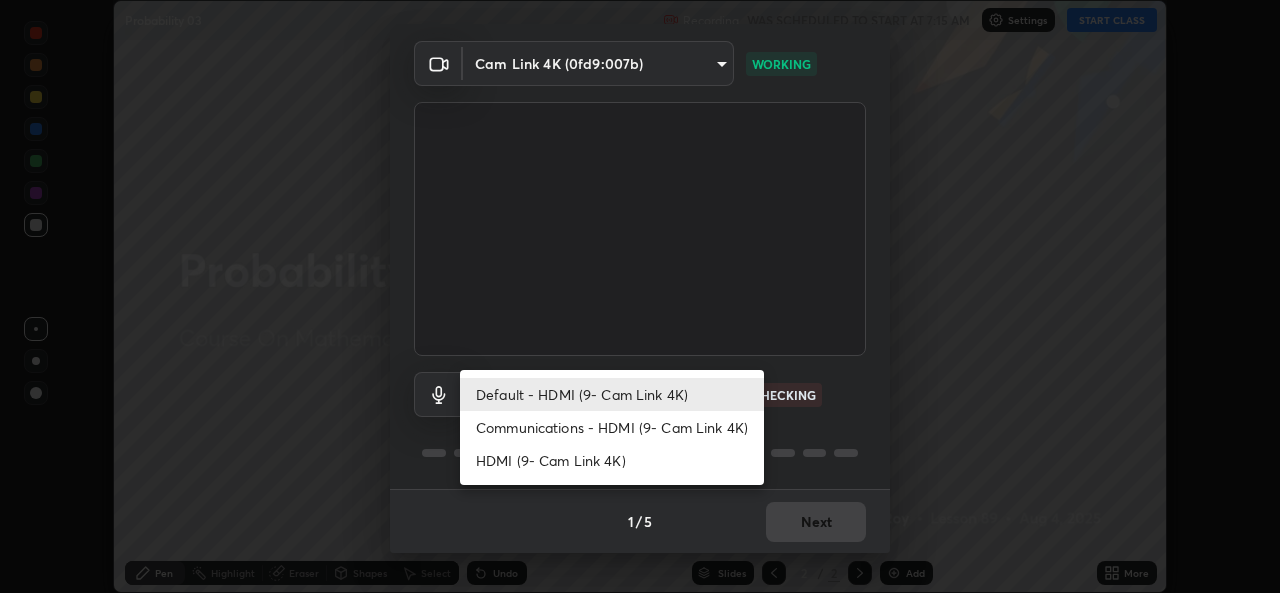 click on "HDMI (9- Cam Link 4K)" at bounding box center [612, 460] 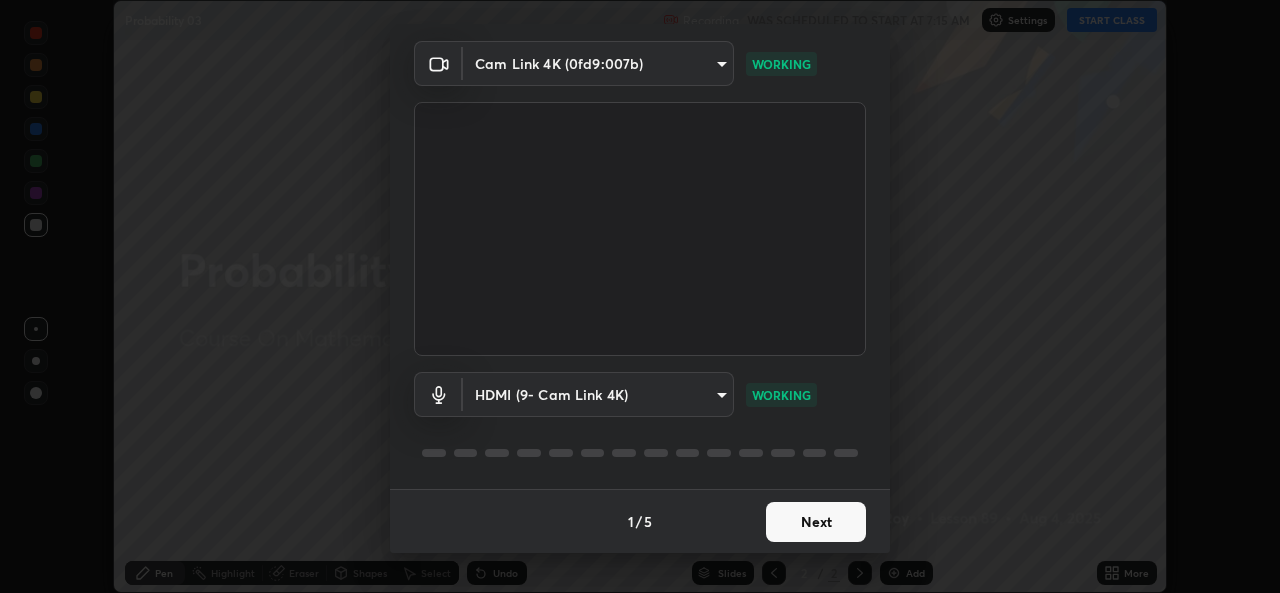 click on "Next" at bounding box center (816, 522) 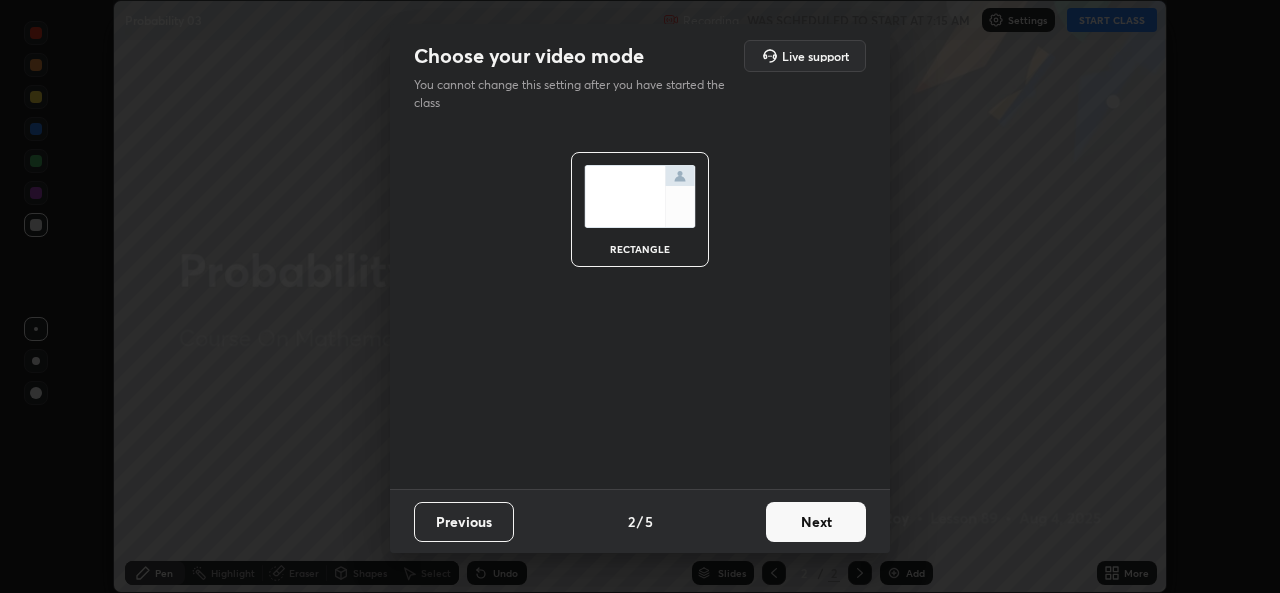 scroll, scrollTop: 0, scrollLeft: 0, axis: both 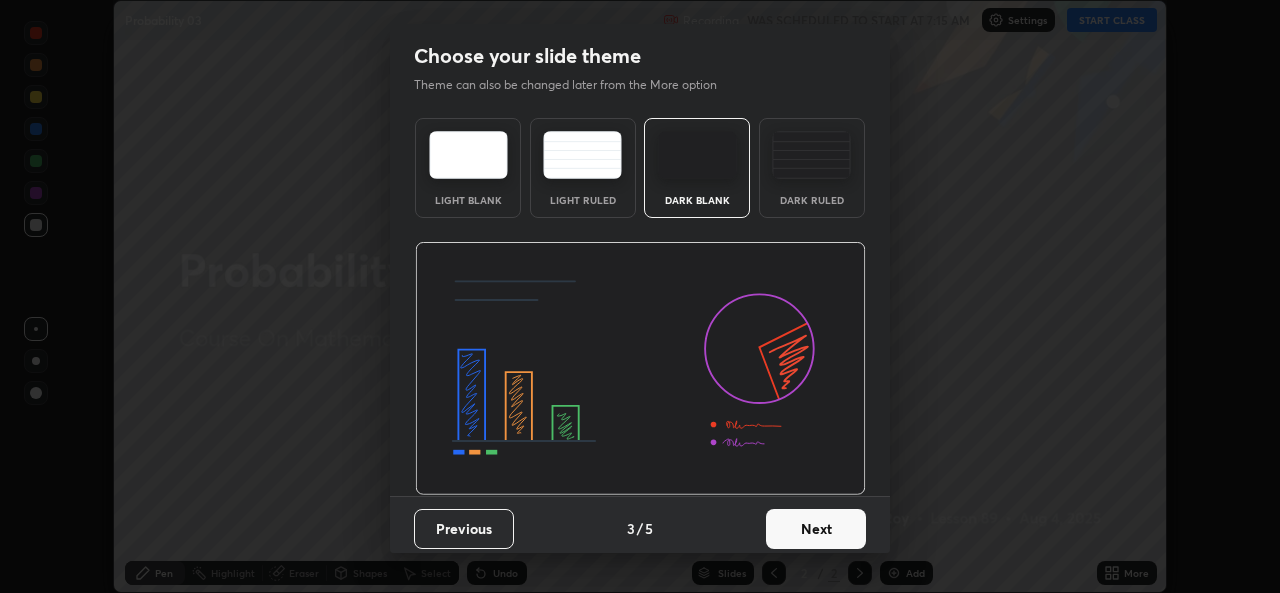 click on "Next" at bounding box center [816, 529] 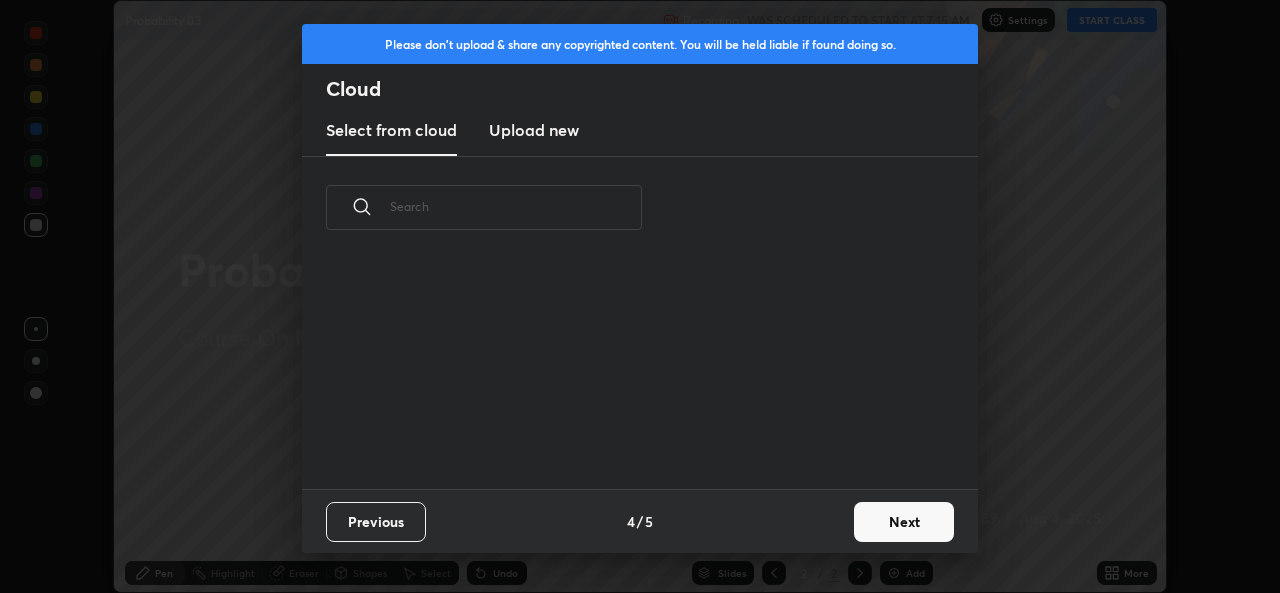 click on "Next" at bounding box center (904, 522) 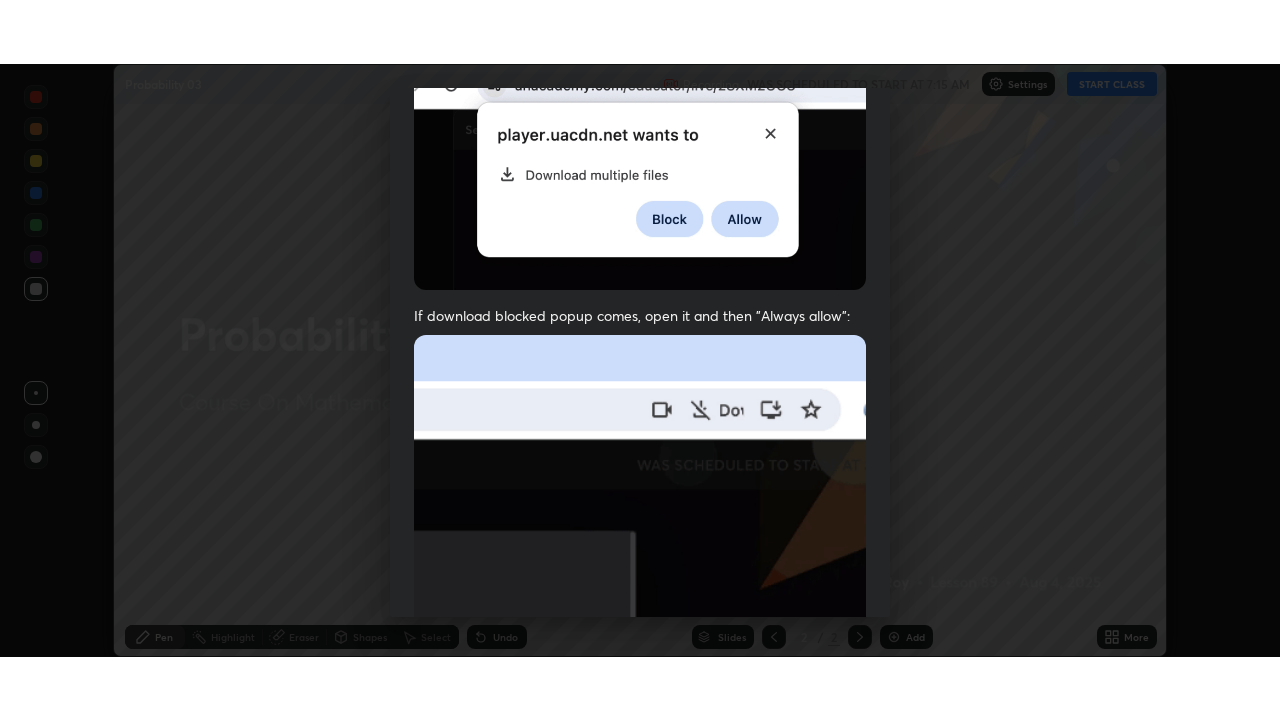 scroll, scrollTop: 471, scrollLeft: 0, axis: vertical 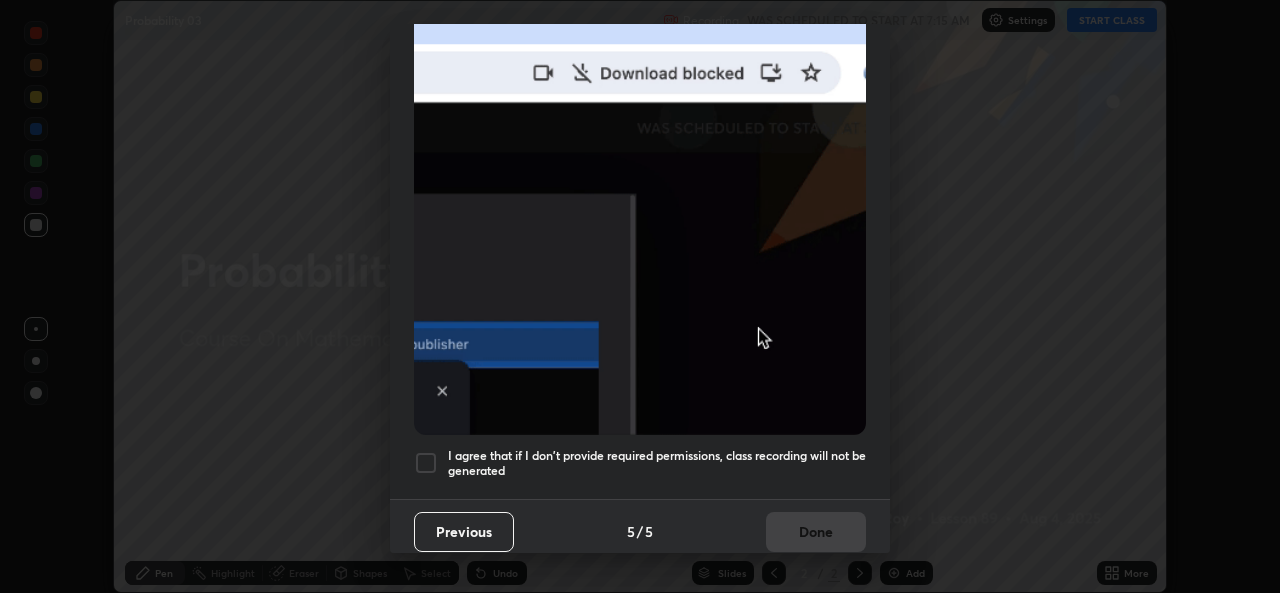 click at bounding box center [426, 463] 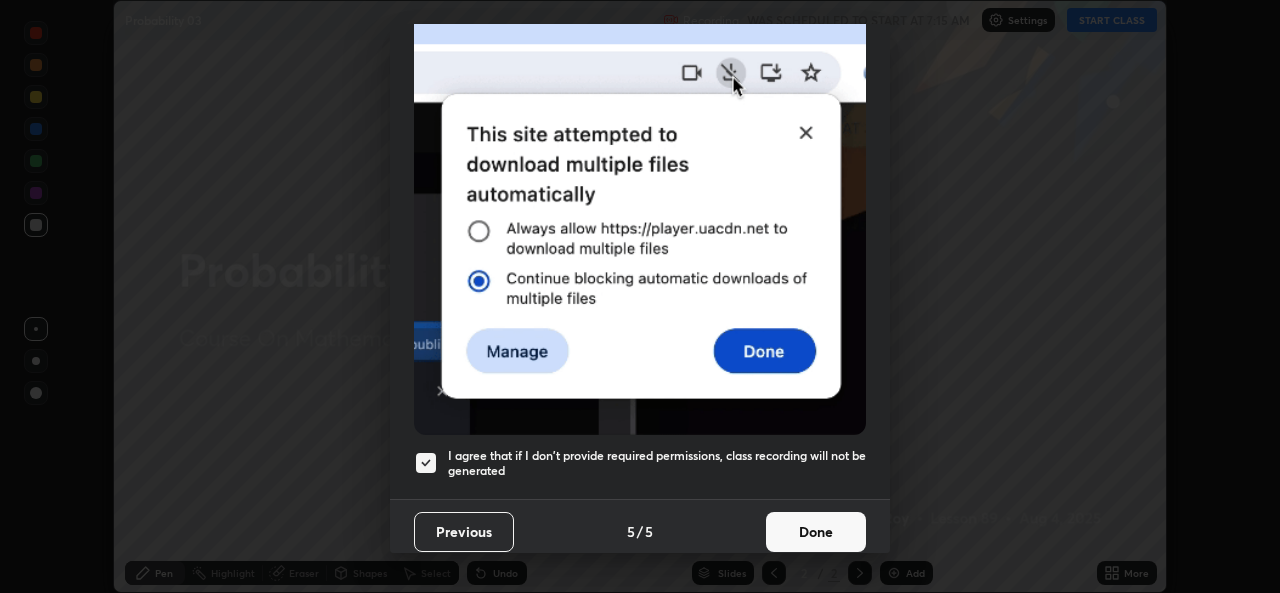 click on "Done" at bounding box center (816, 532) 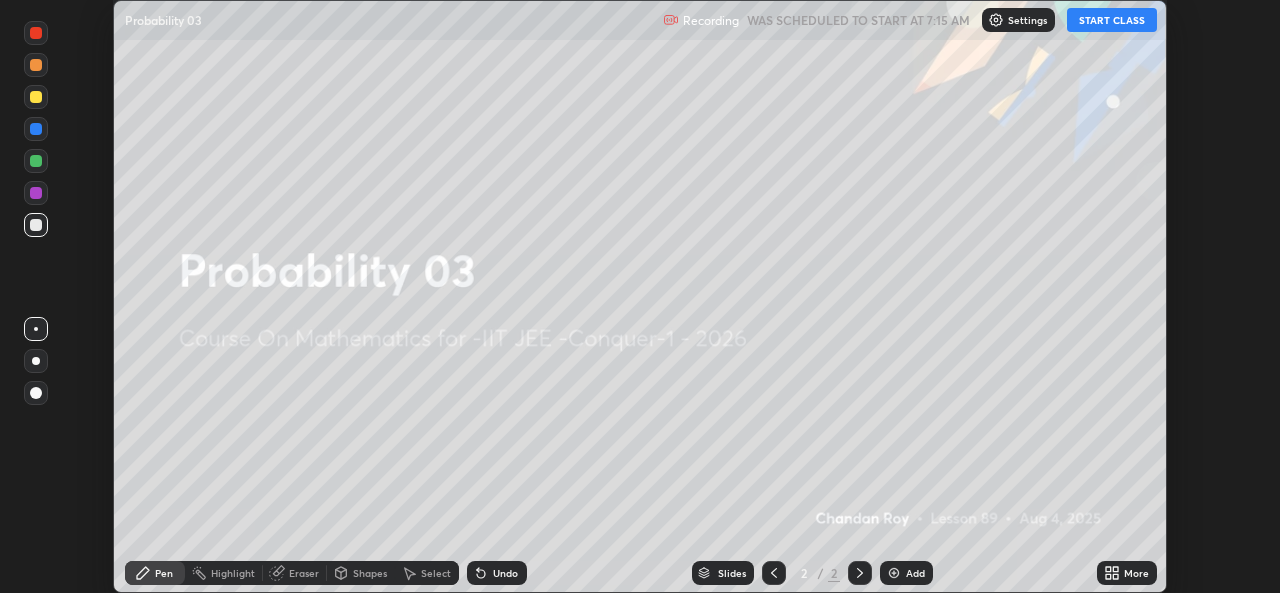 click 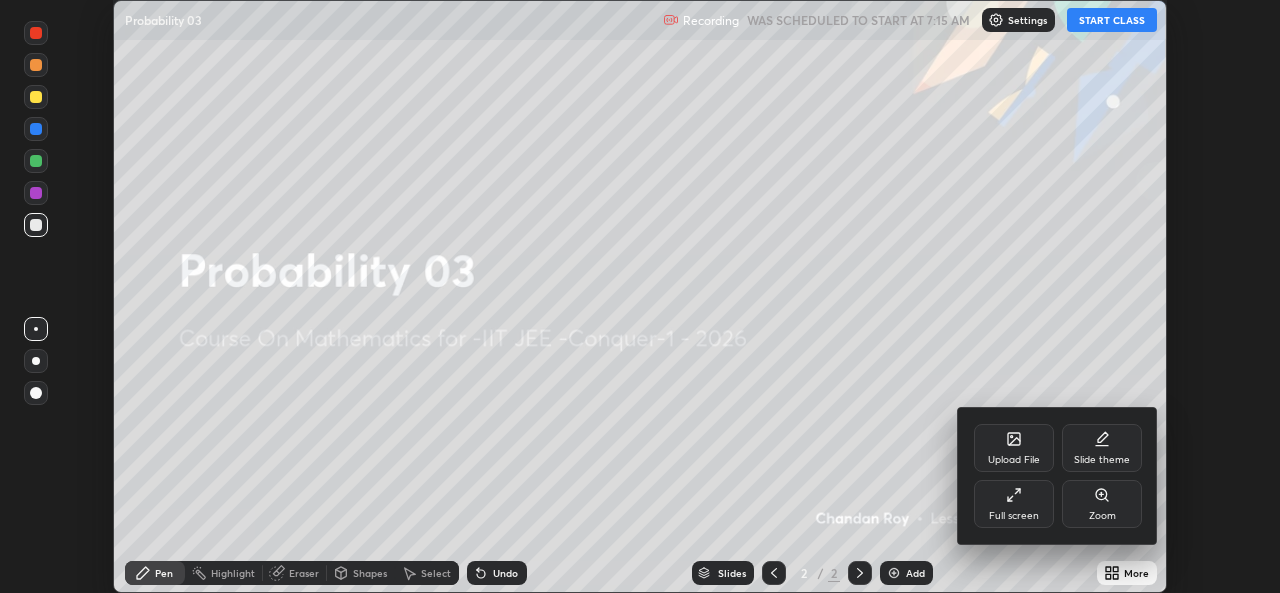 click 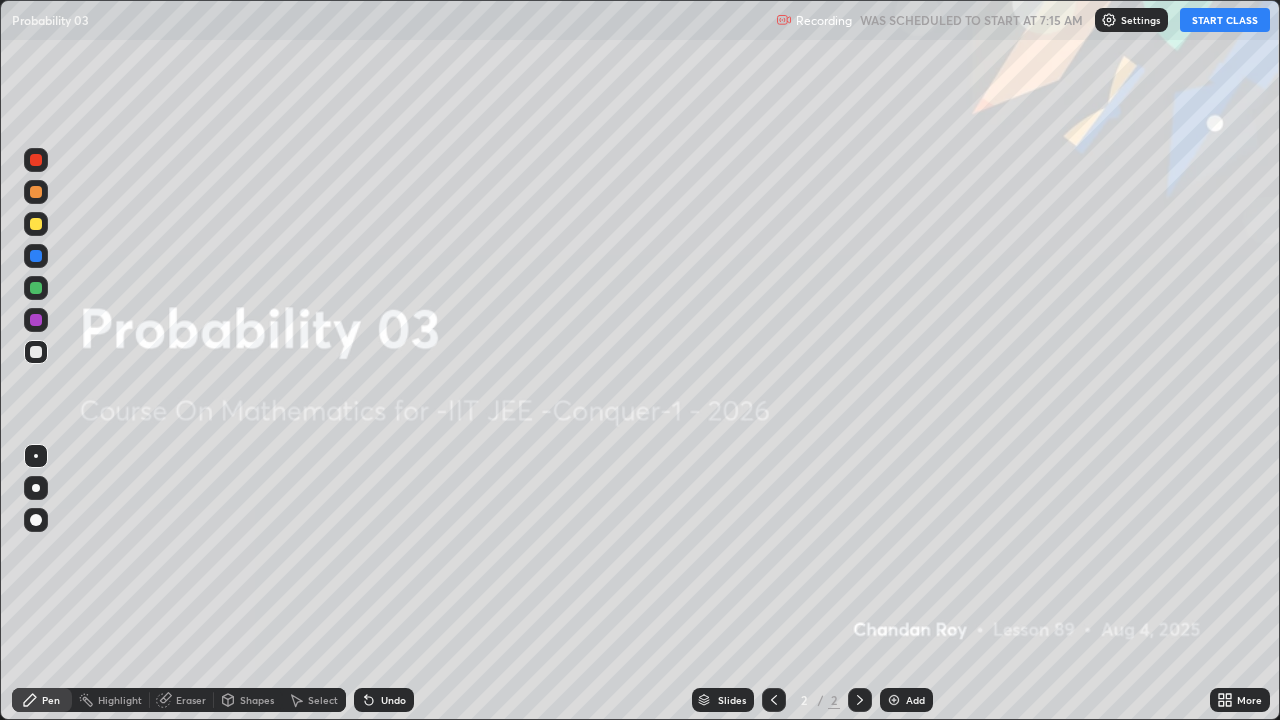 scroll, scrollTop: 99280, scrollLeft: 98720, axis: both 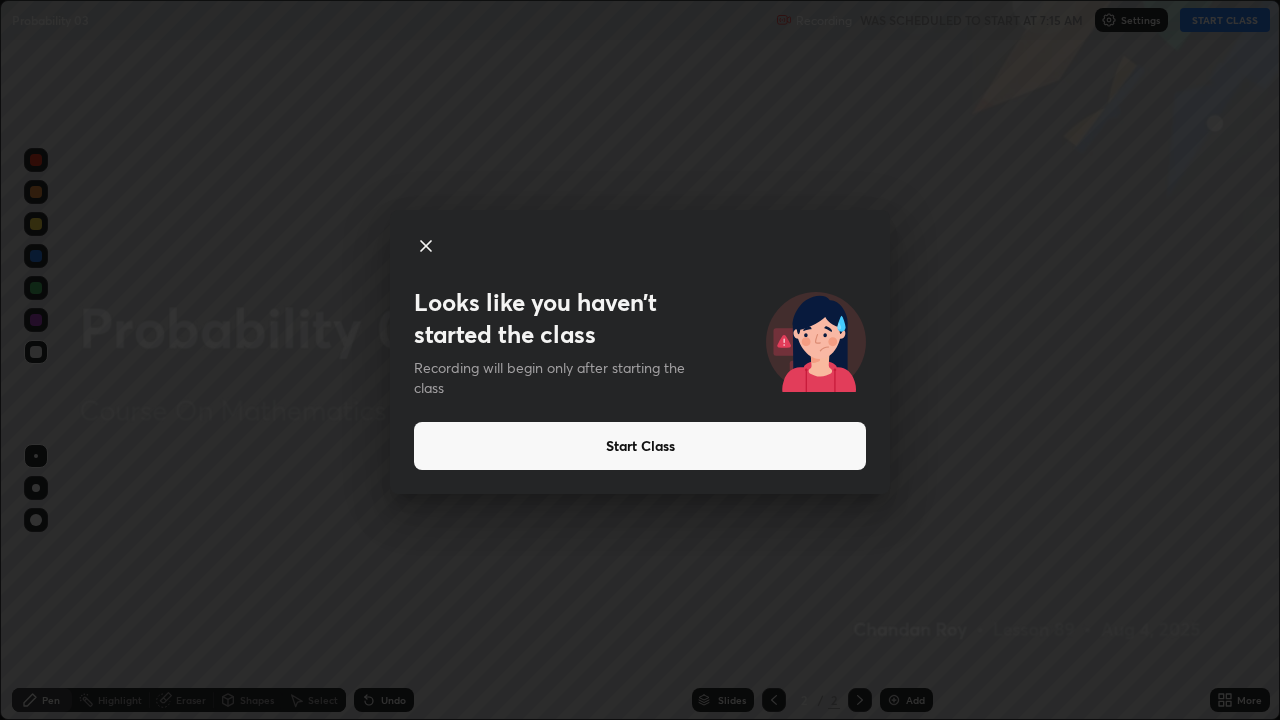 click on "Start Class" at bounding box center [640, 446] 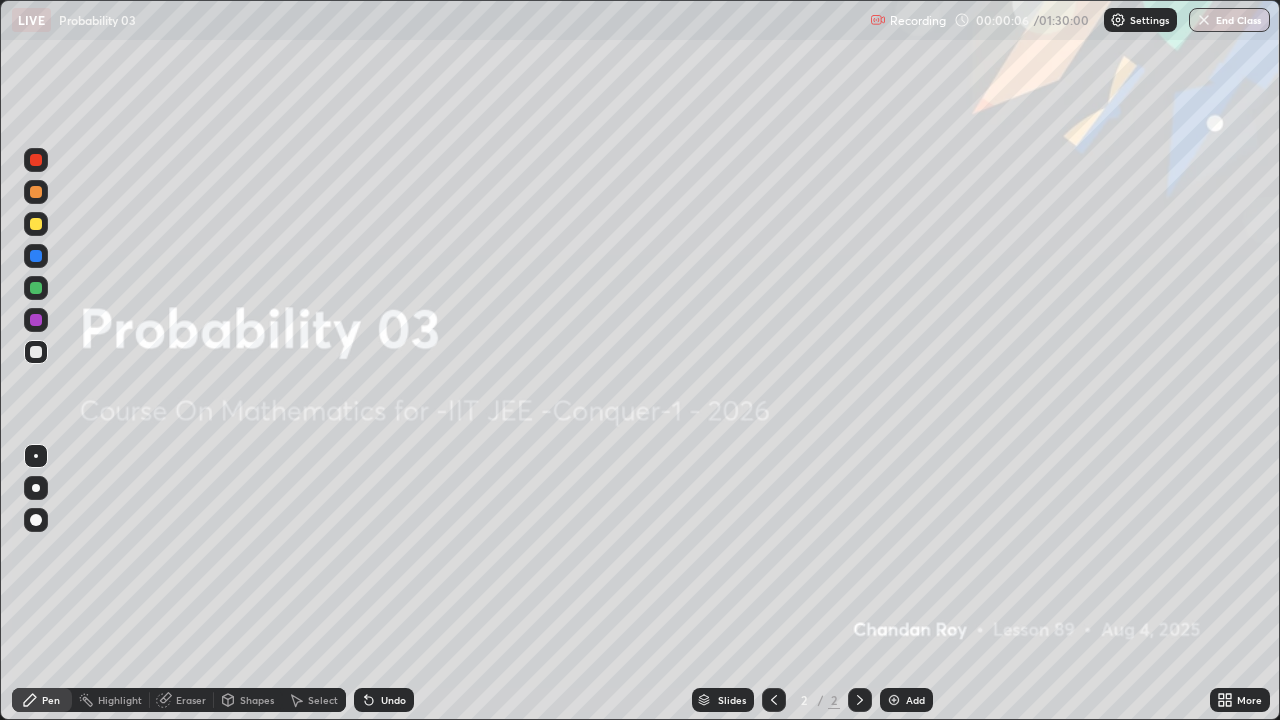 click 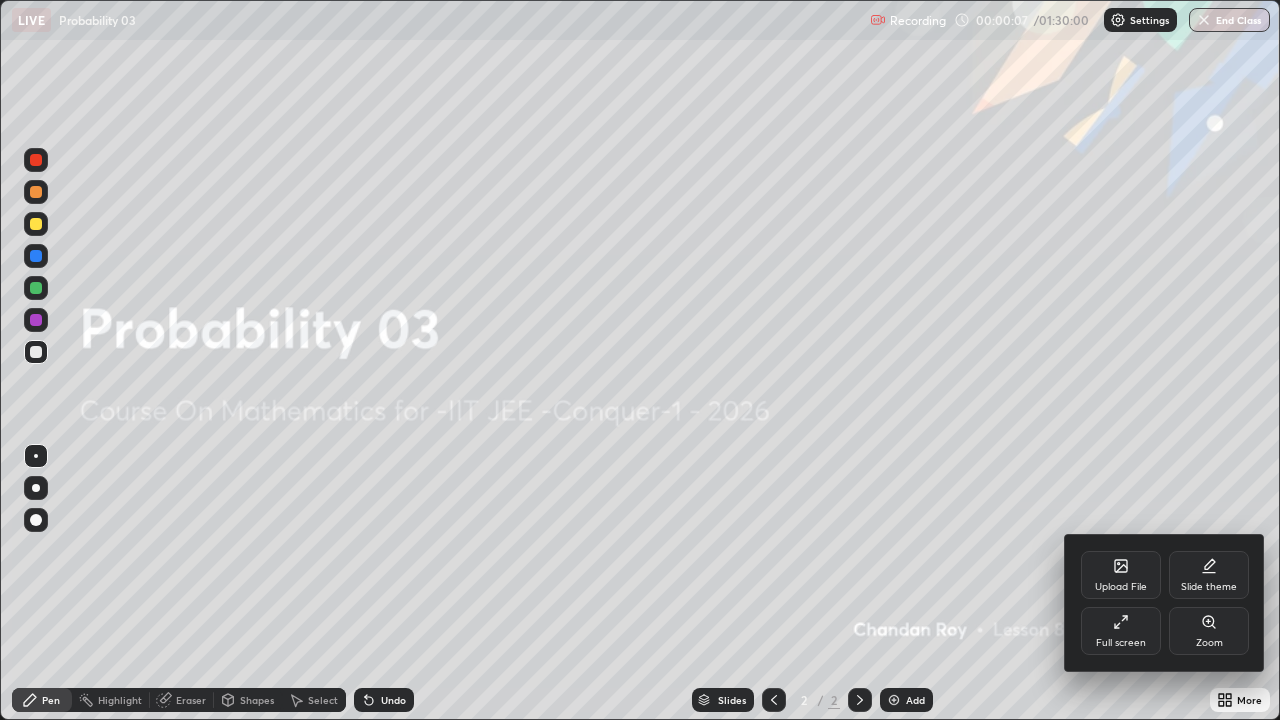 click on "Upload File" at bounding box center [1121, 587] 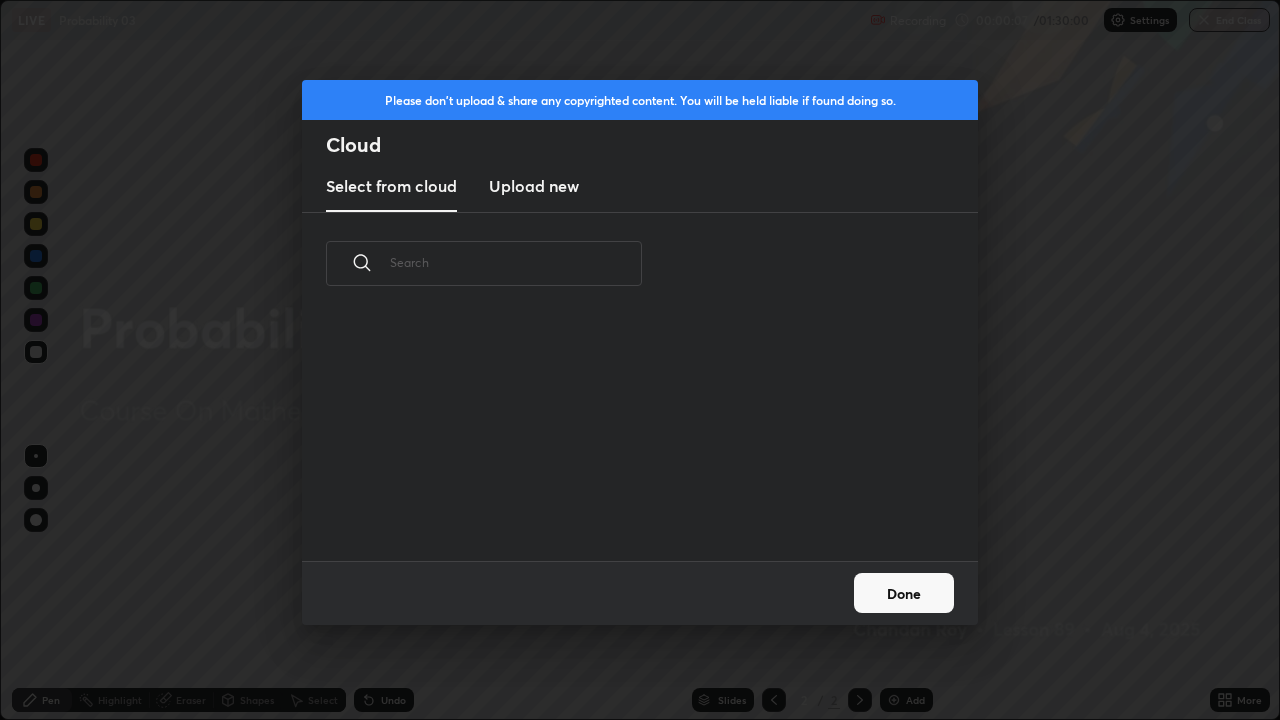scroll, scrollTop: 7, scrollLeft: 11, axis: both 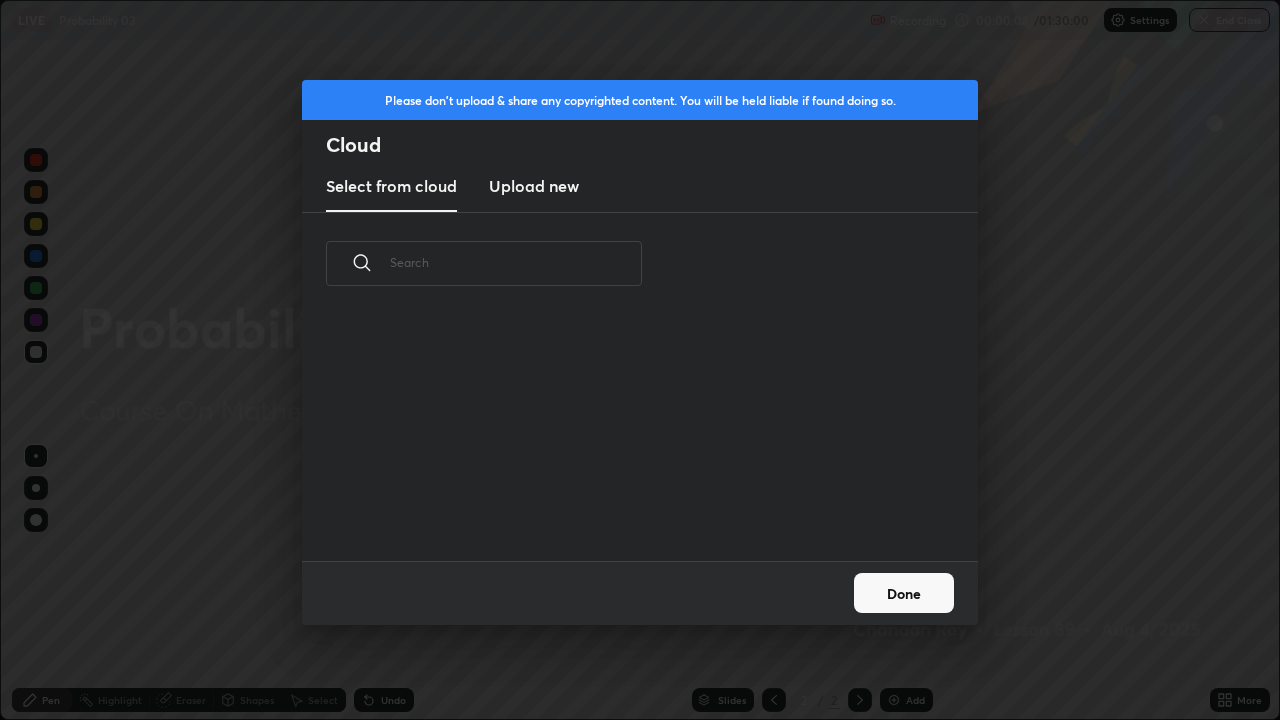 click on "Upload new" at bounding box center [534, 186] 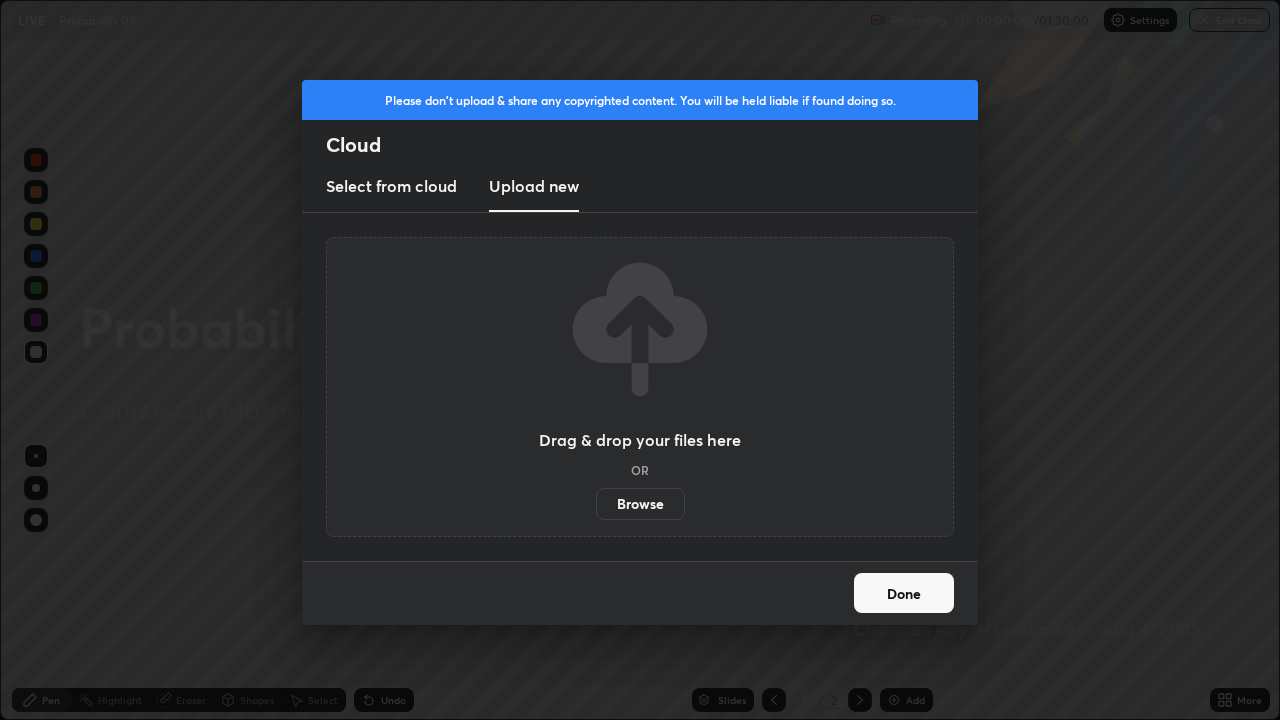 click on "Browse" at bounding box center (640, 504) 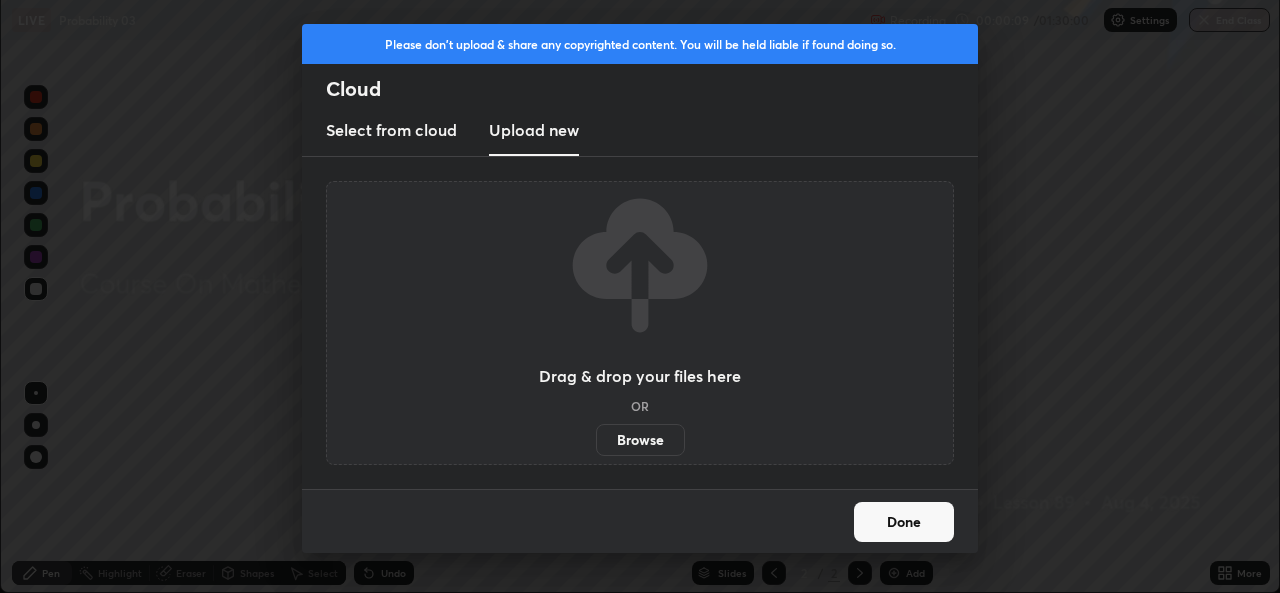 scroll, scrollTop: 593, scrollLeft: 1280, axis: both 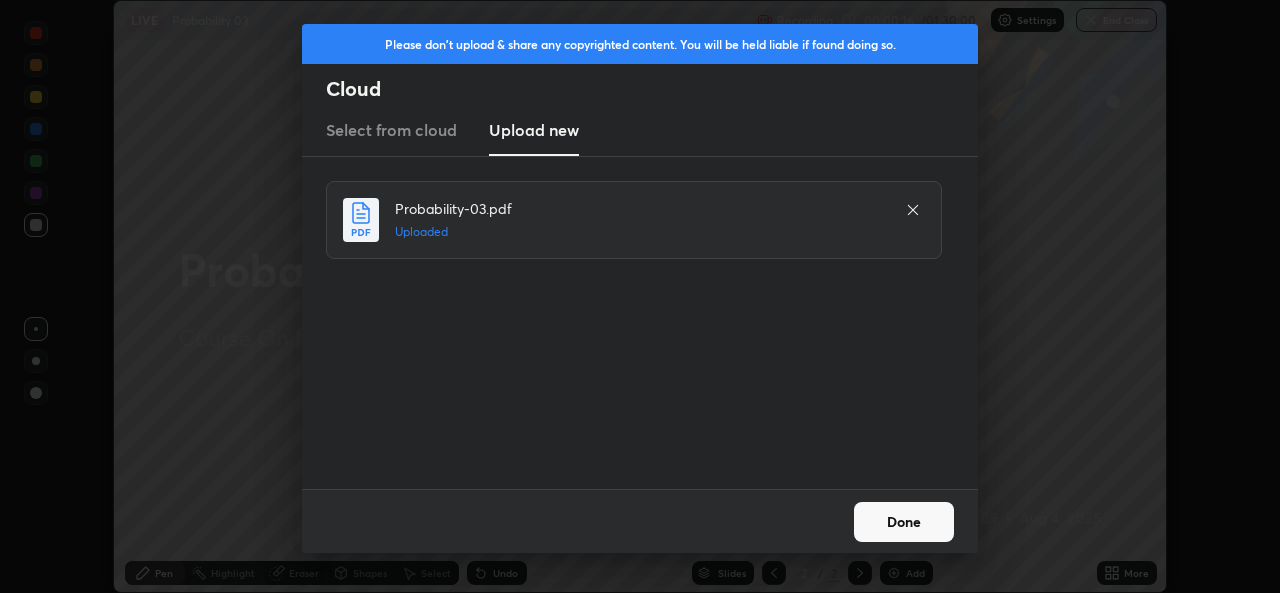 click on "Done" at bounding box center (904, 522) 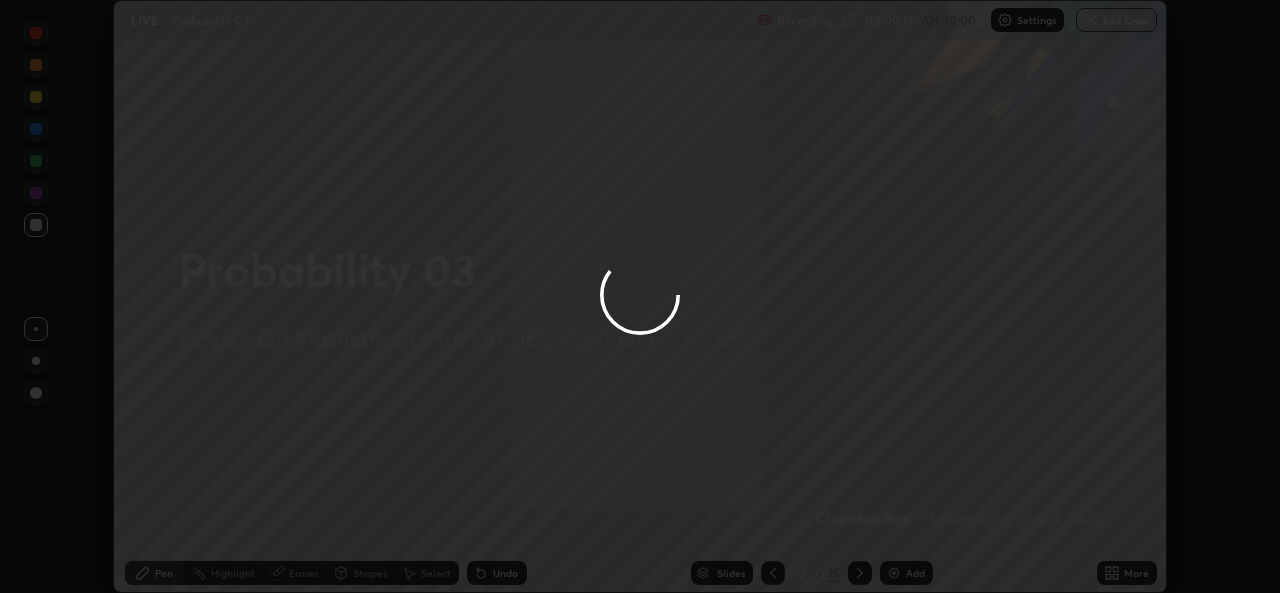 click 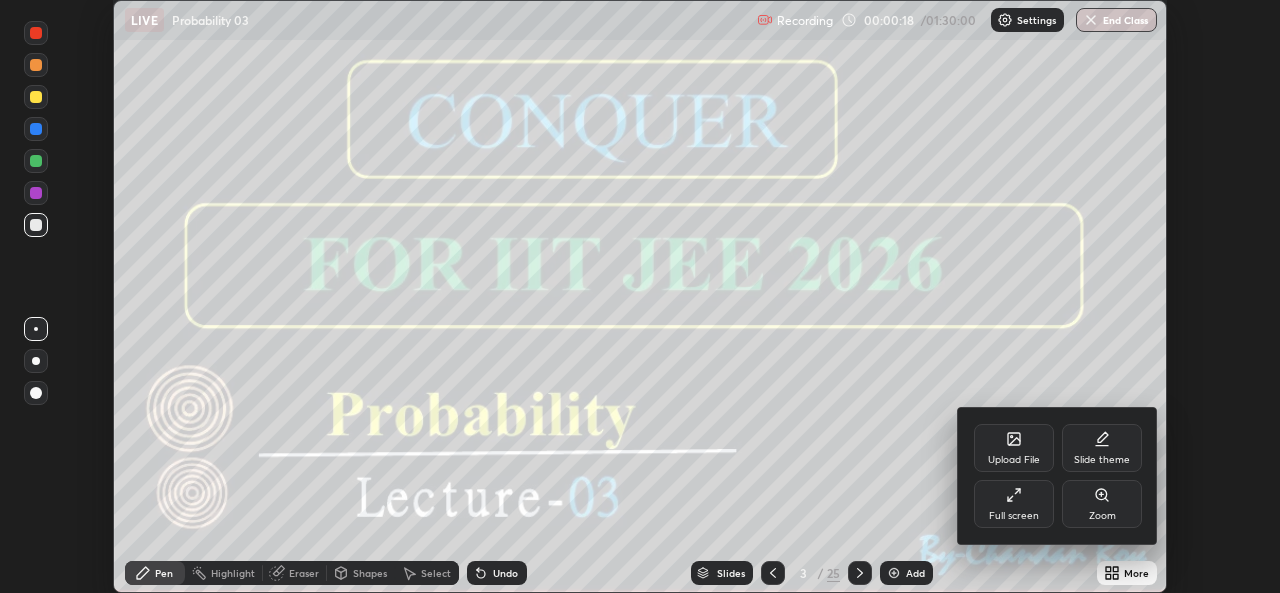 click on "Full screen" at bounding box center (1014, 504) 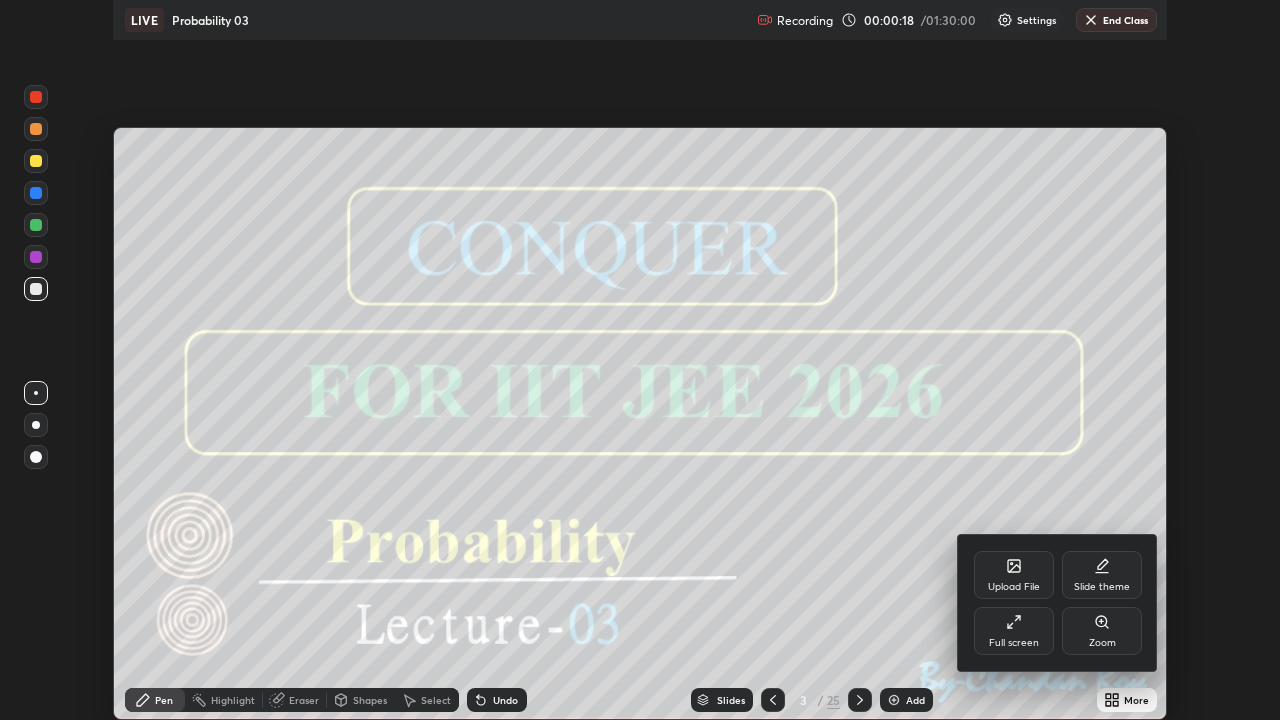 scroll, scrollTop: 99280, scrollLeft: 98720, axis: both 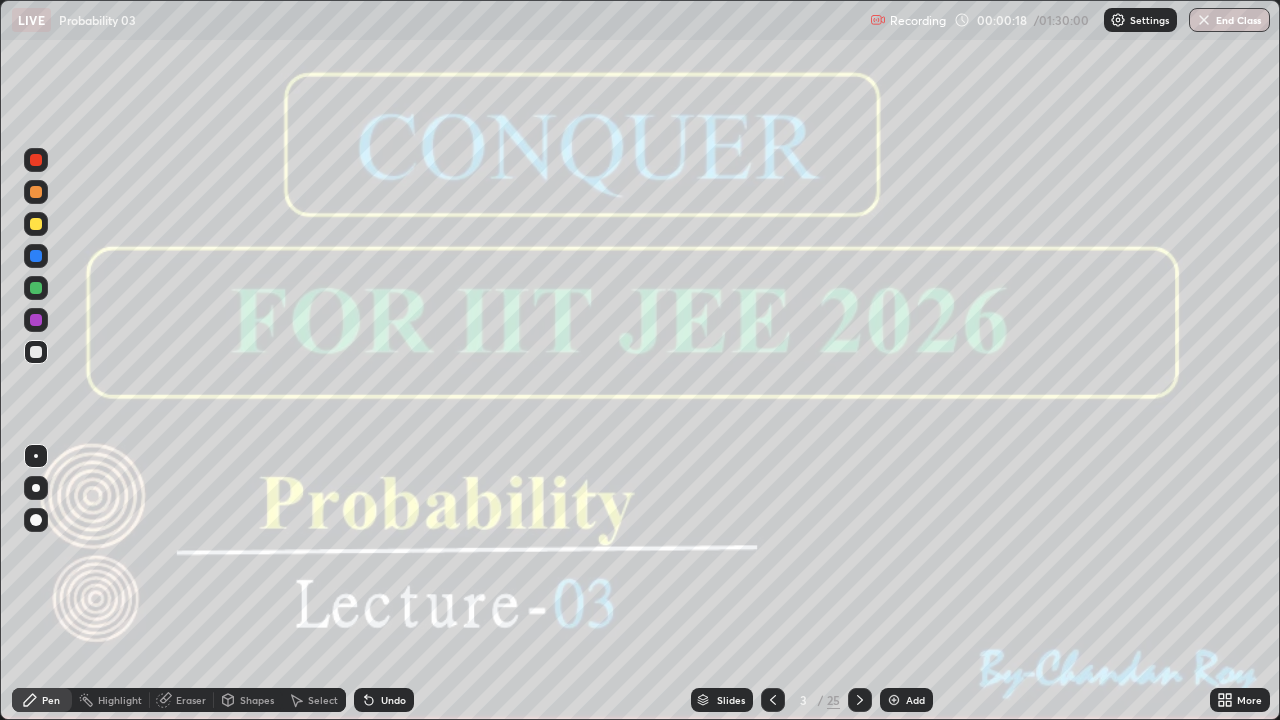 click 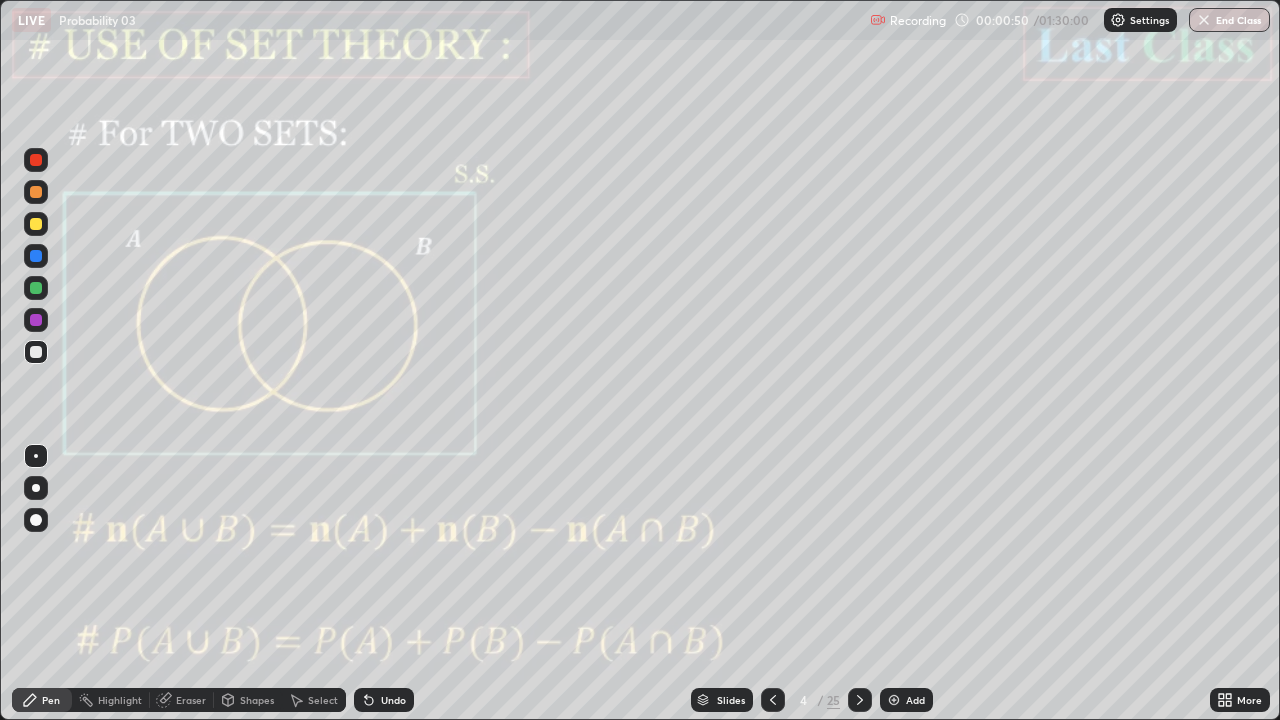 click at bounding box center (860, 700) 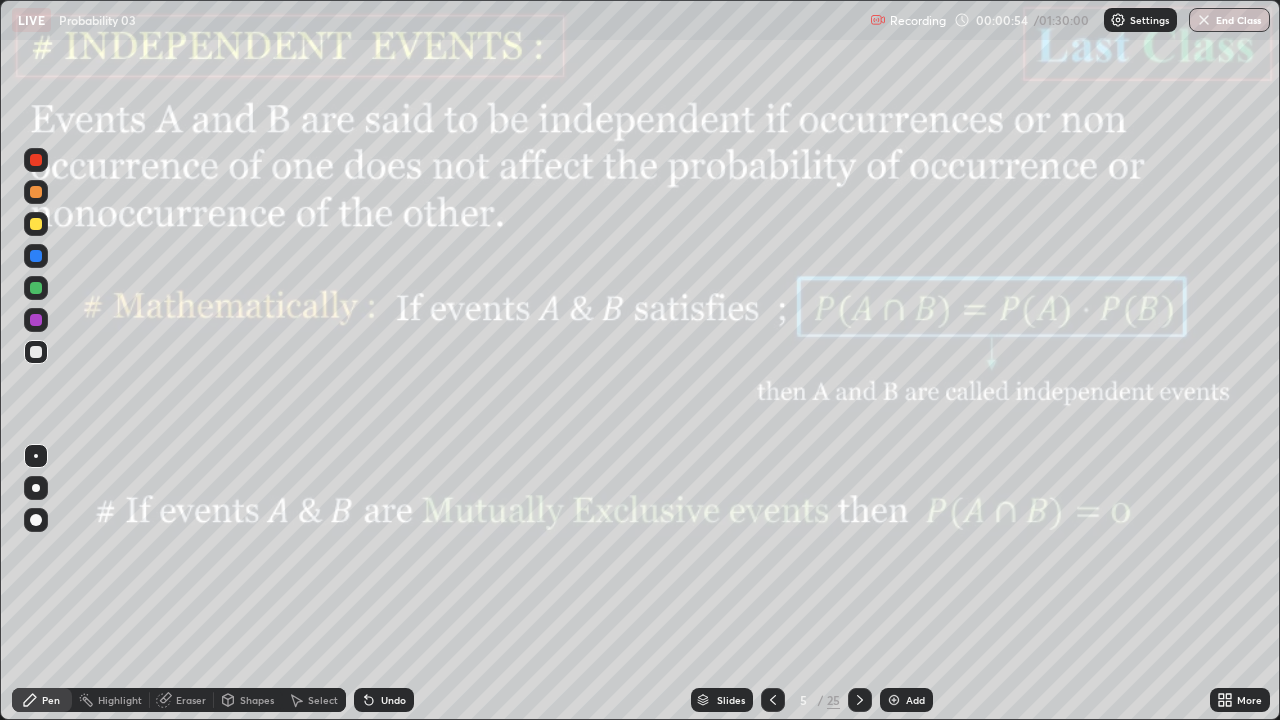 click 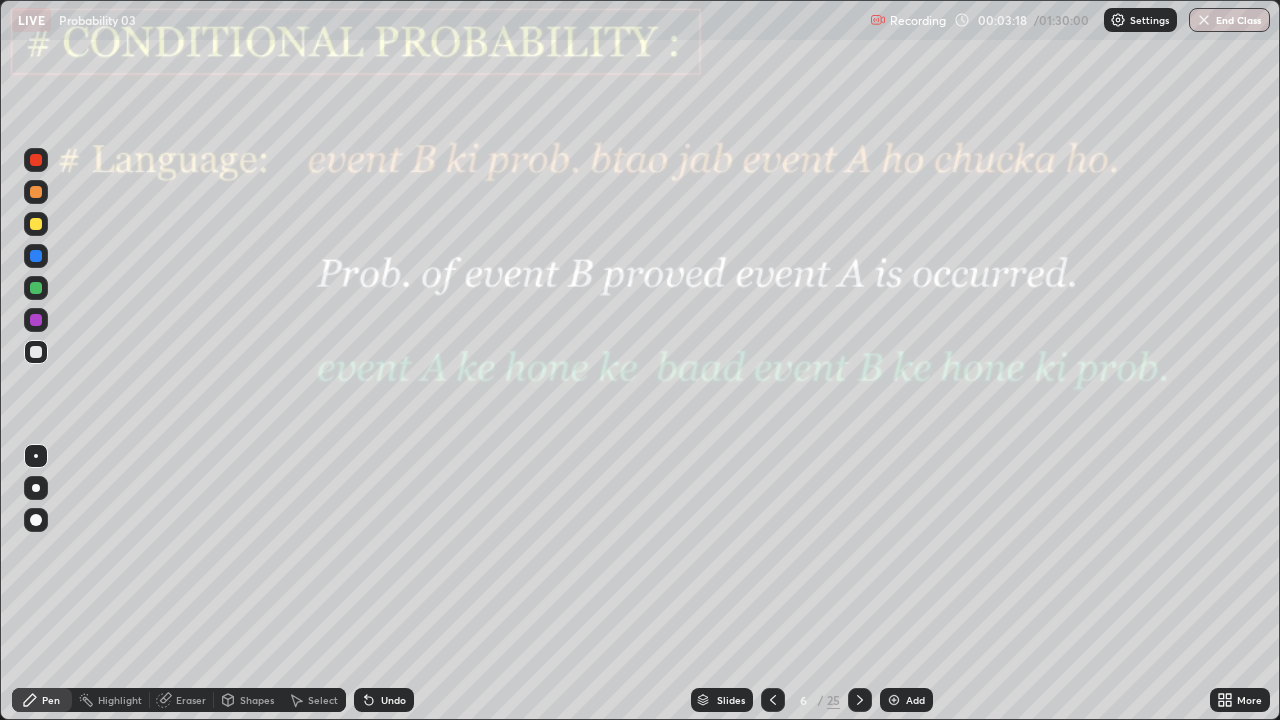 click 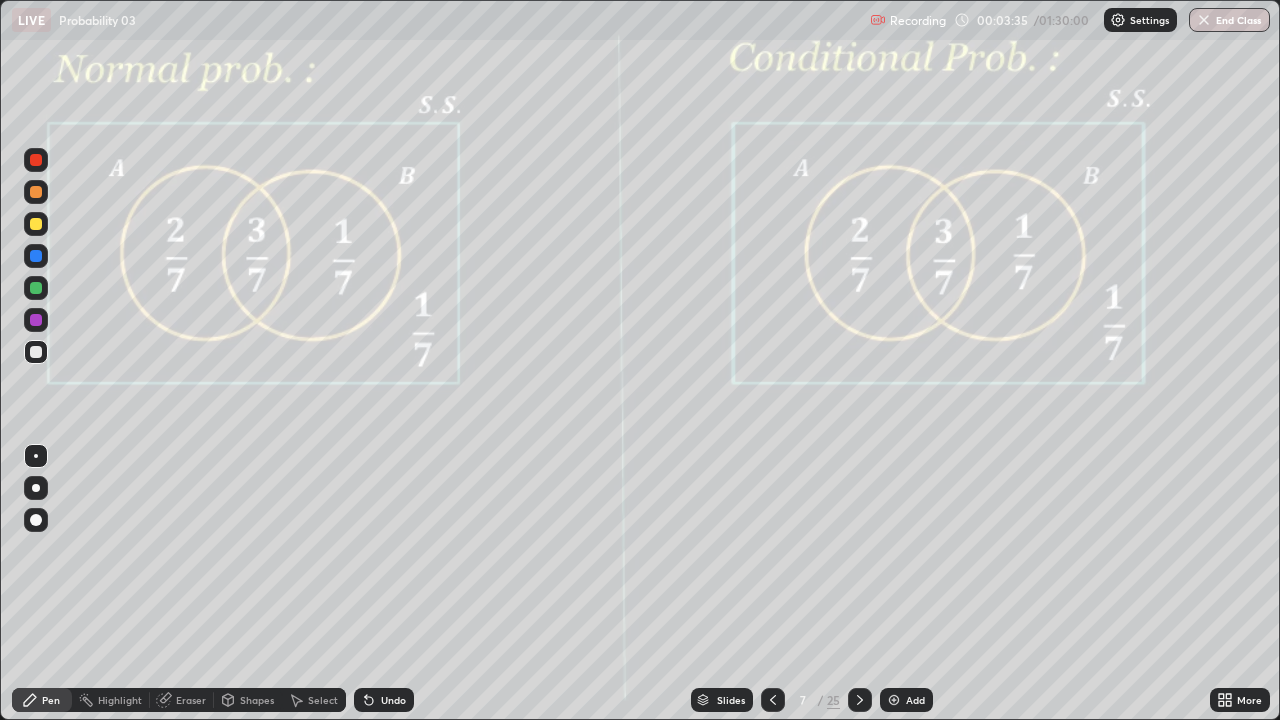 click at bounding box center (36, 320) 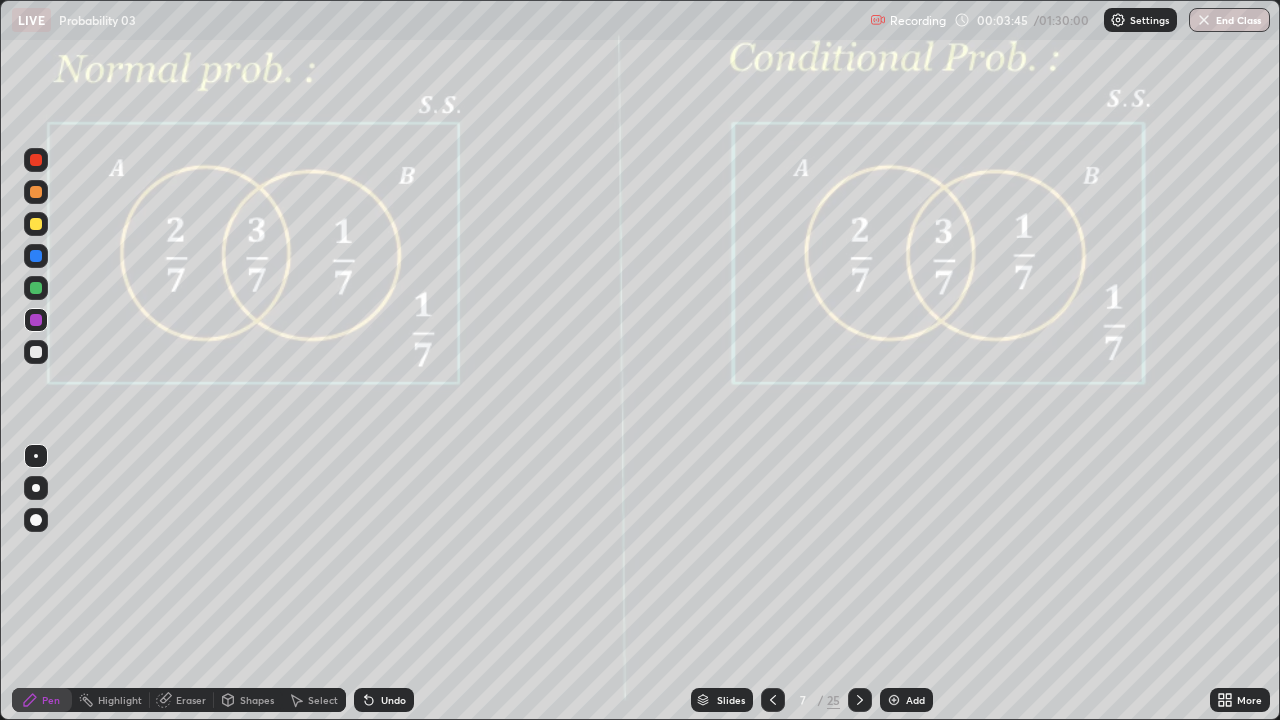 click at bounding box center [36, 352] 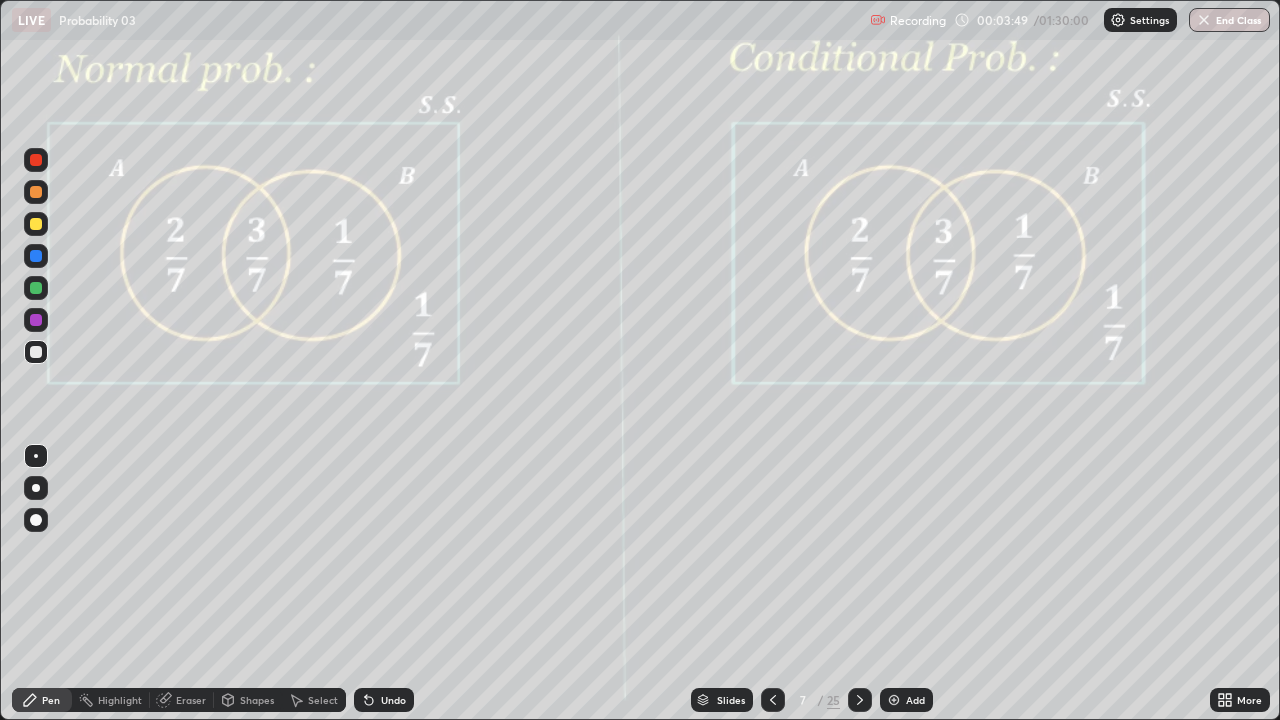 click at bounding box center [36, 320] 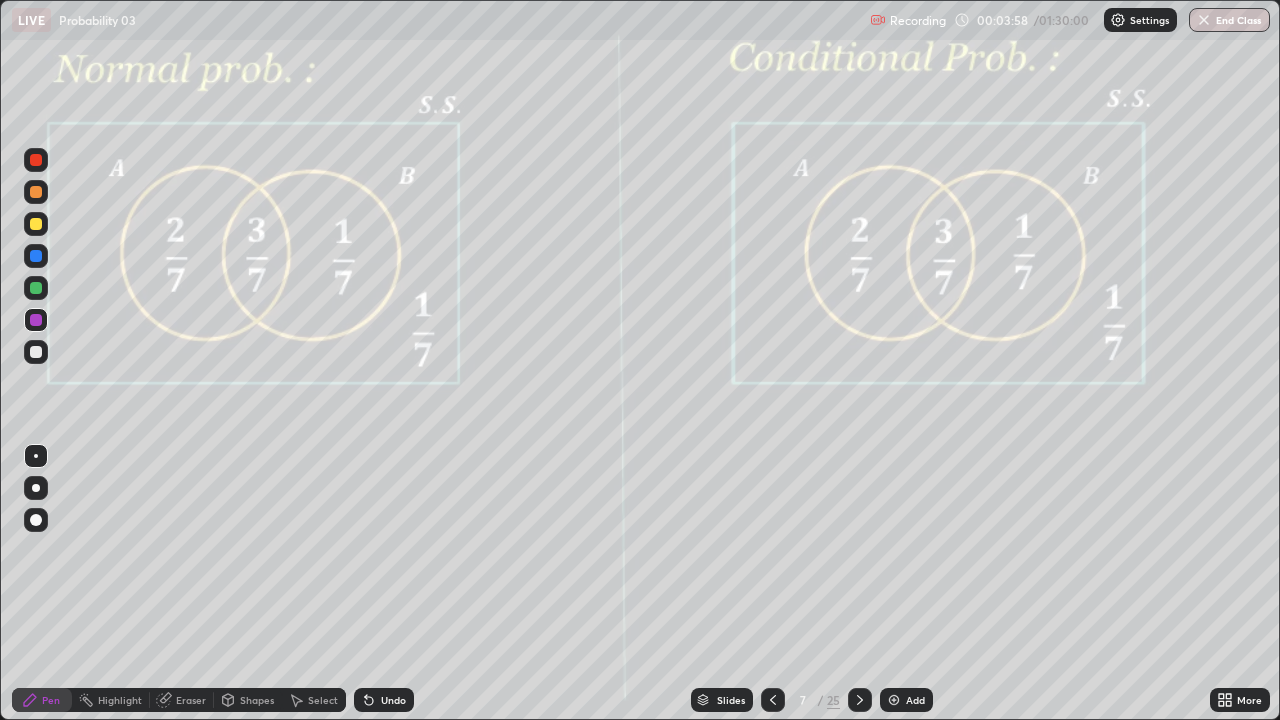 click at bounding box center [36, 160] 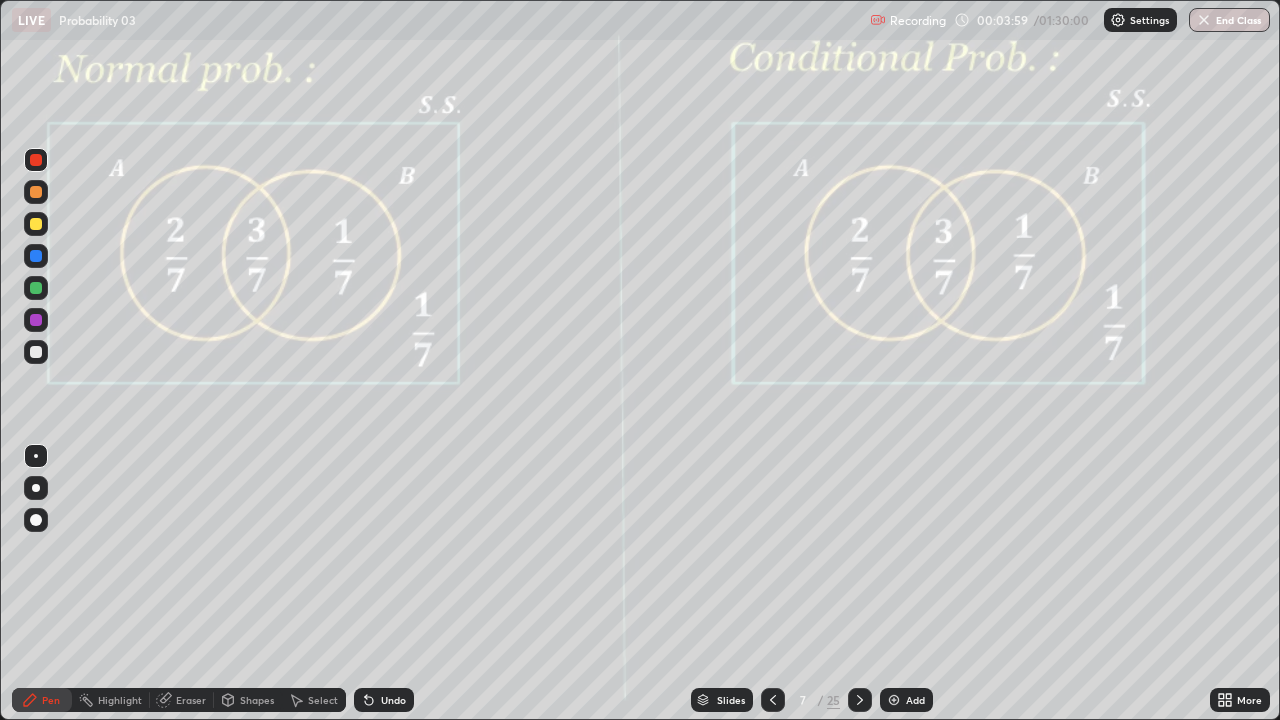 click at bounding box center (36, 192) 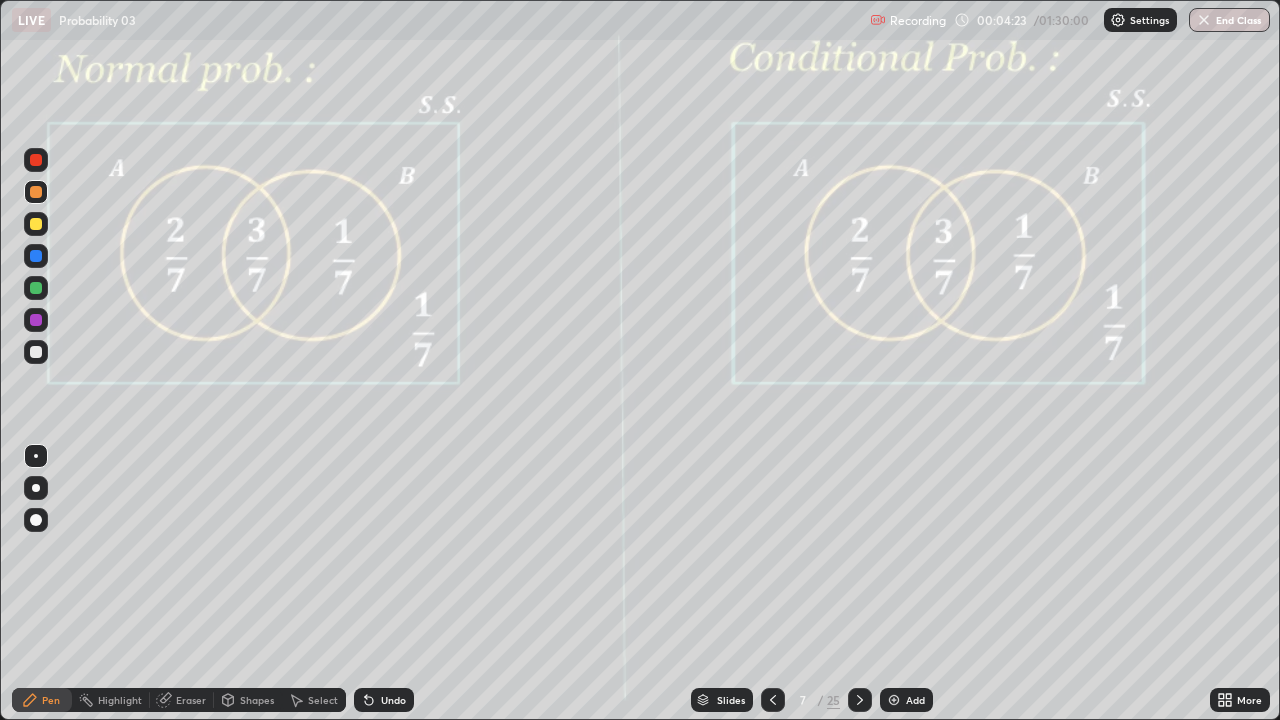 click at bounding box center (36, 288) 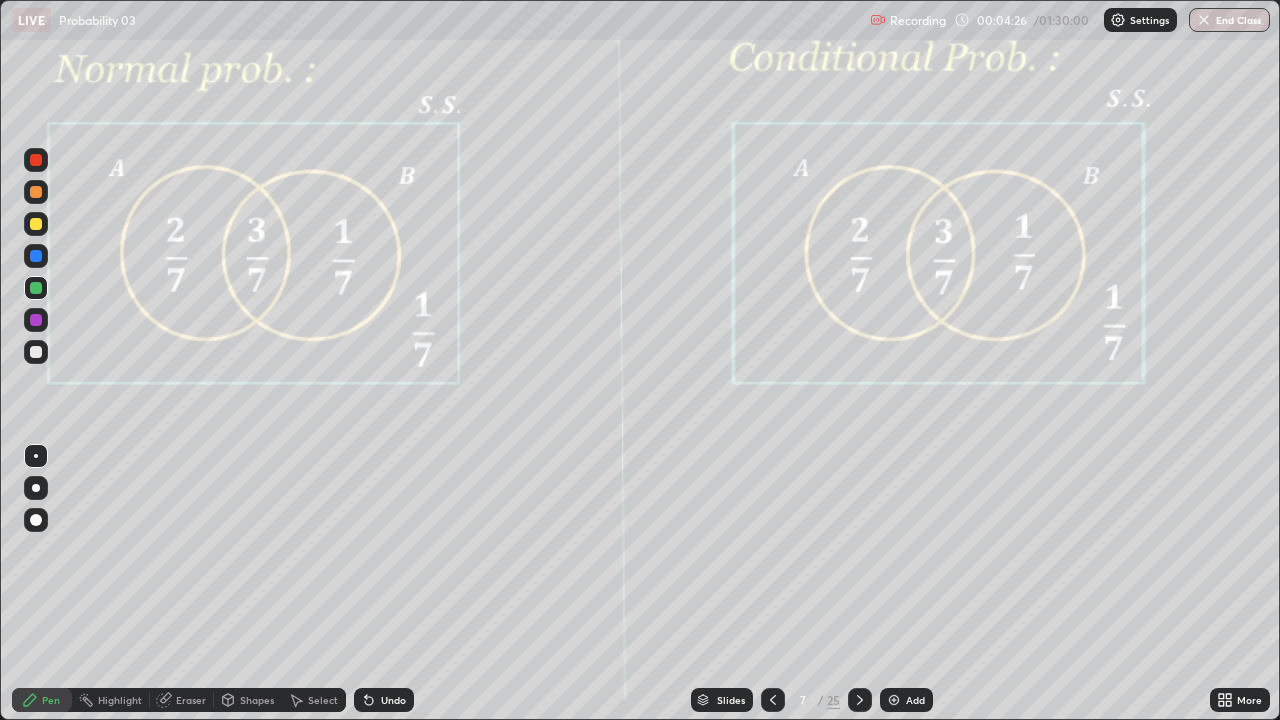 click at bounding box center [36, 320] 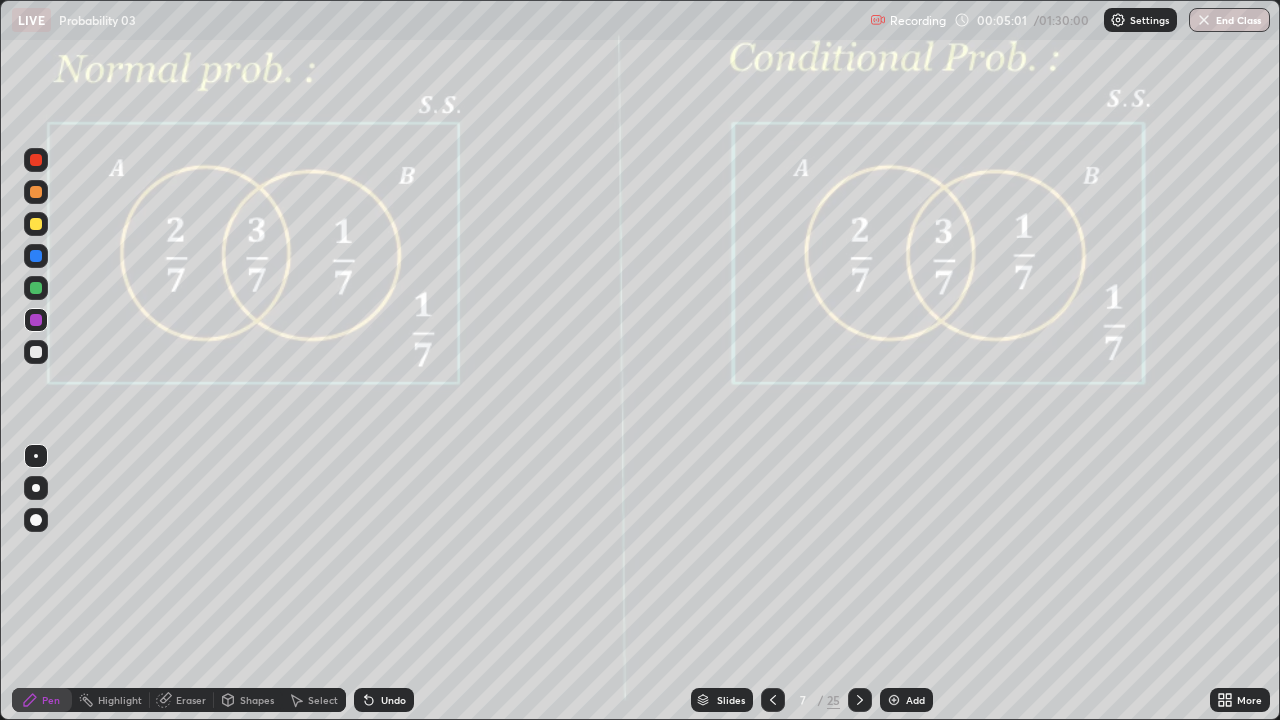click at bounding box center (36, 288) 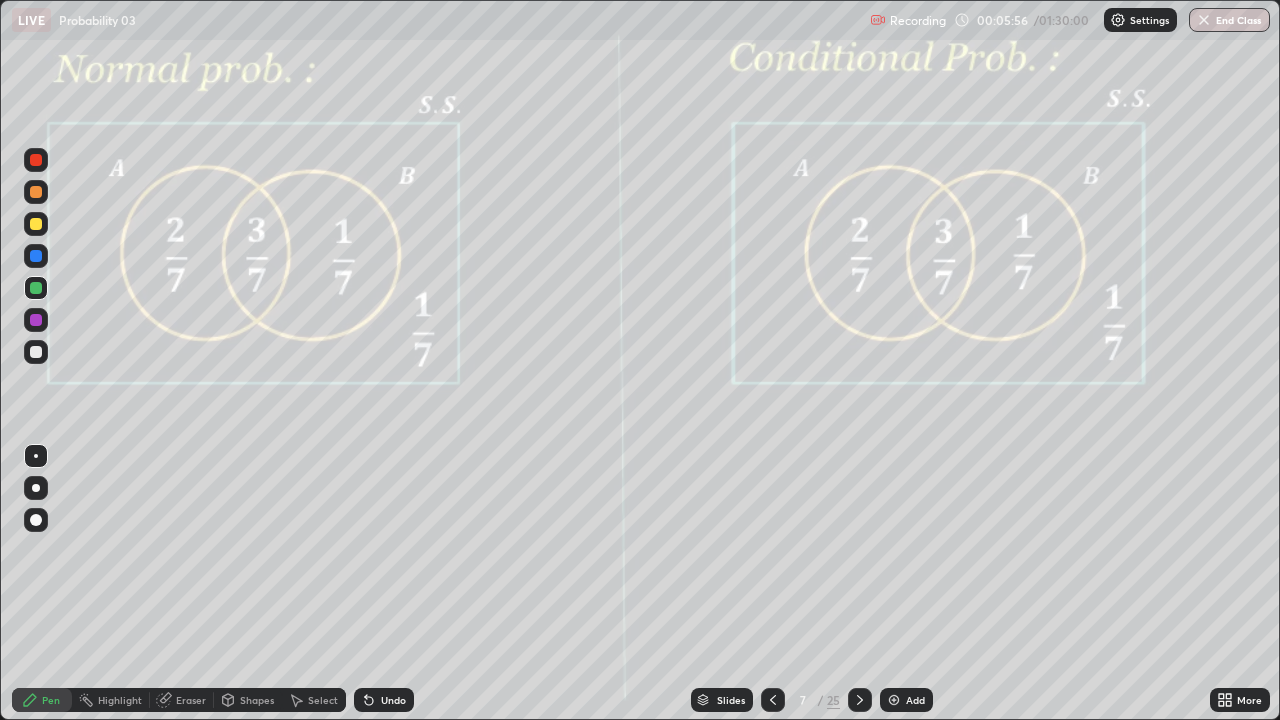 click at bounding box center [36, 192] 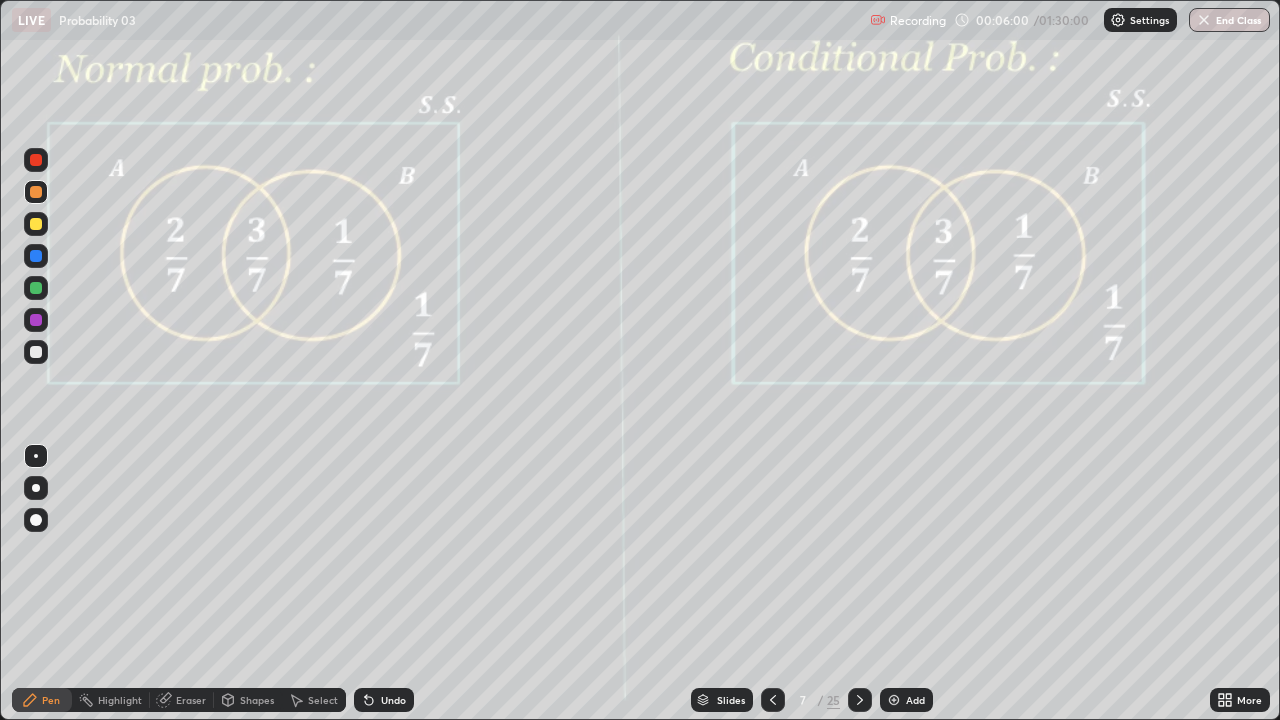 click on "Pen" at bounding box center (51, 700) 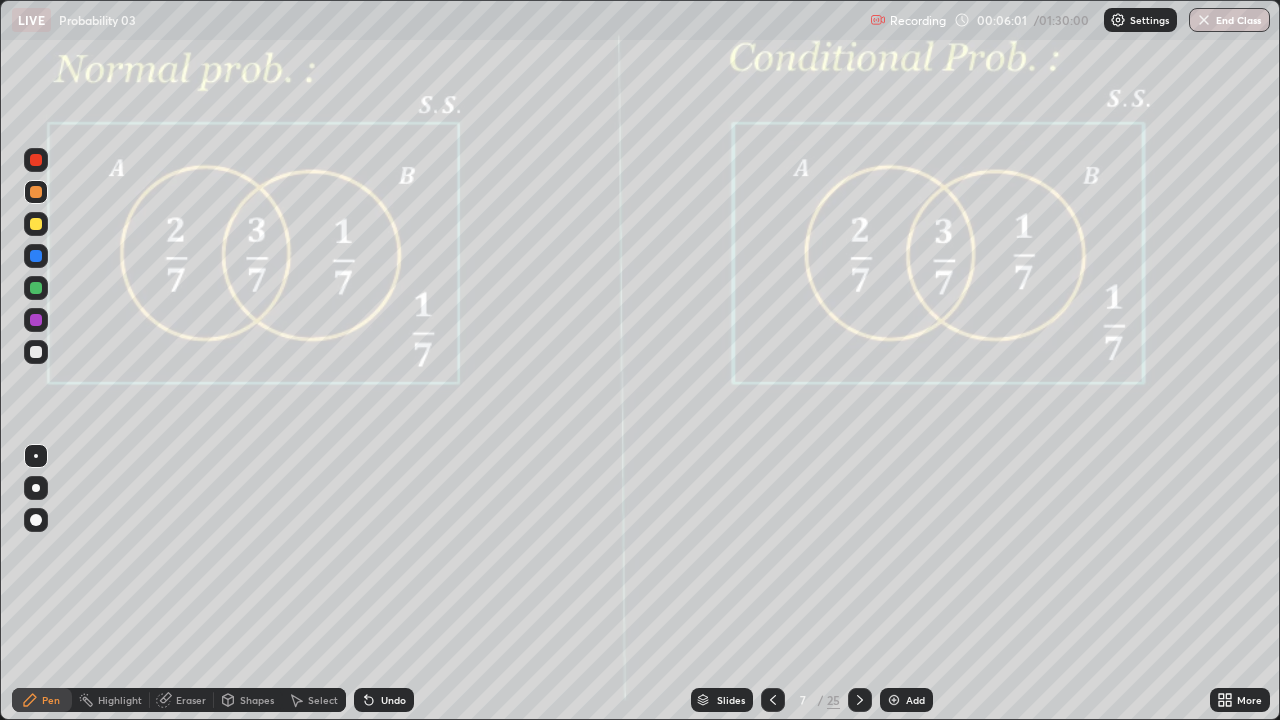 click at bounding box center [36, 320] 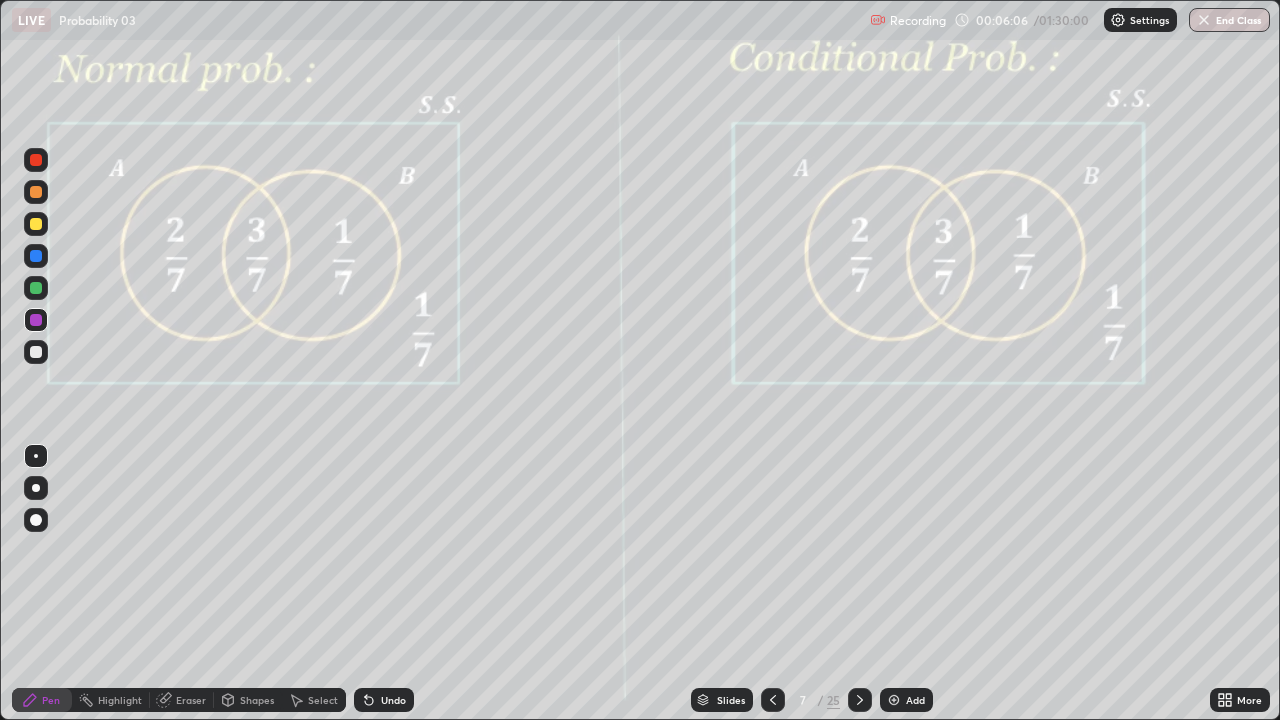 click at bounding box center [36, 288] 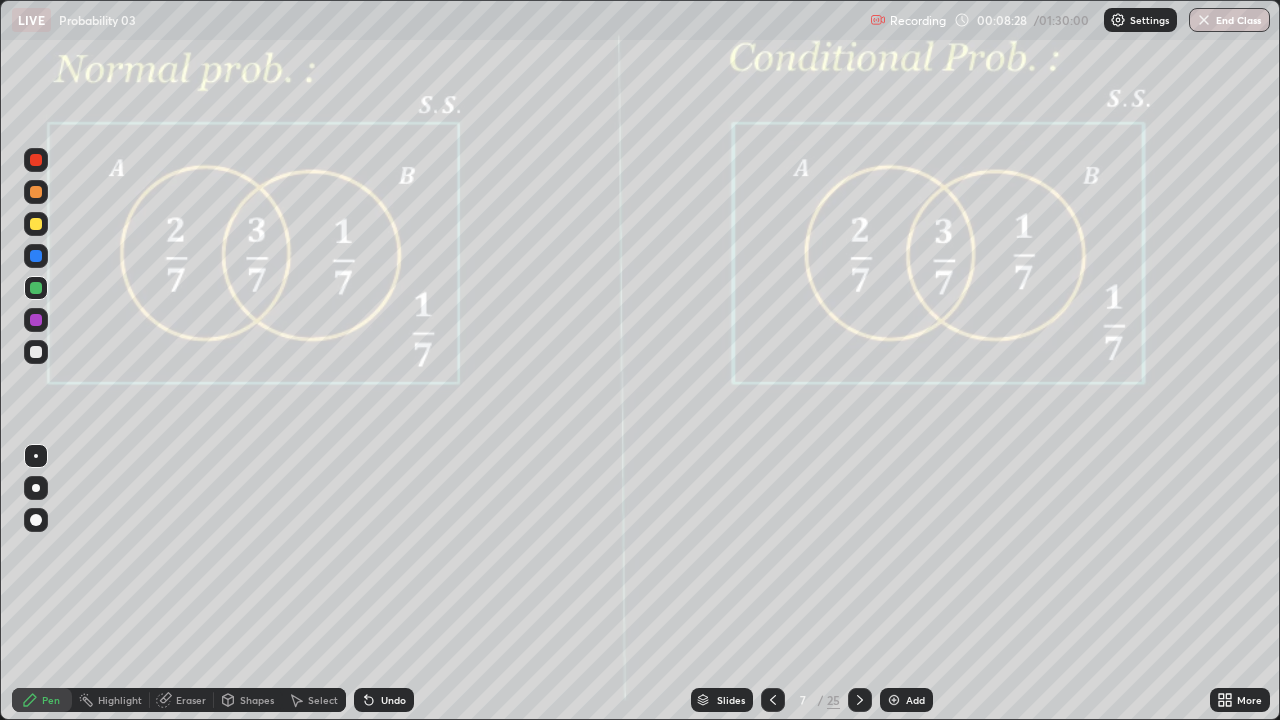 click on "Undo" at bounding box center [393, 700] 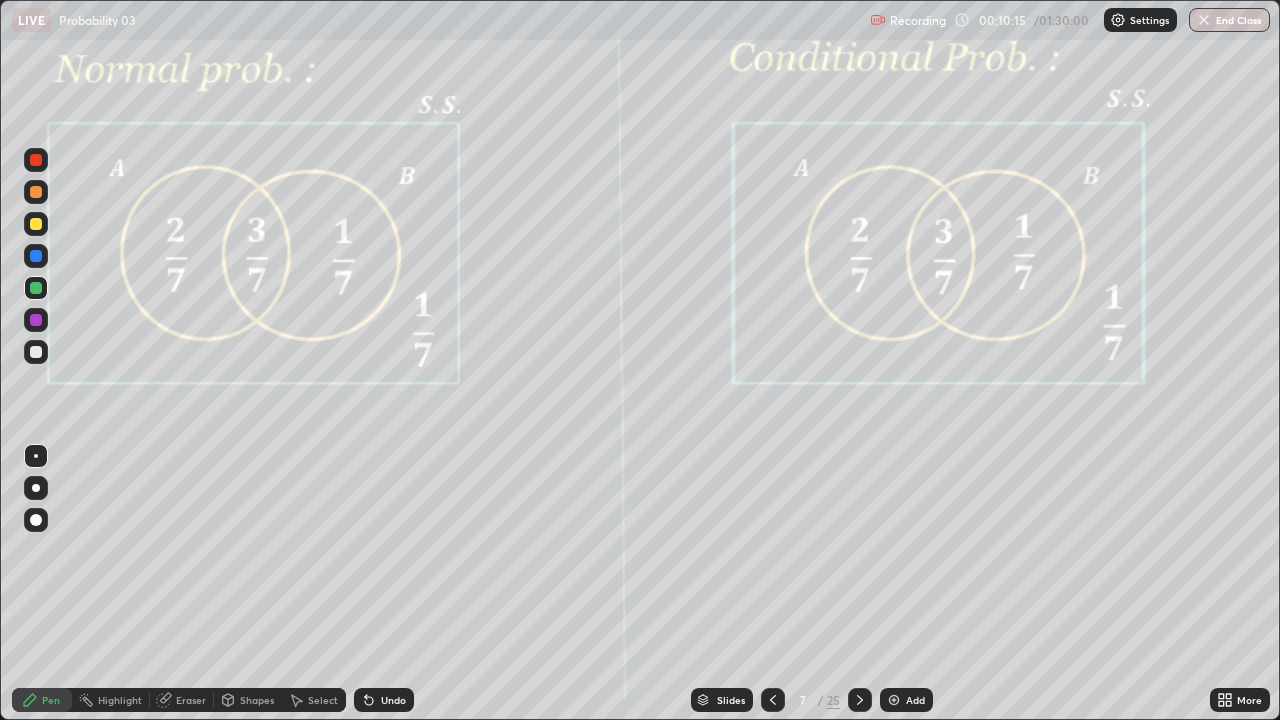 click 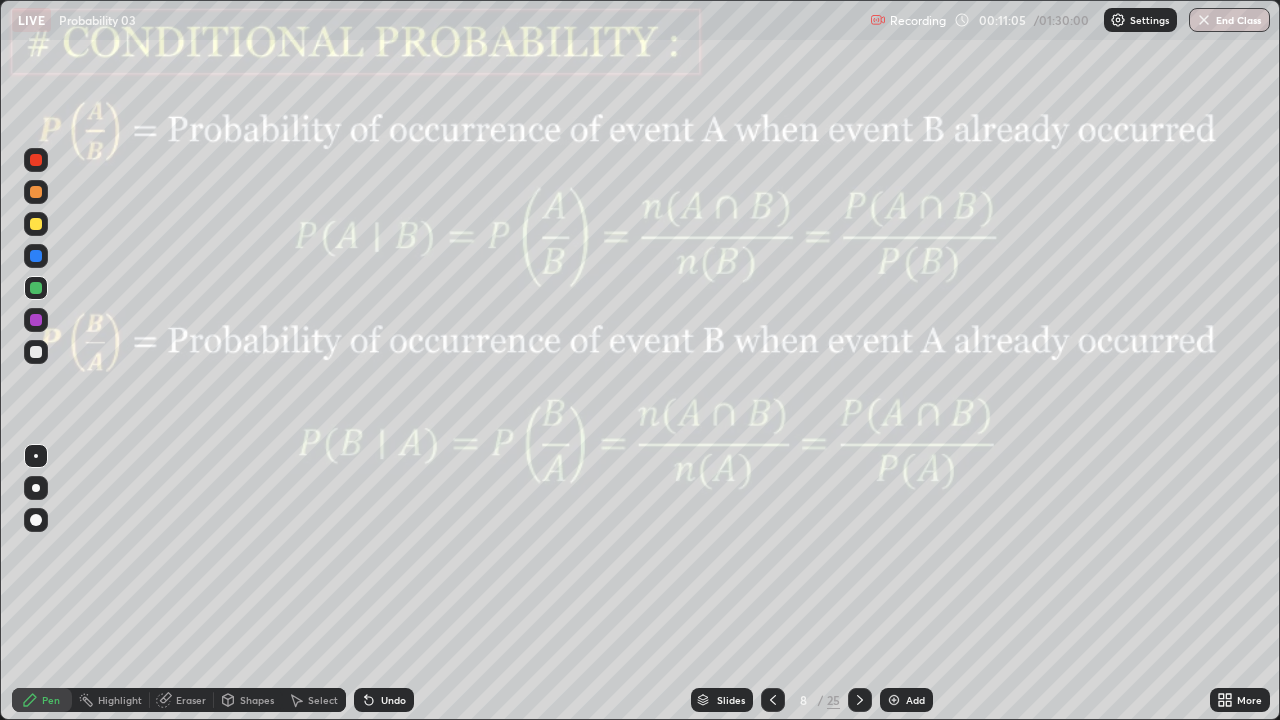 click on "Shapes" at bounding box center [257, 700] 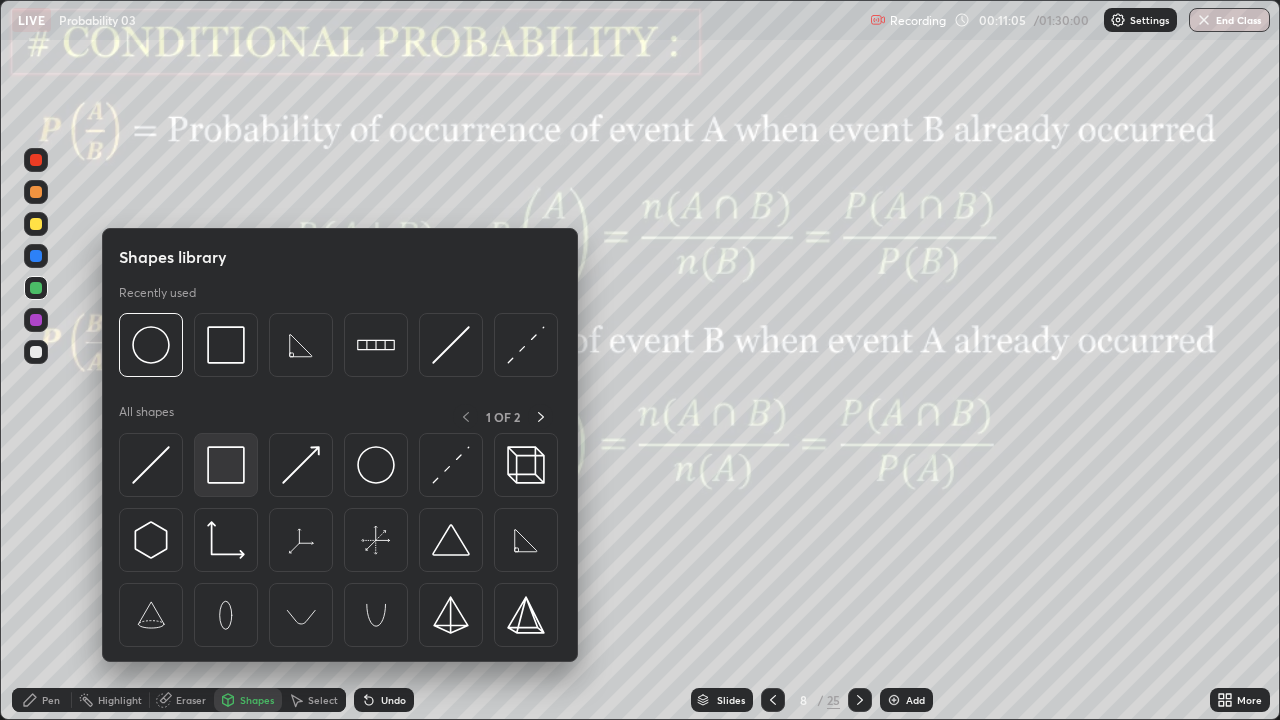 click at bounding box center [226, 465] 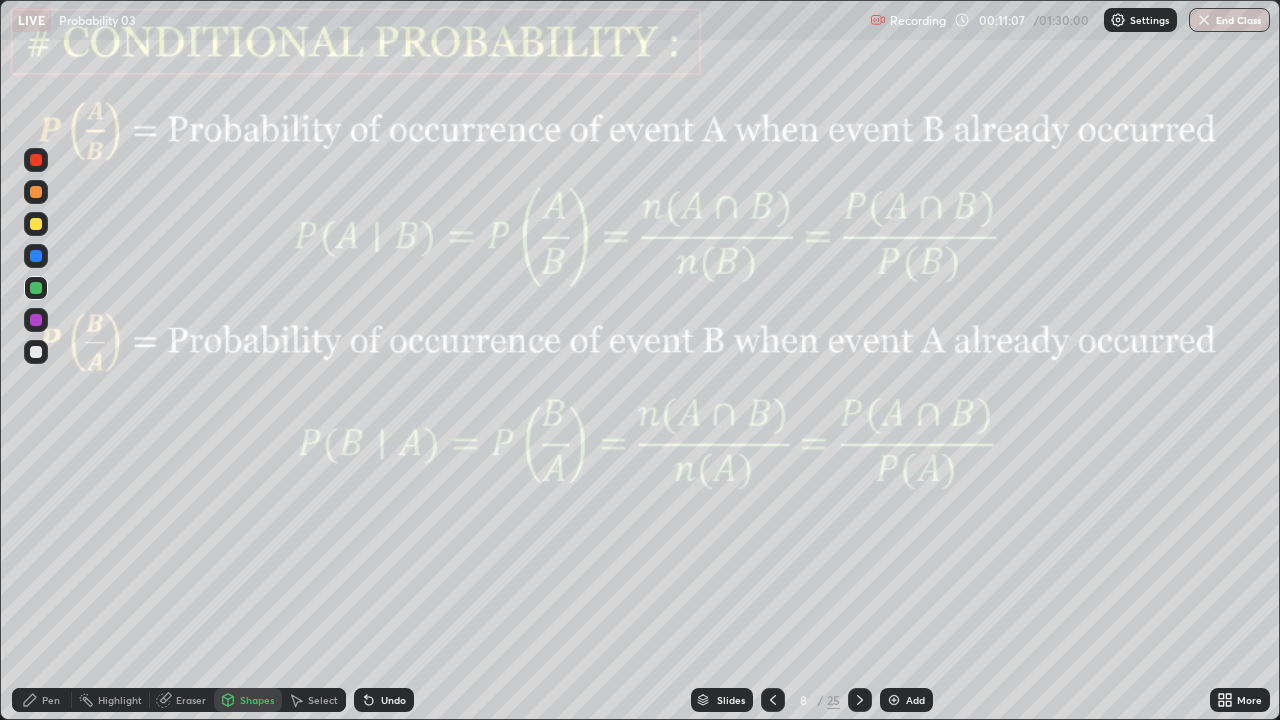 click at bounding box center [36, 320] 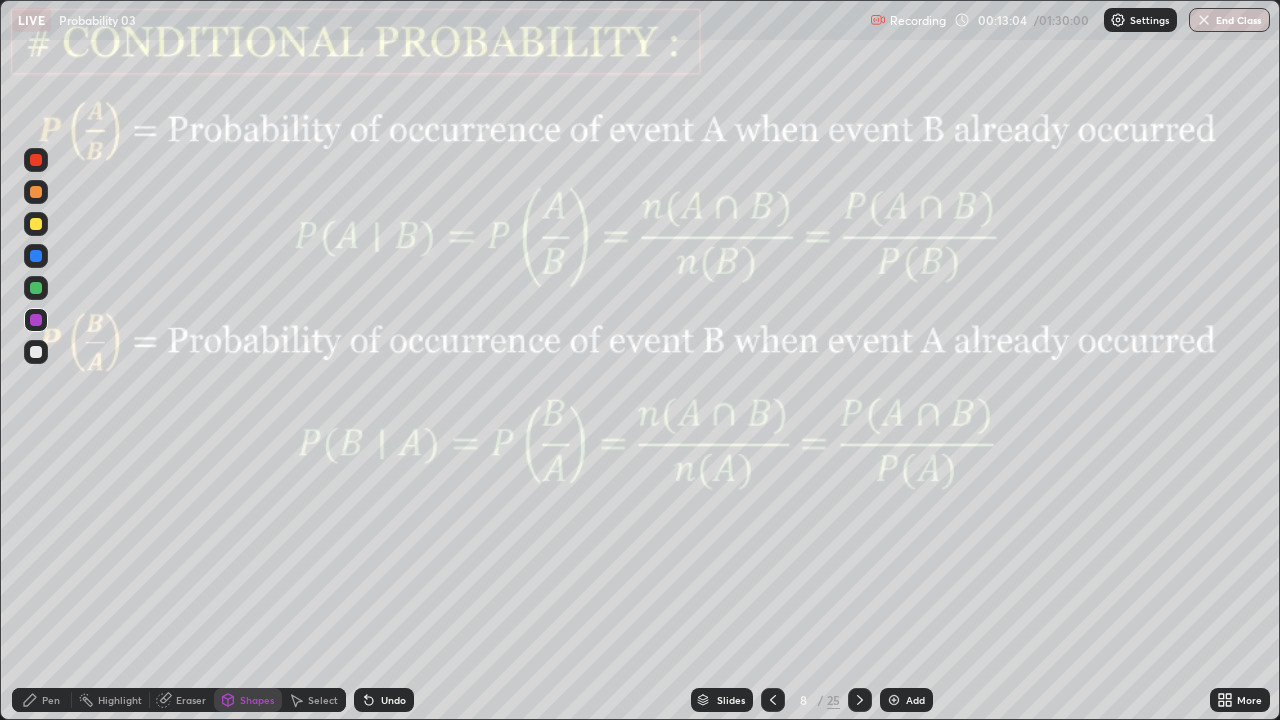 click 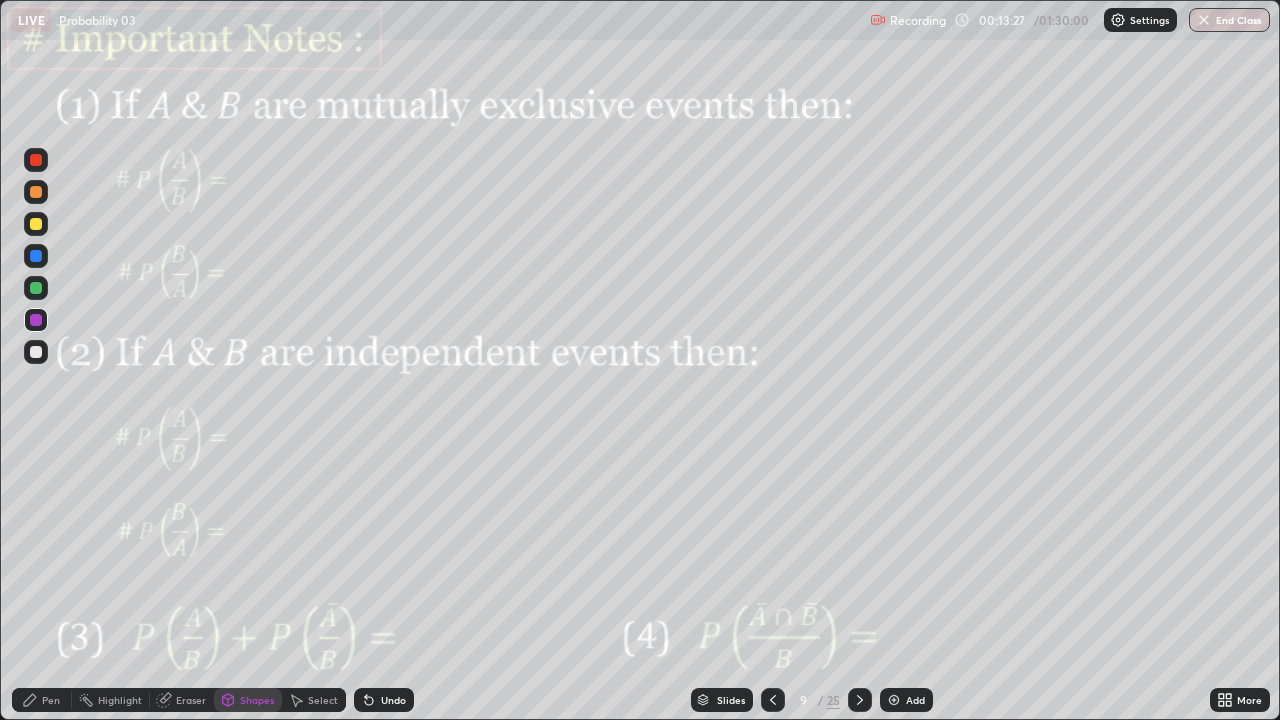 click at bounding box center [36, 320] 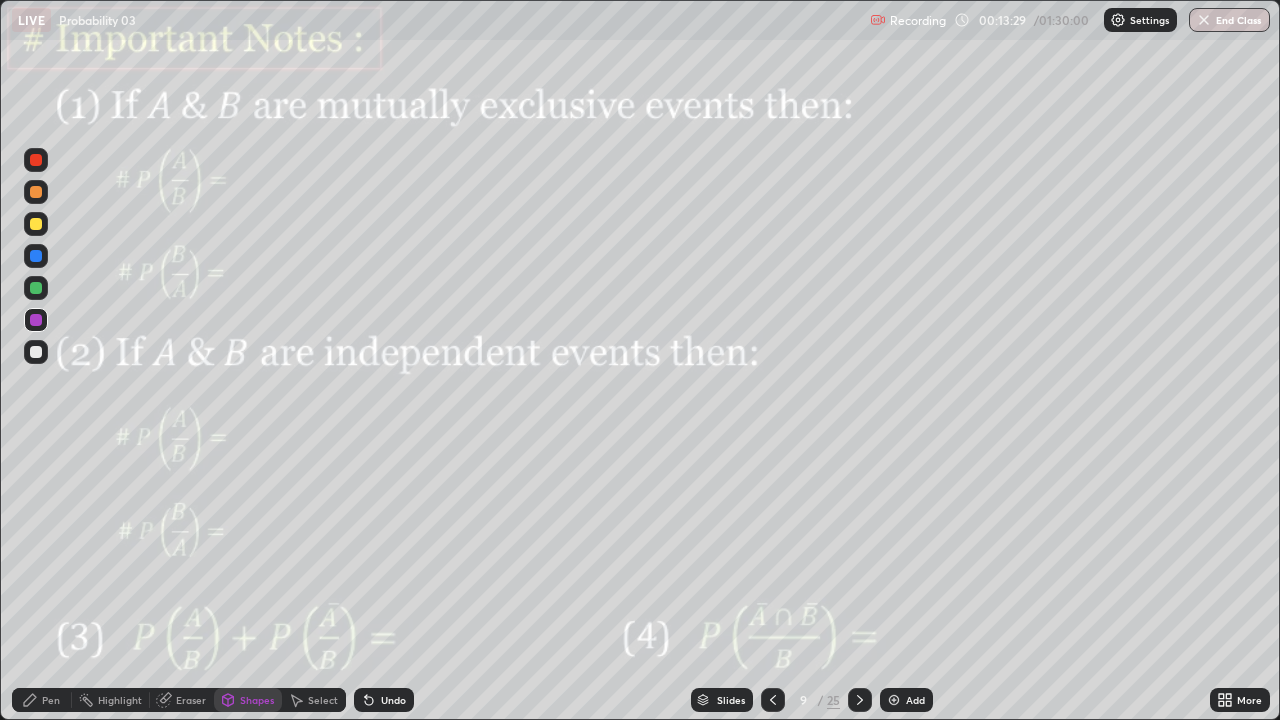 click on "Undo" at bounding box center [393, 700] 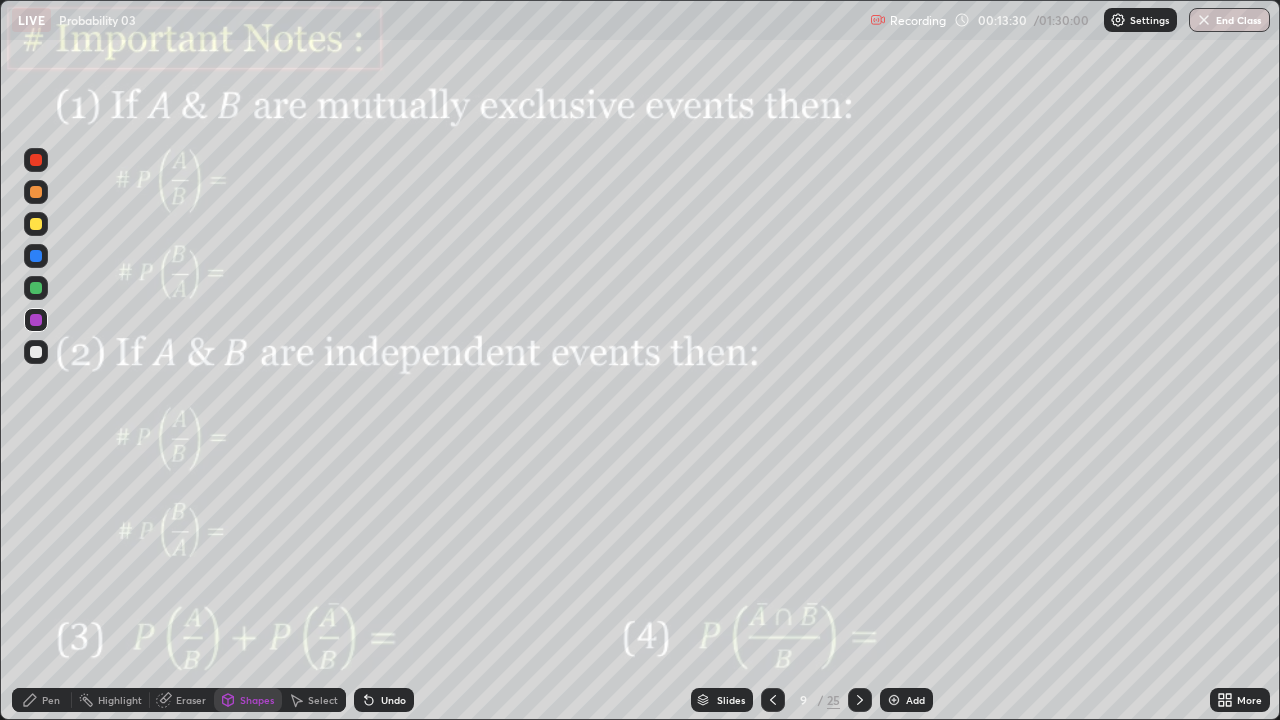 click on "Pen" at bounding box center (42, 700) 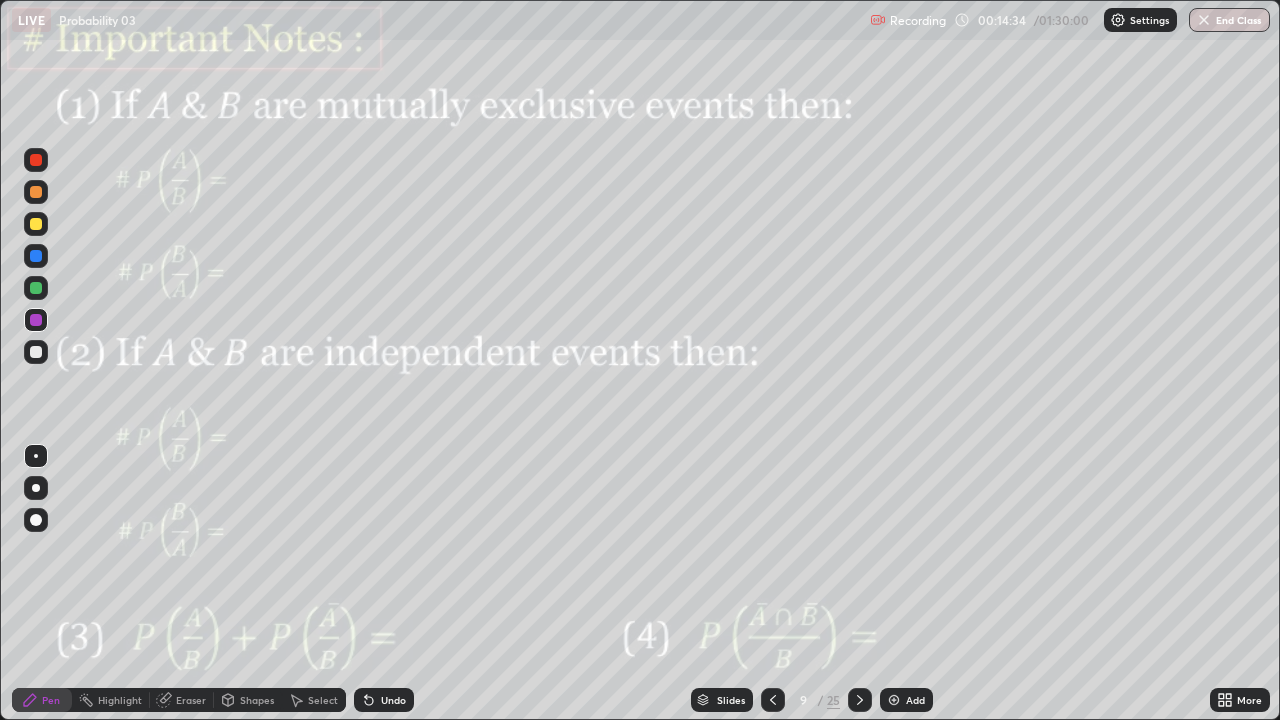 click at bounding box center (36, 320) 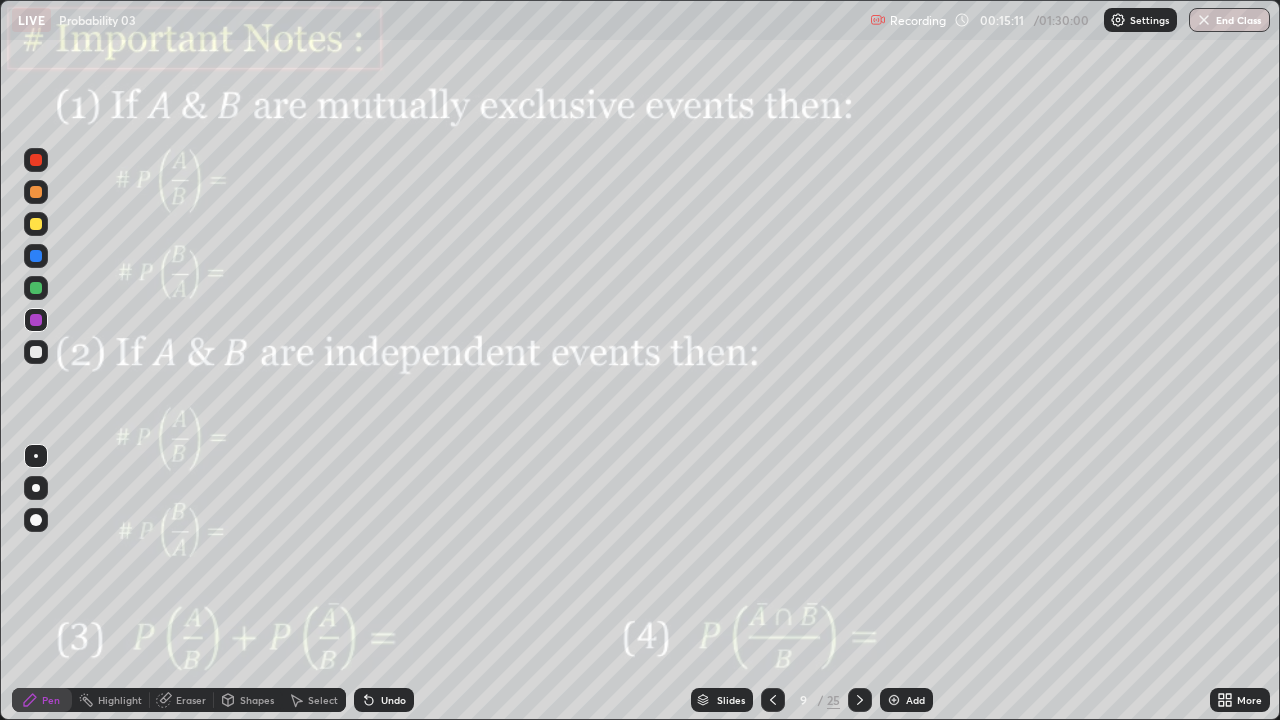 click on "Shapes" at bounding box center [257, 700] 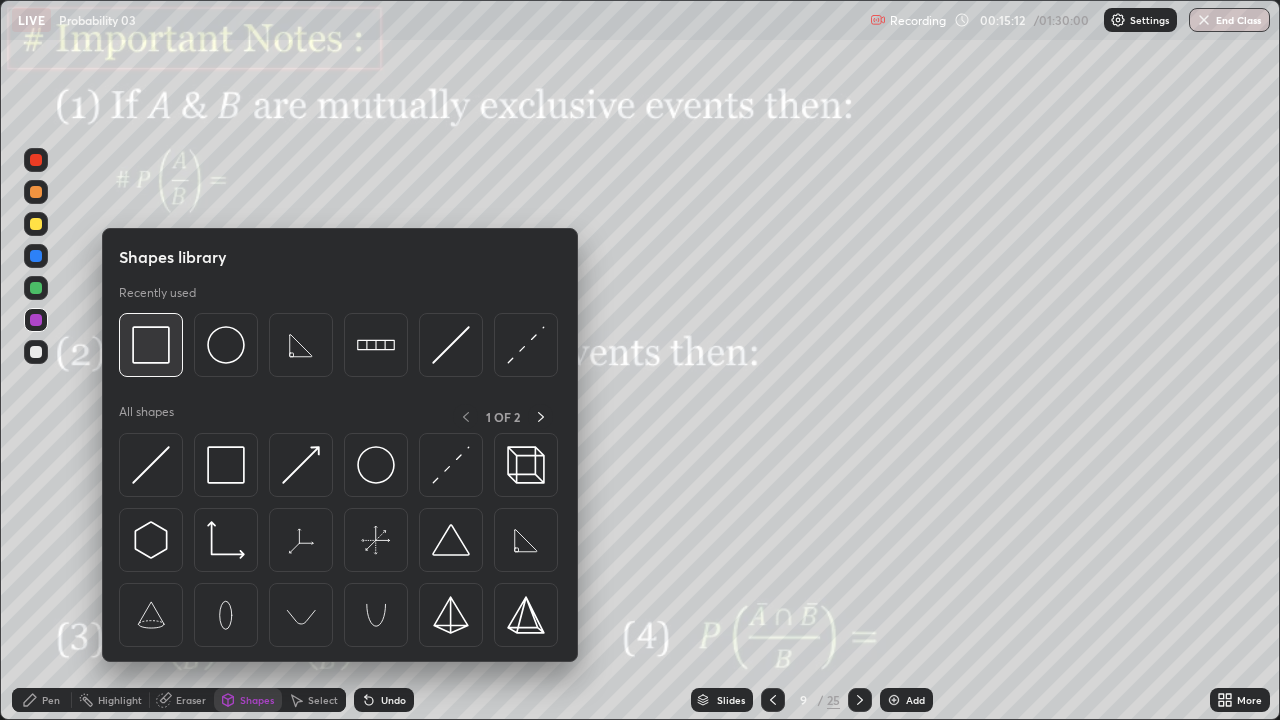 click at bounding box center [151, 345] 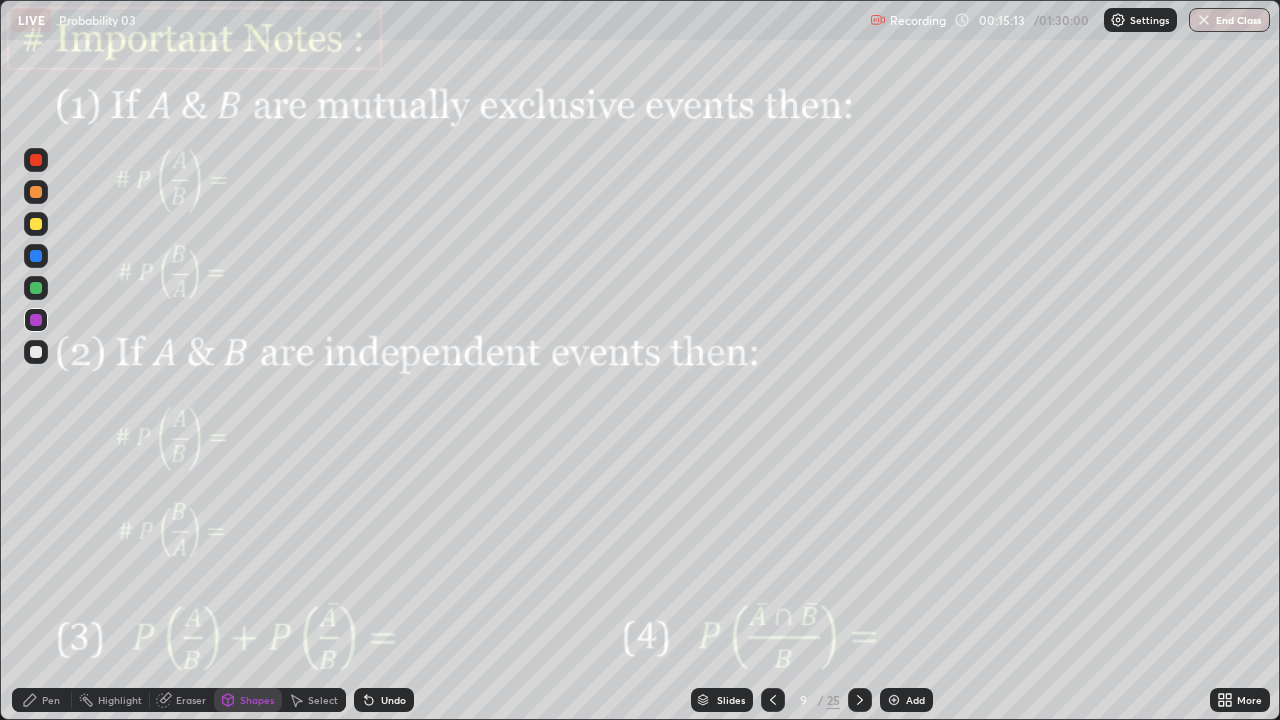click at bounding box center [36, 320] 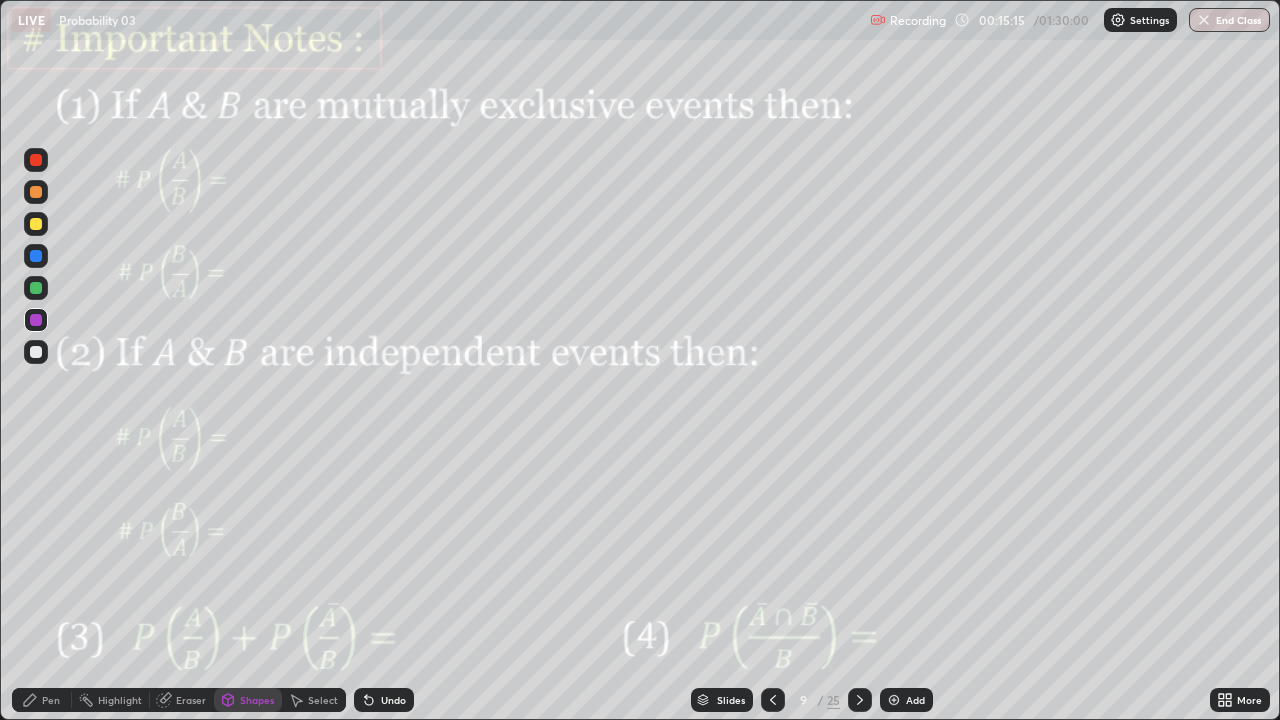 click at bounding box center [36, 256] 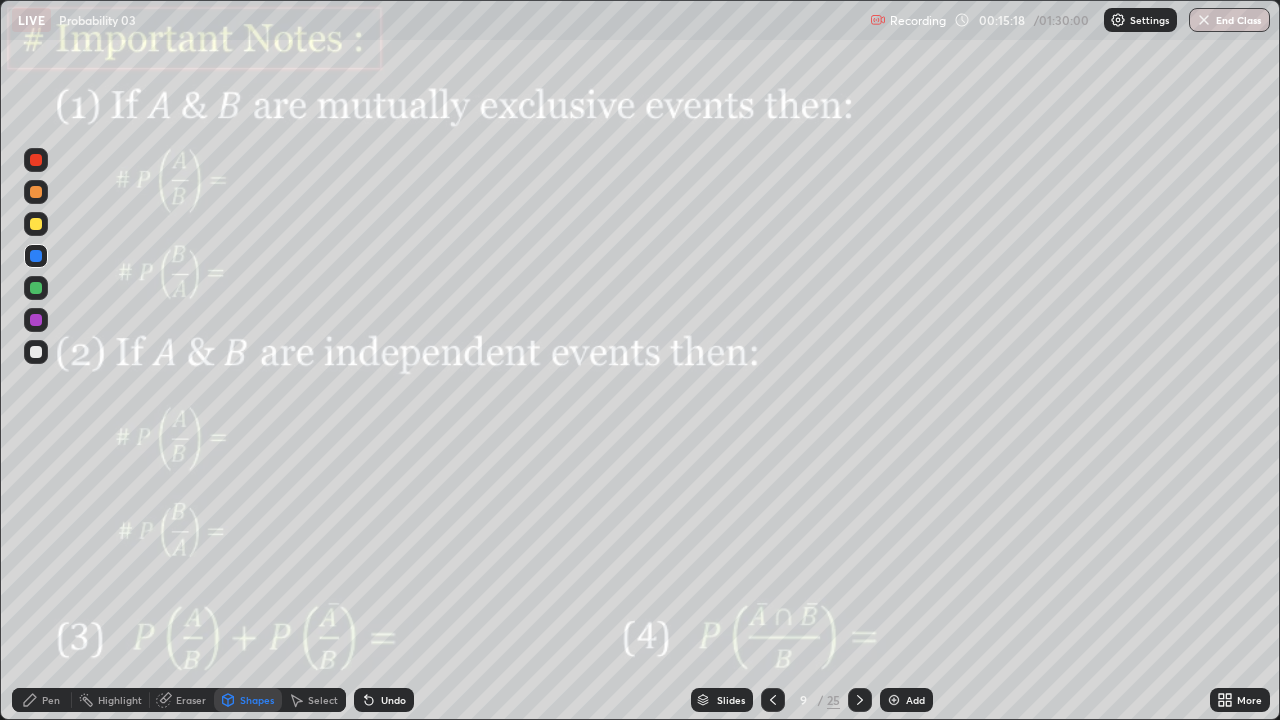 click on "Shapes" at bounding box center [257, 700] 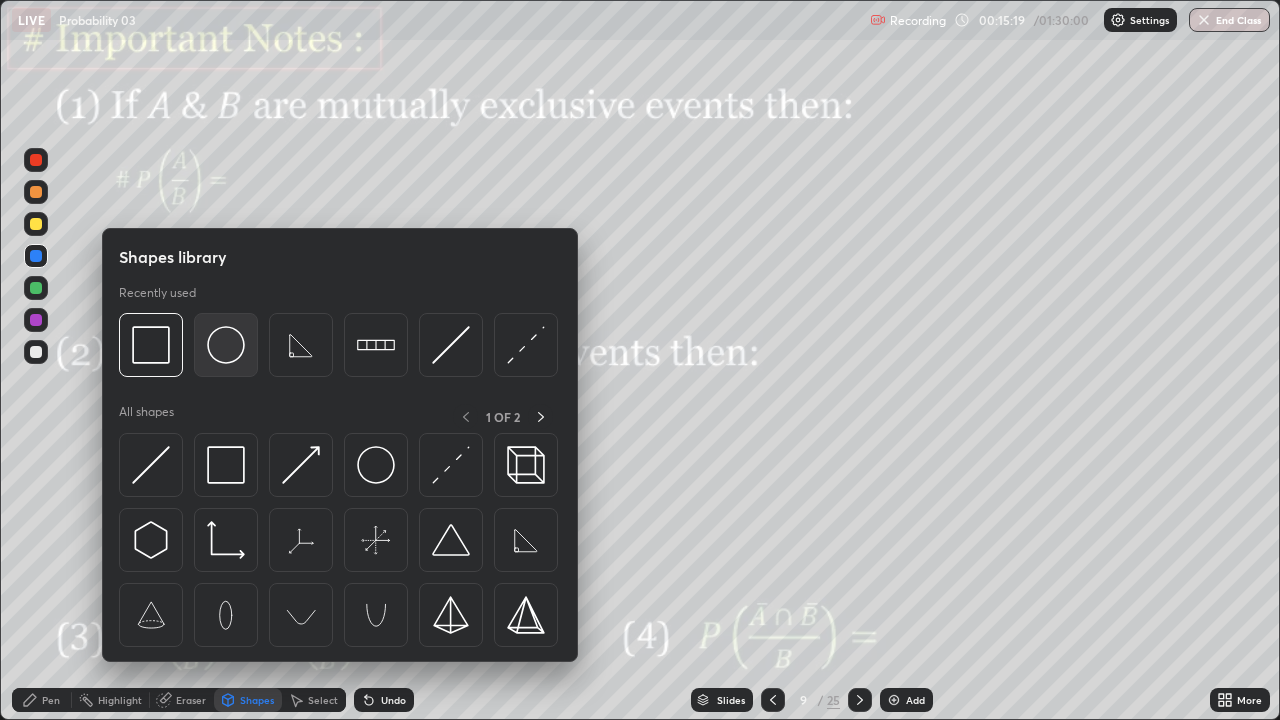 click at bounding box center (226, 345) 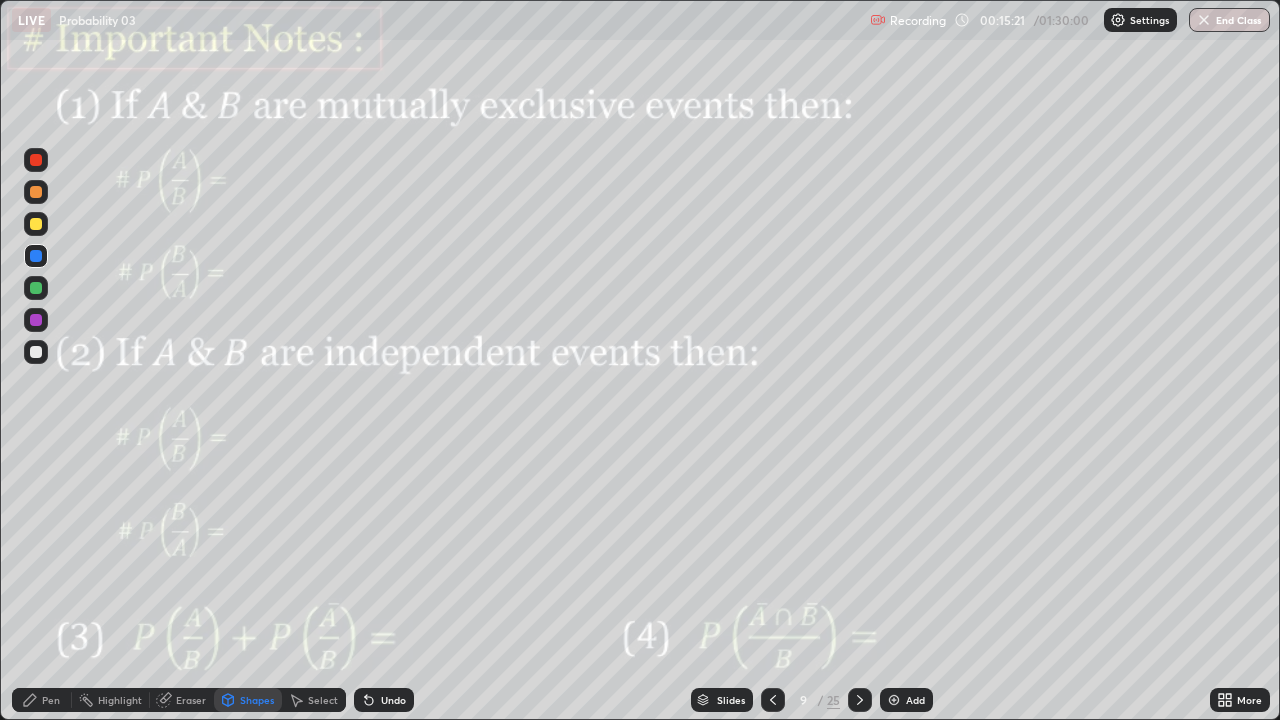 click on "Undo" at bounding box center [384, 700] 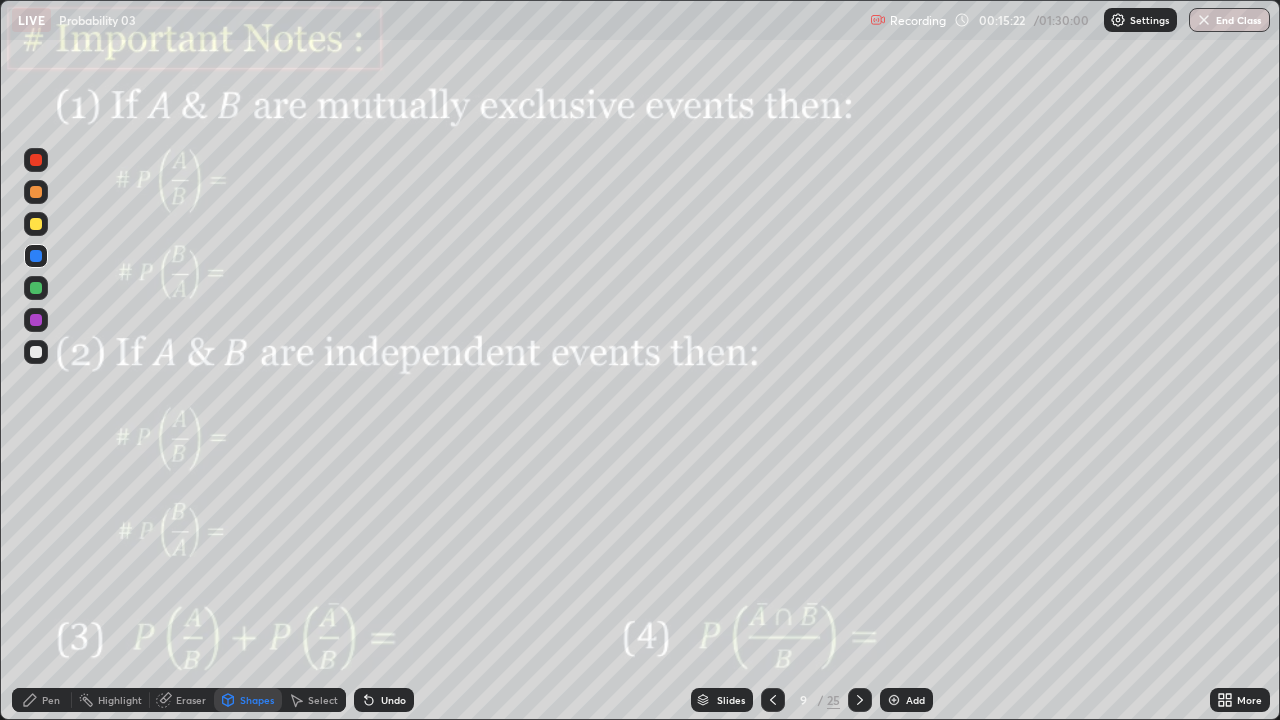 click at bounding box center [36, 320] 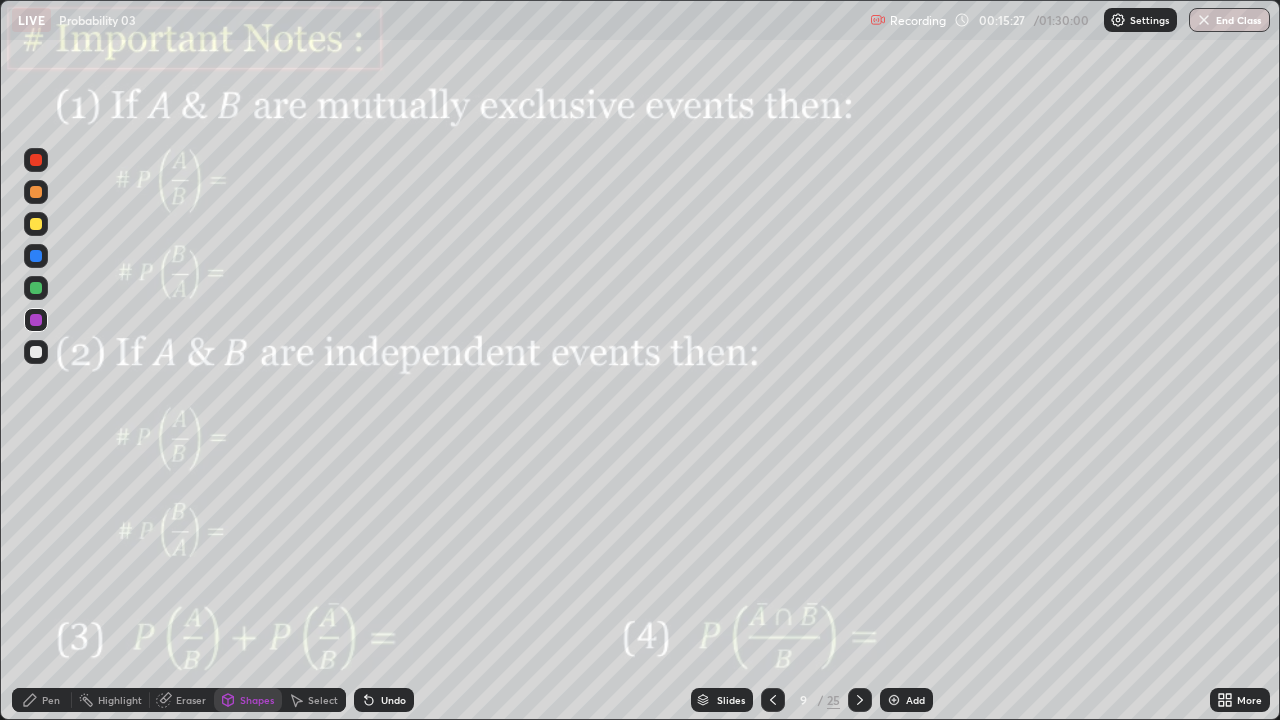 click on "Pen" at bounding box center (51, 700) 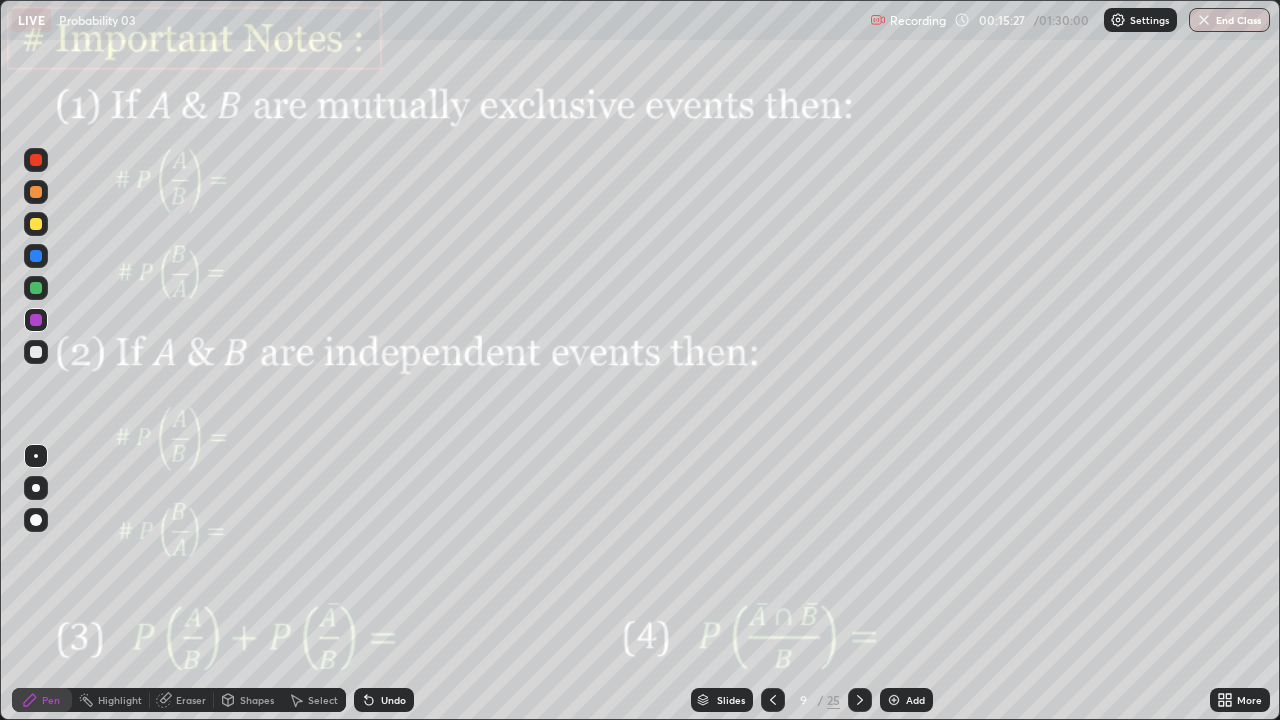 click at bounding box center [36, 320] 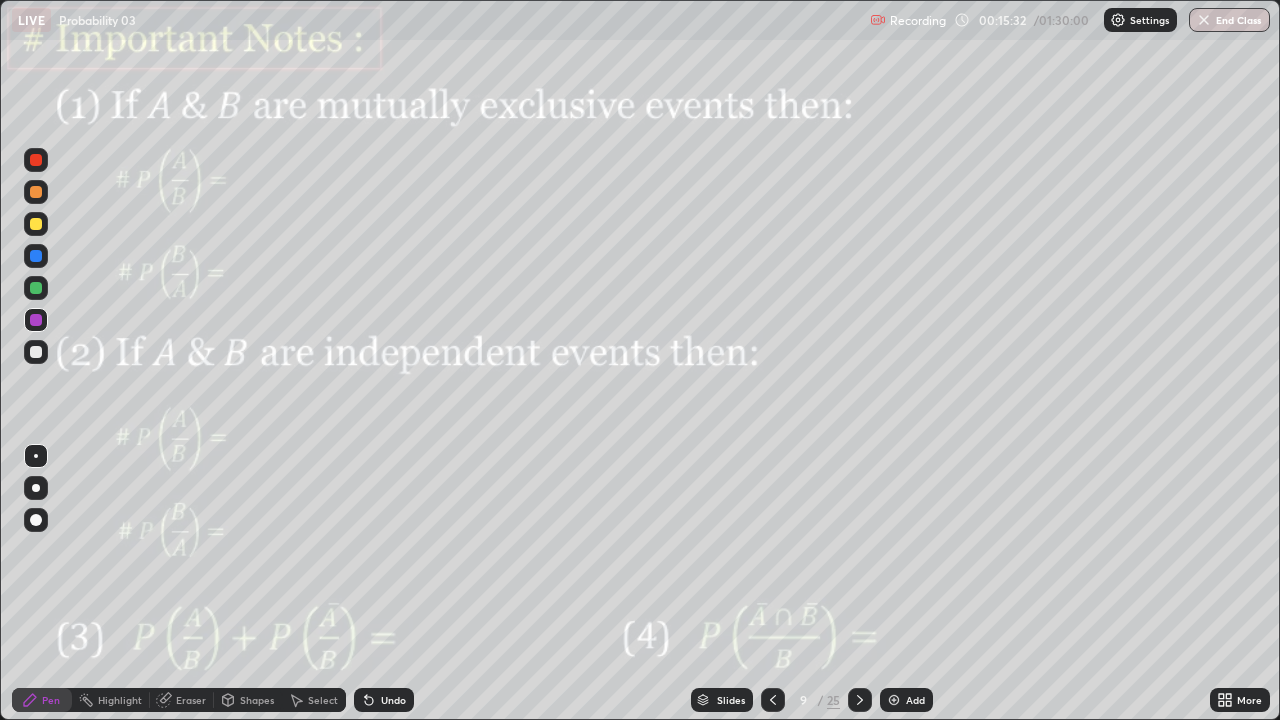 click at bounding box center (36, 256) 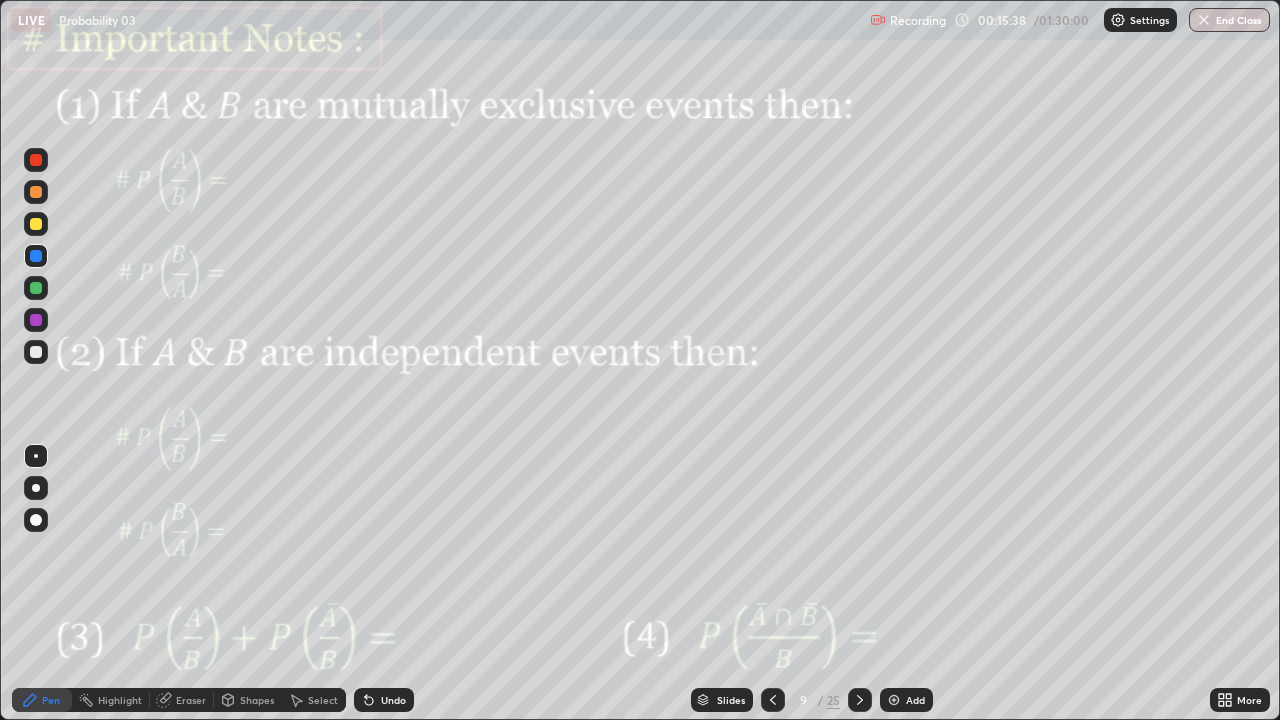 click at bounding box center (36, 192) 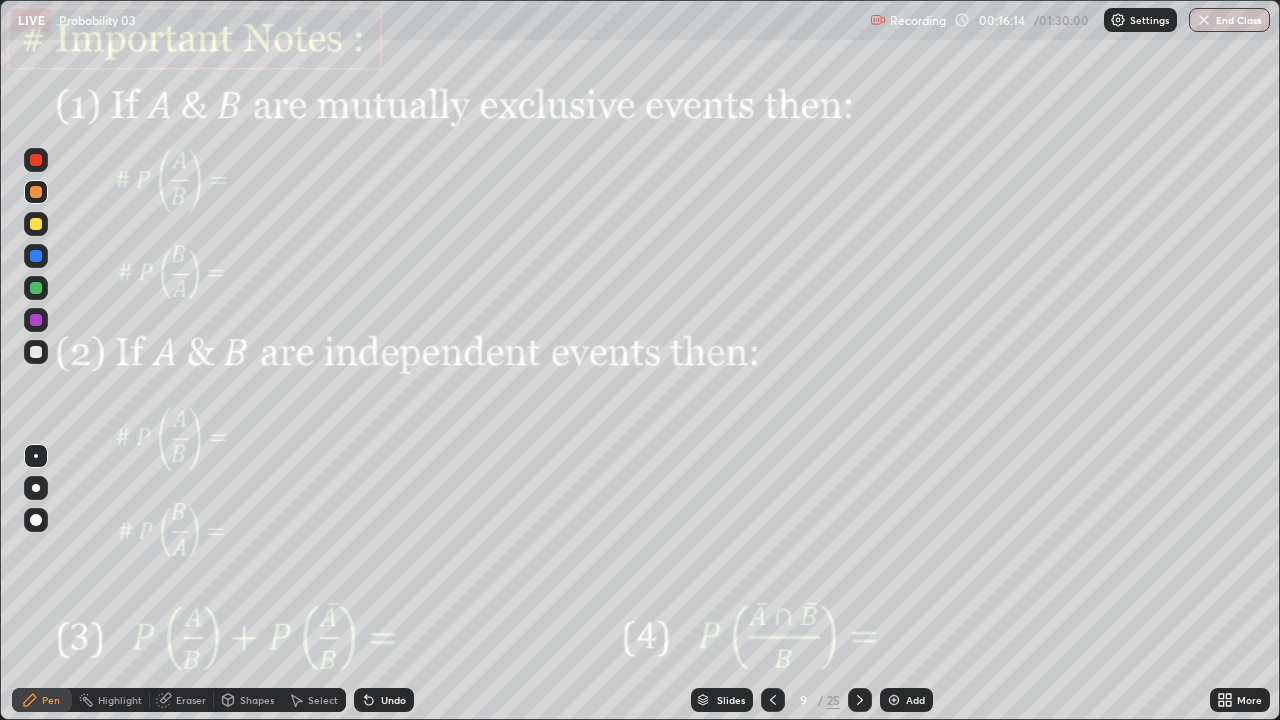 click on "Undo" at bounding box center (393, 700) 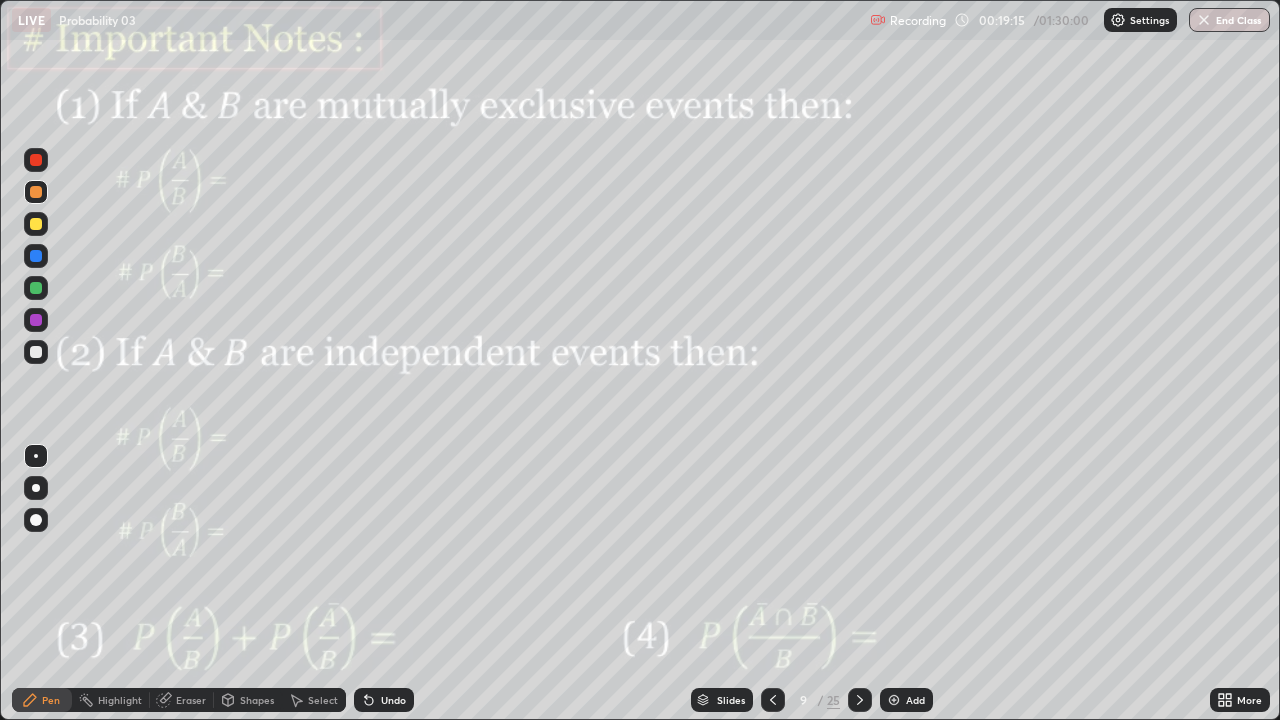 click 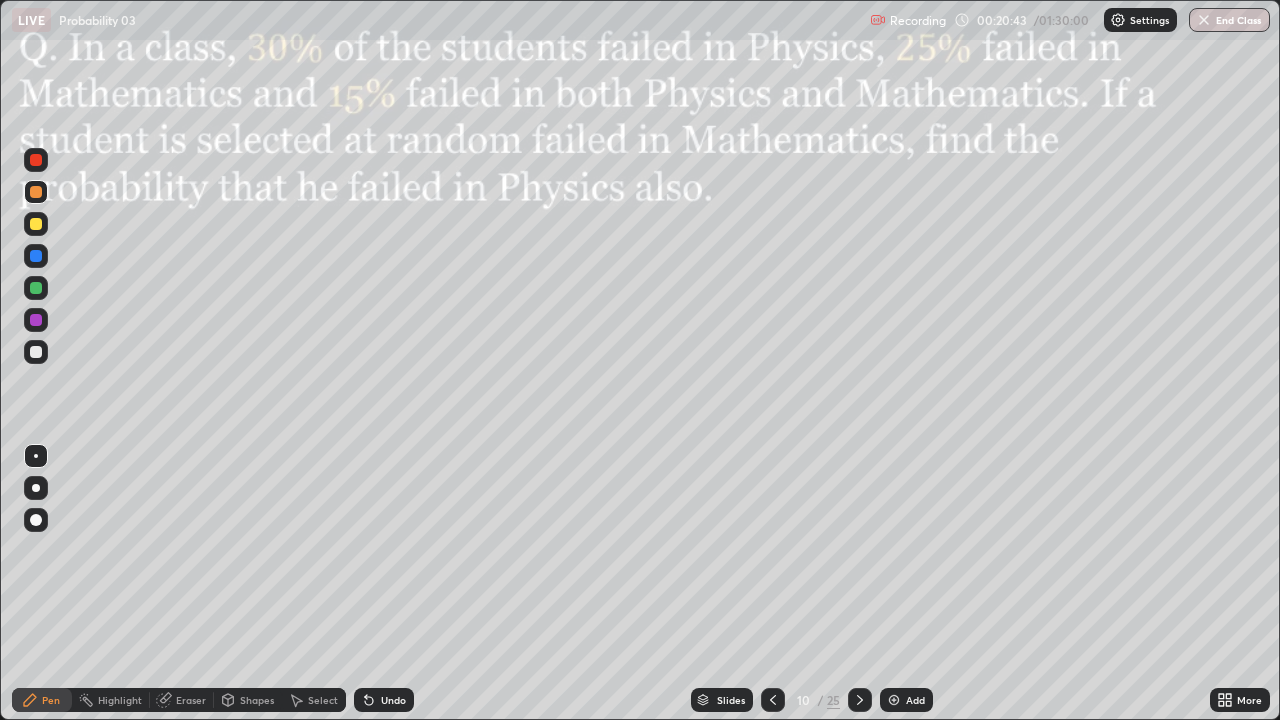 click on "Shapes" at bounding box center (257, 700) 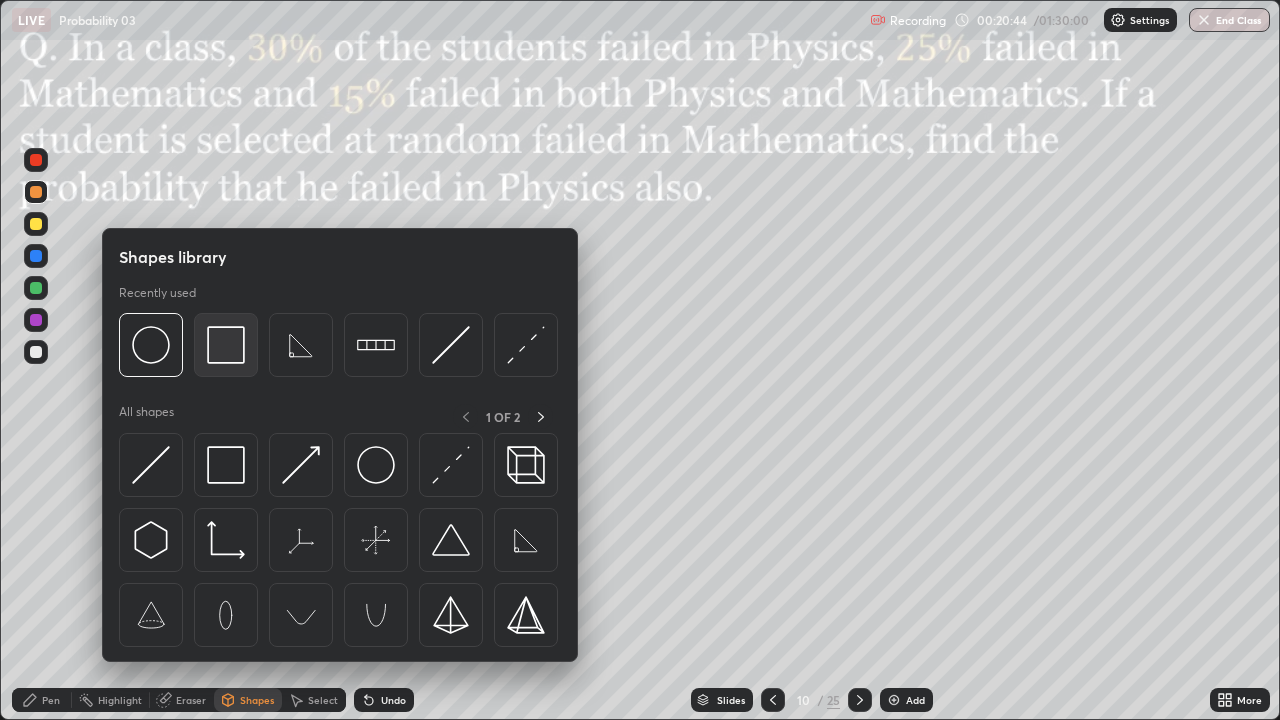 click at bounding box center [226, 345] 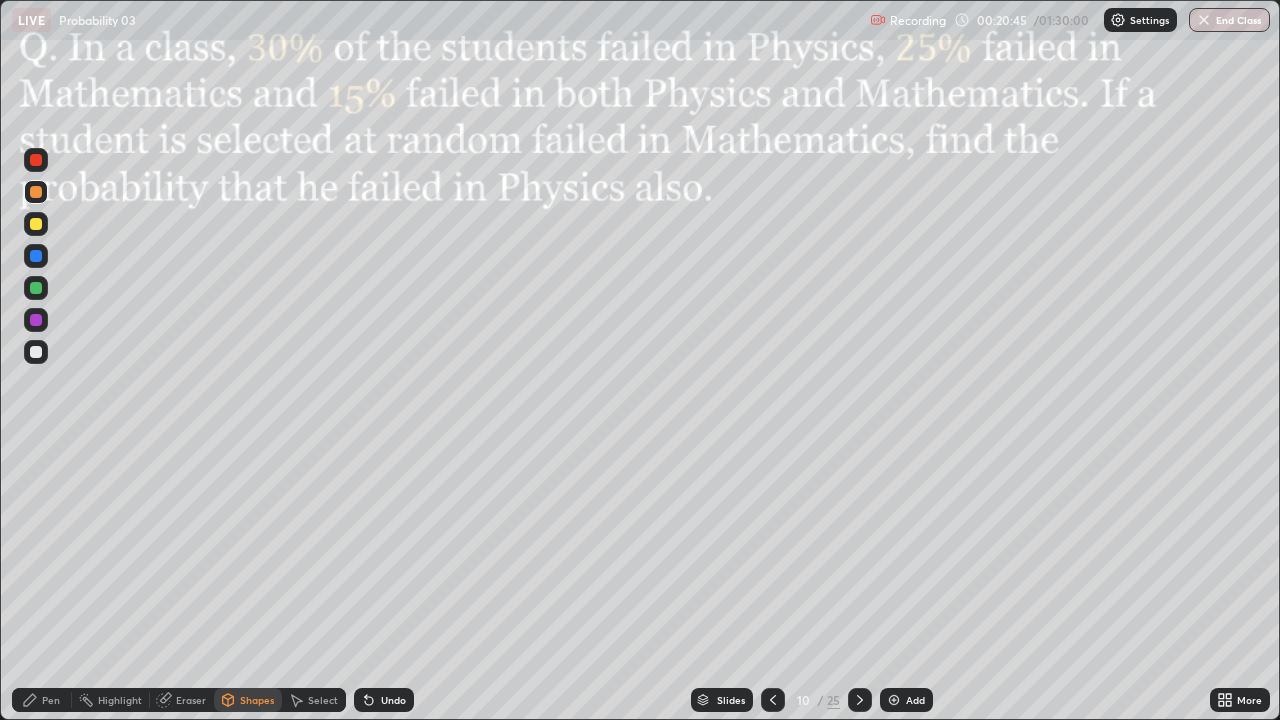 click at bounding box center [36, 320] 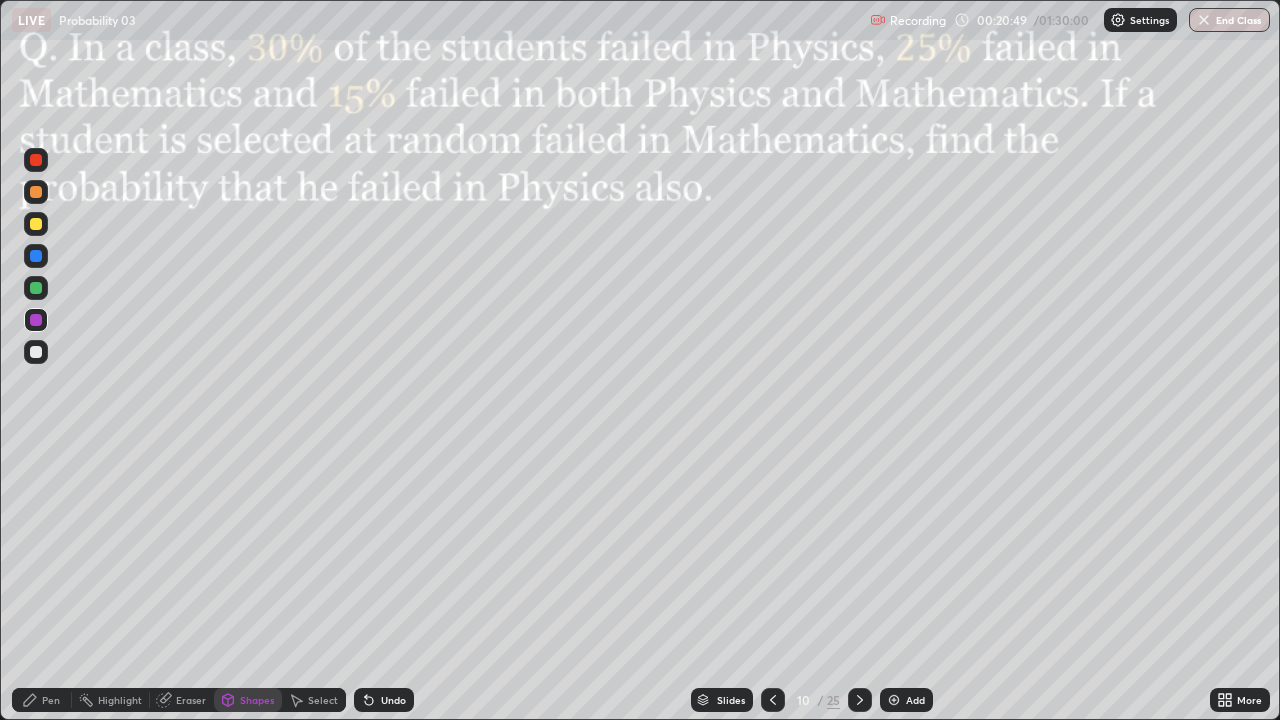 click on "Shapes" at bounding box center (257, 700) 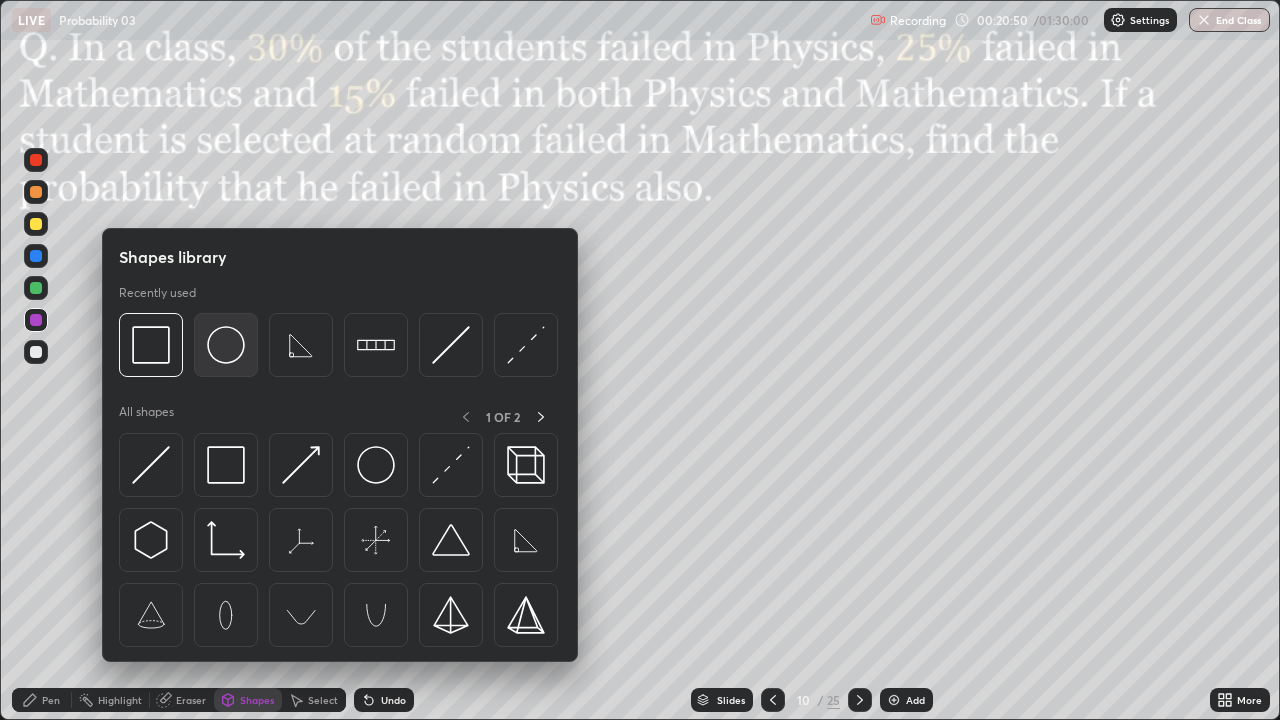 click at bounding box center (226, 345) 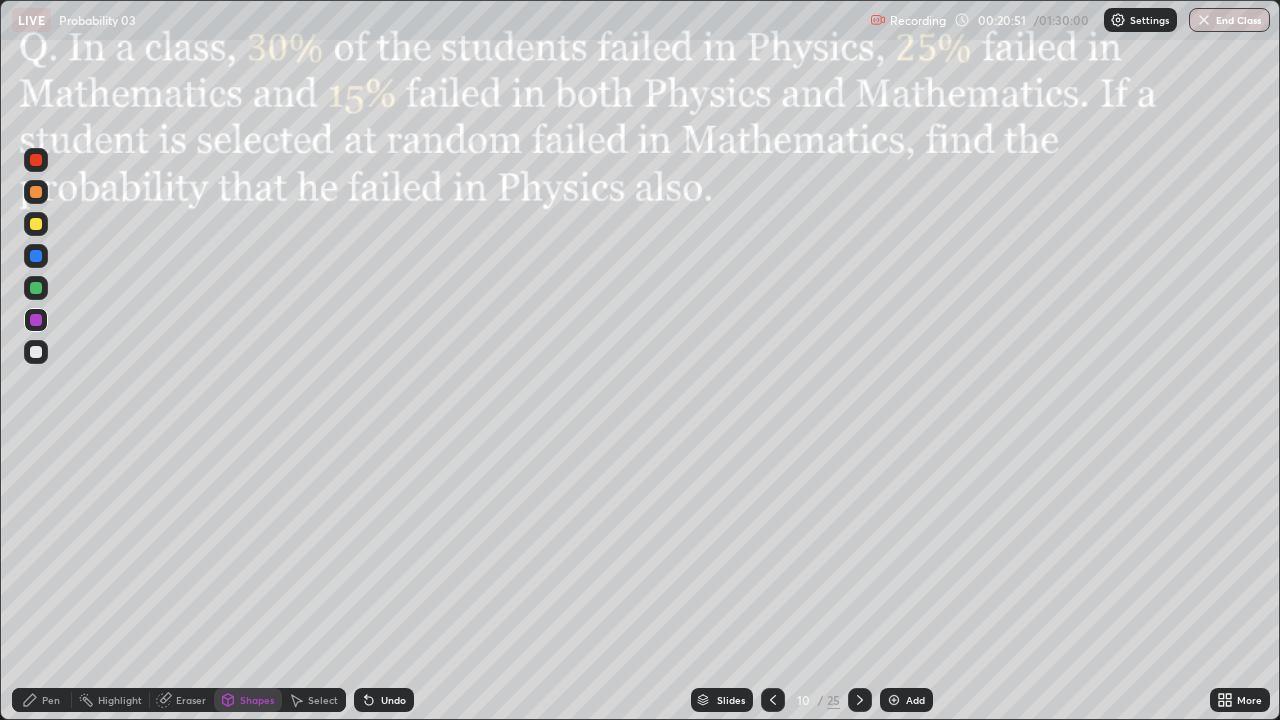 click at bounding box center [36, 288] 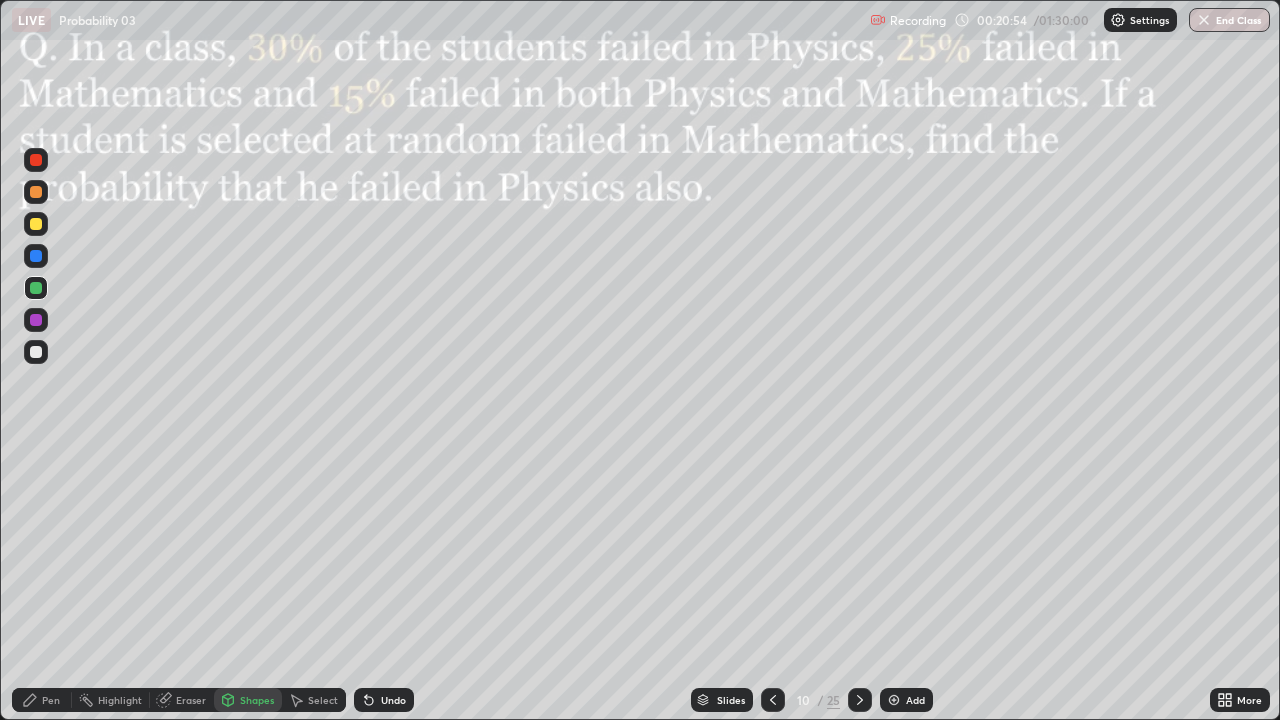 click on "Pen" at bounding box center [51, 700] 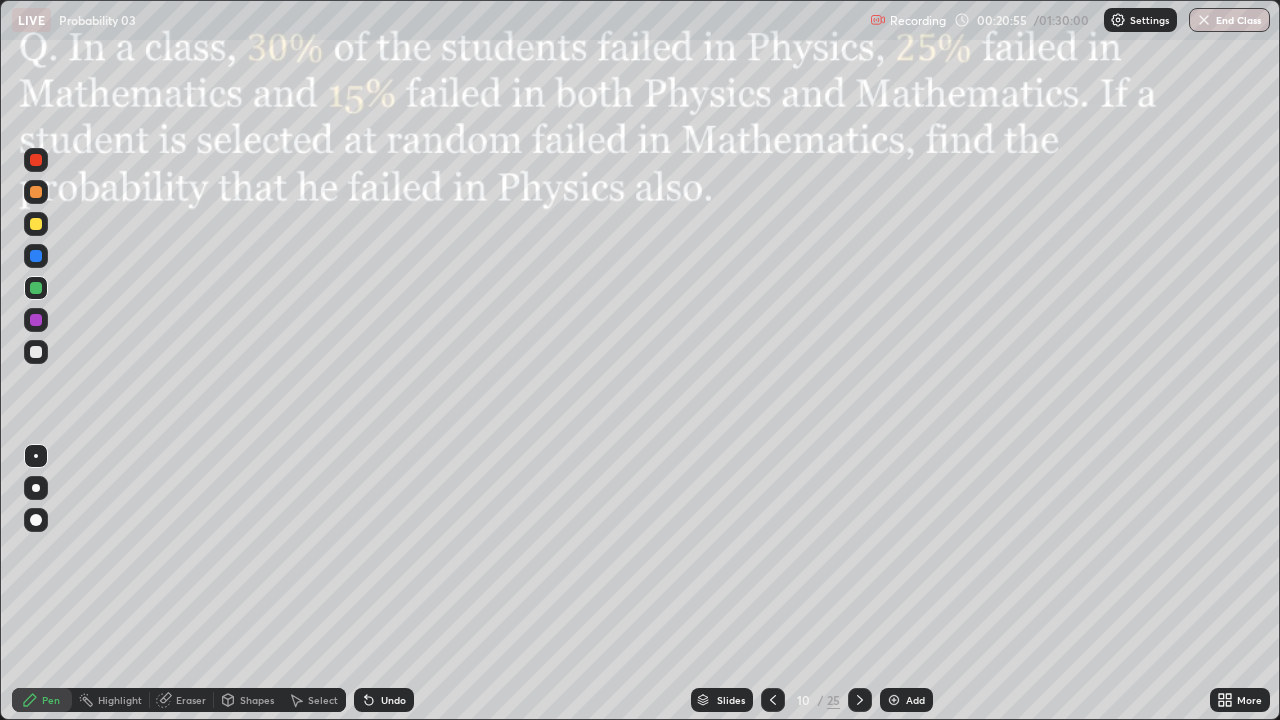 click at bounding box center (36, 256) 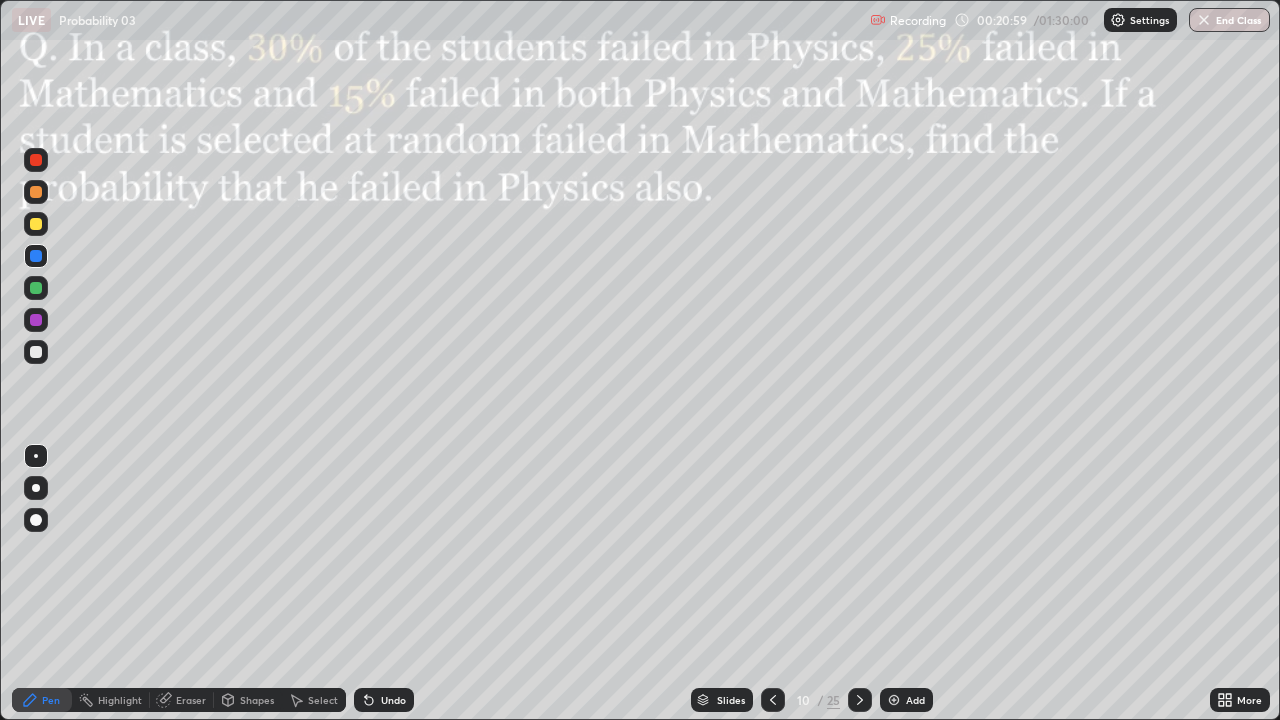click at bounding box center (36, 256) 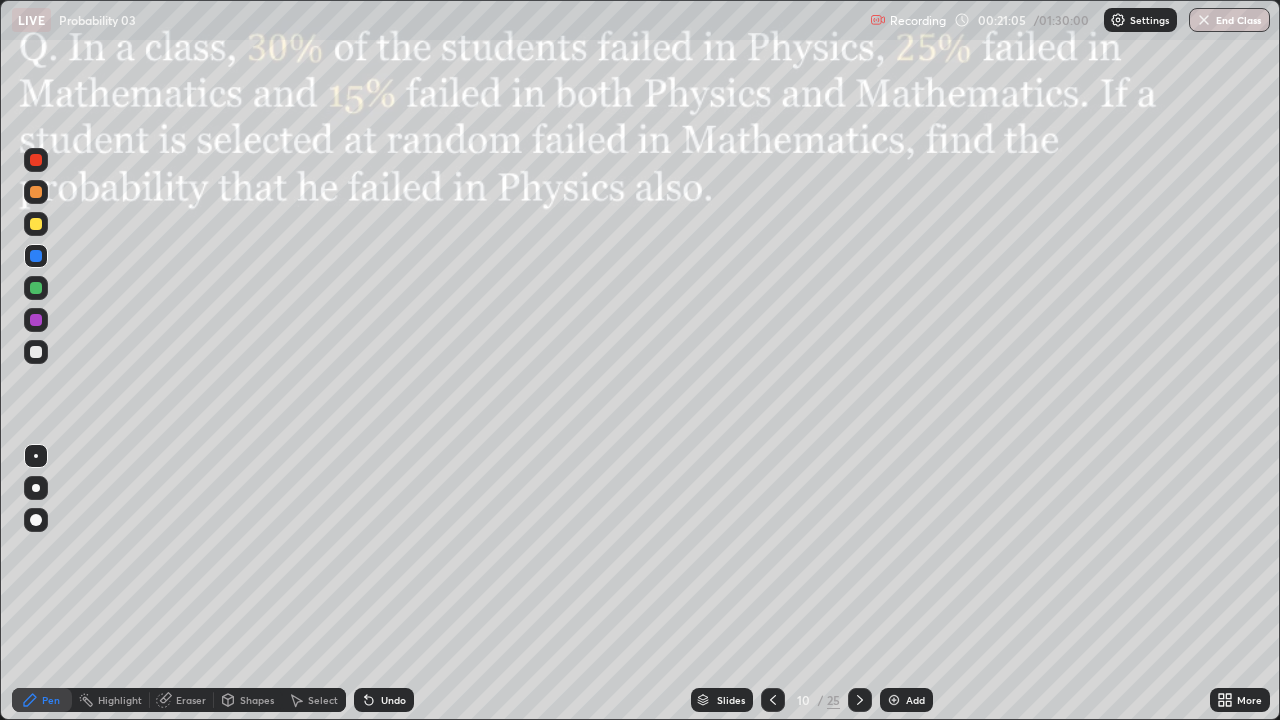 click at bounding box center [36, 160] 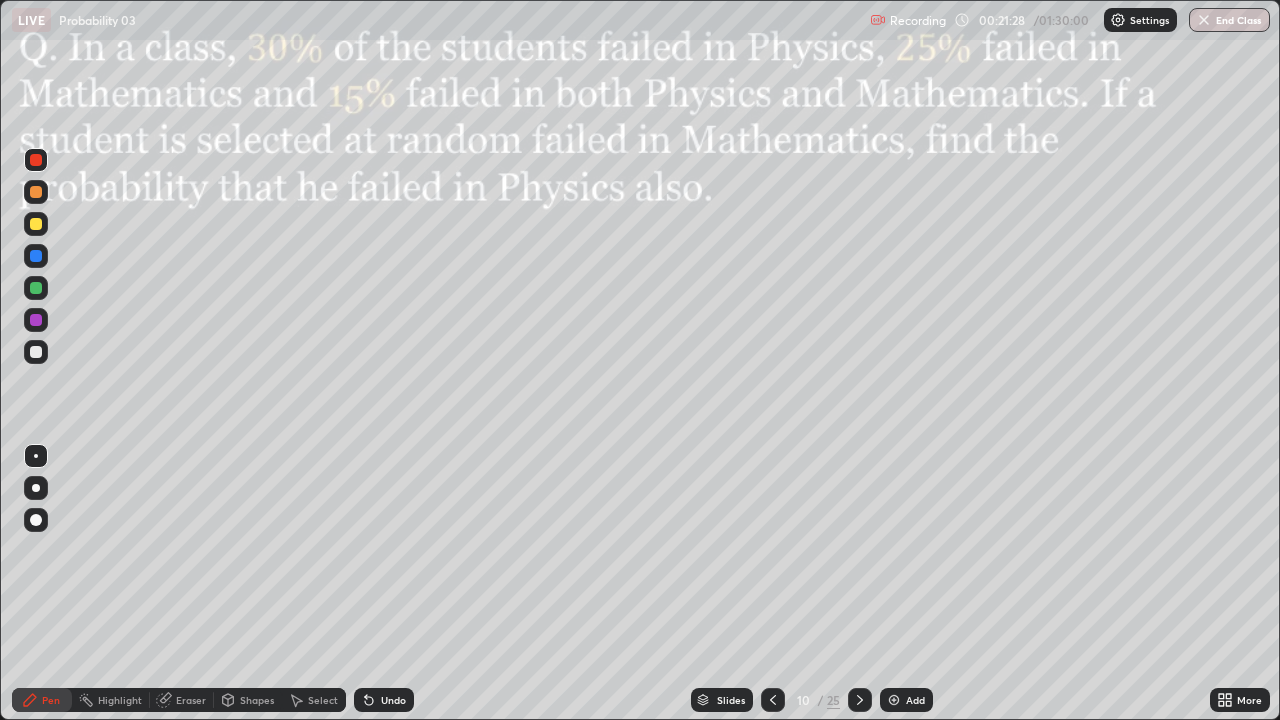click at bounding box center (36, 320) 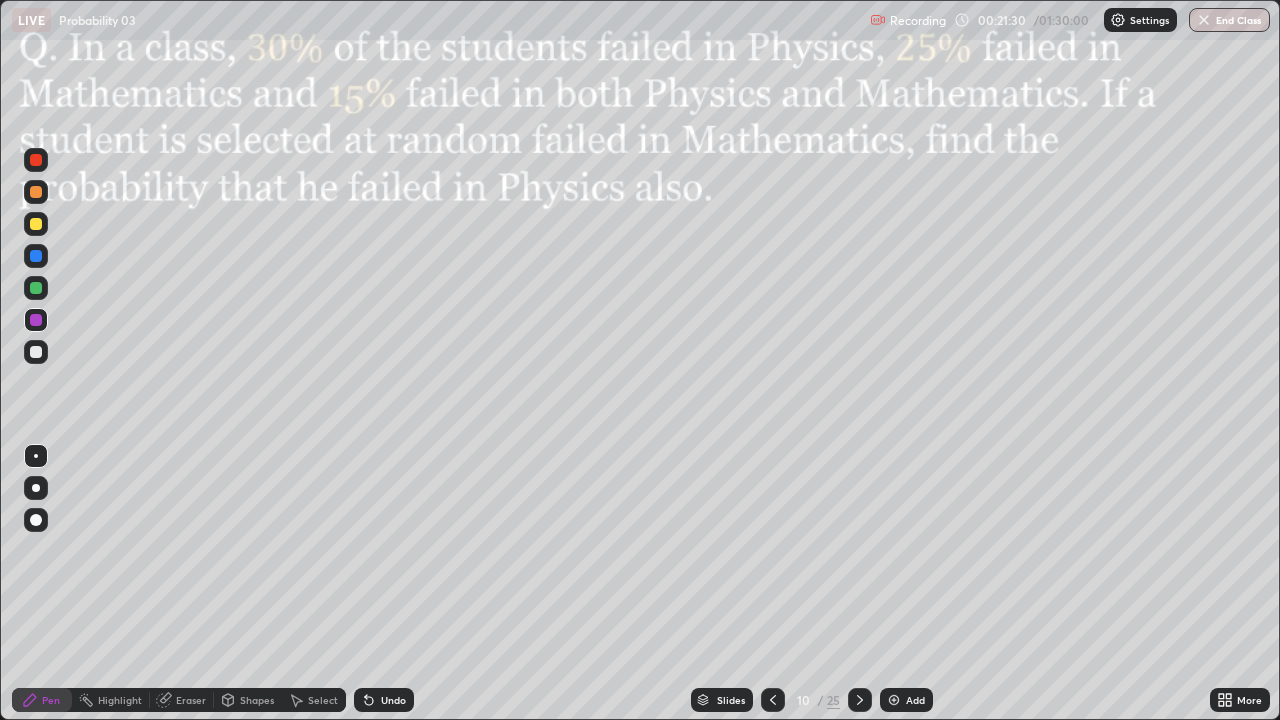 click at bounding box center [36, 192] 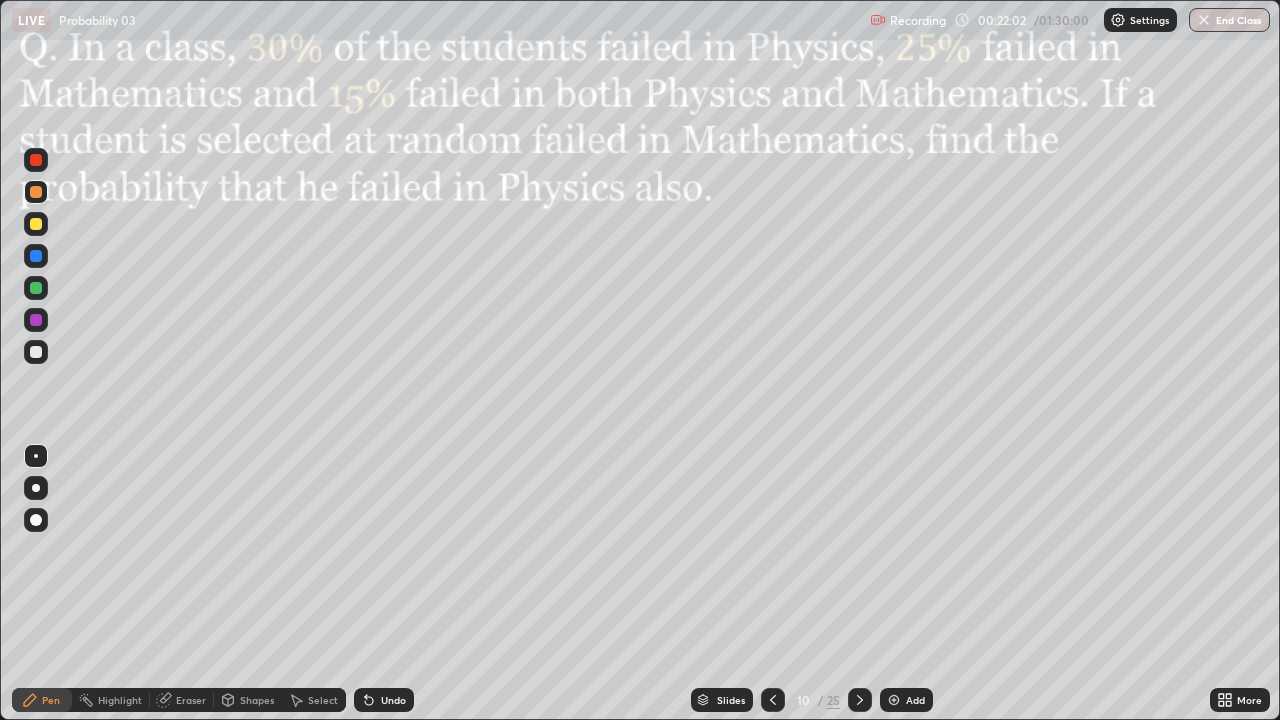 click on "Undo" at bounding box center [393, 700] 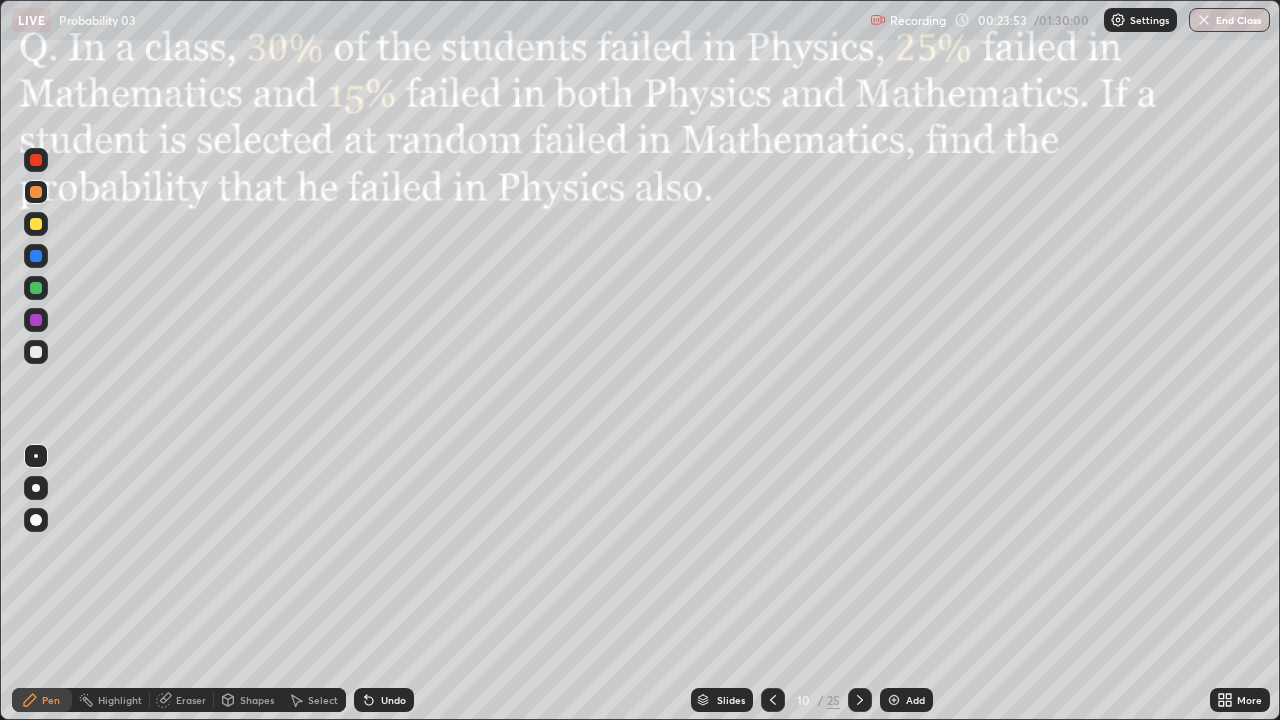 click at bounding box center (860, 700) 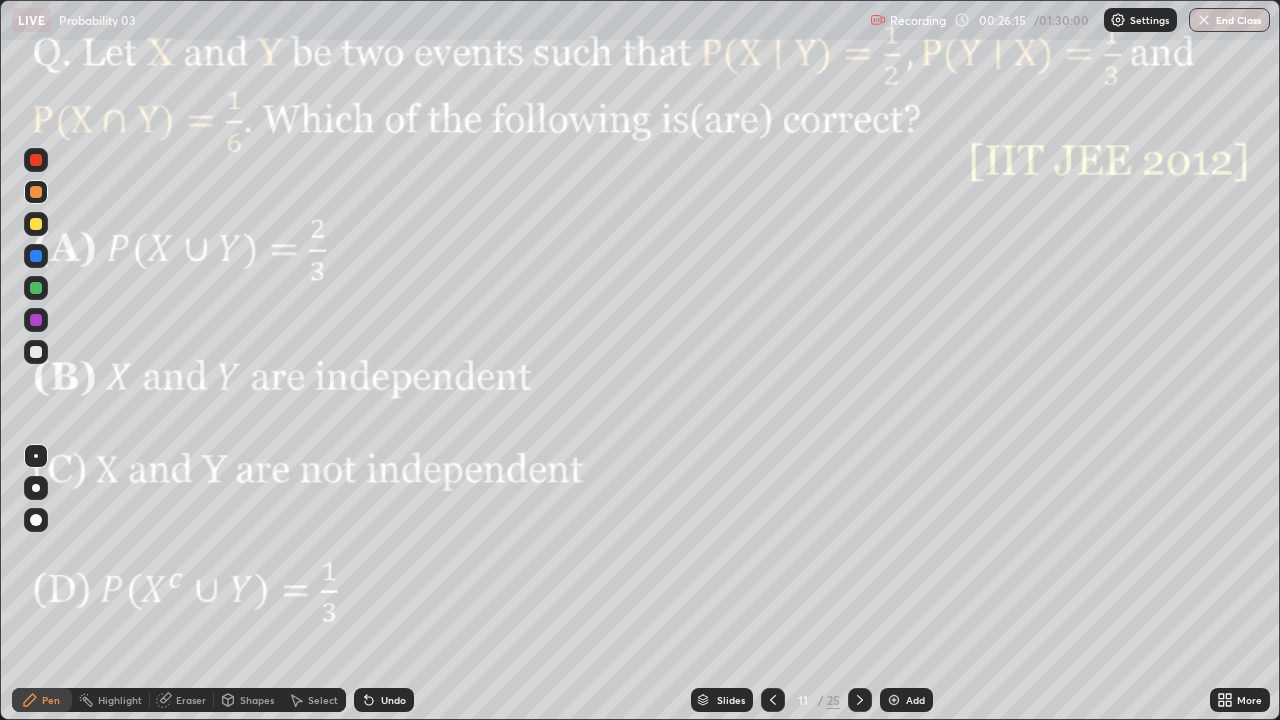 click at bounding box center [36, 320] 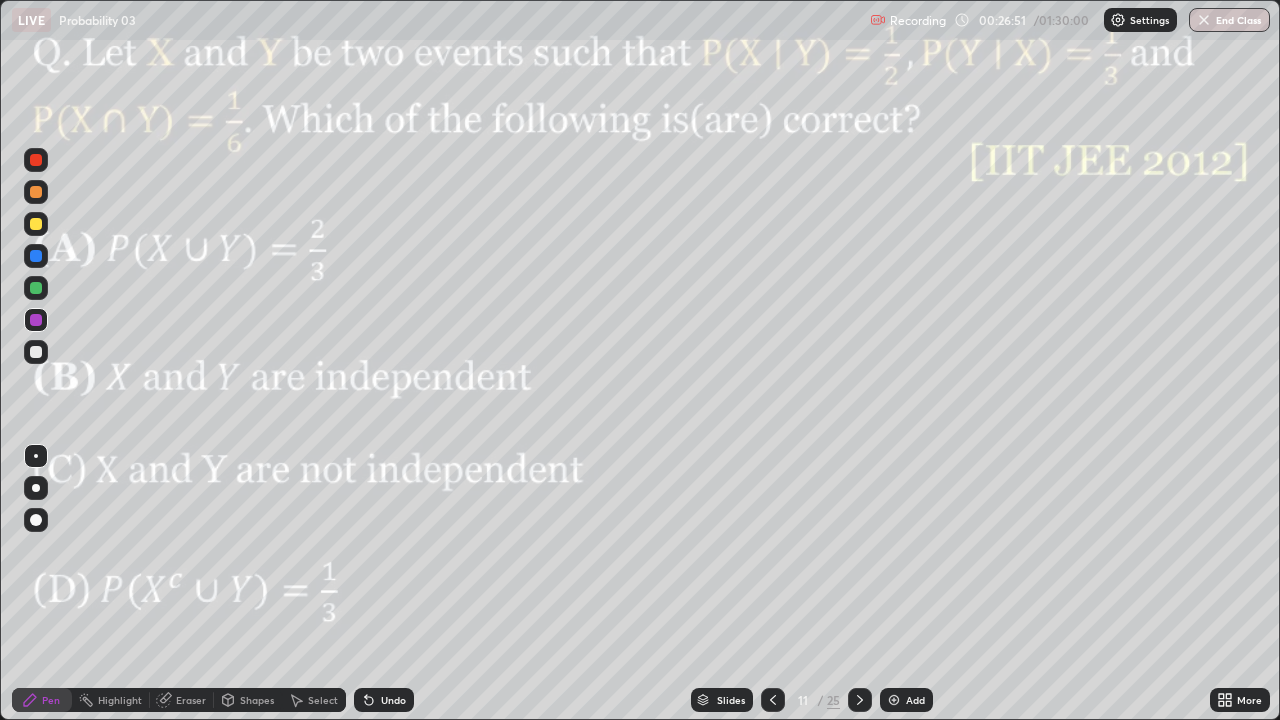 click at bounding box center [36, 256] 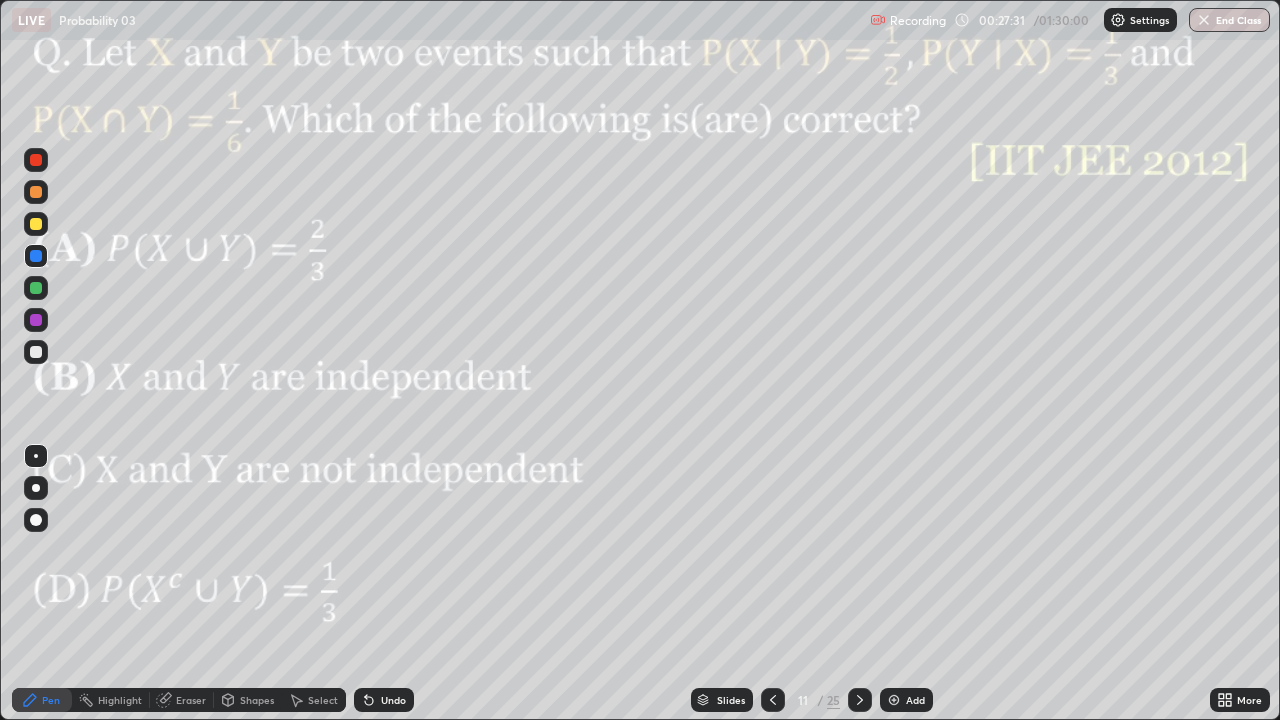 click at bounding box center (36, 320) 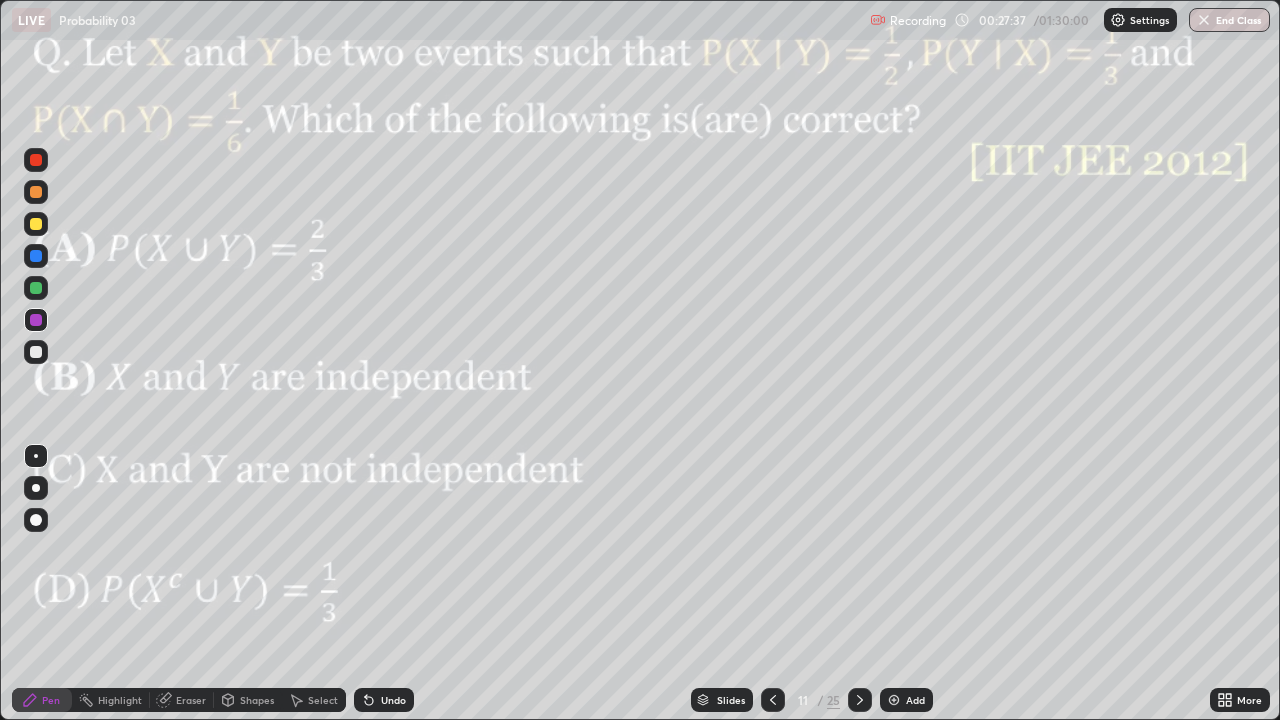click at bounding box center [36, 224] 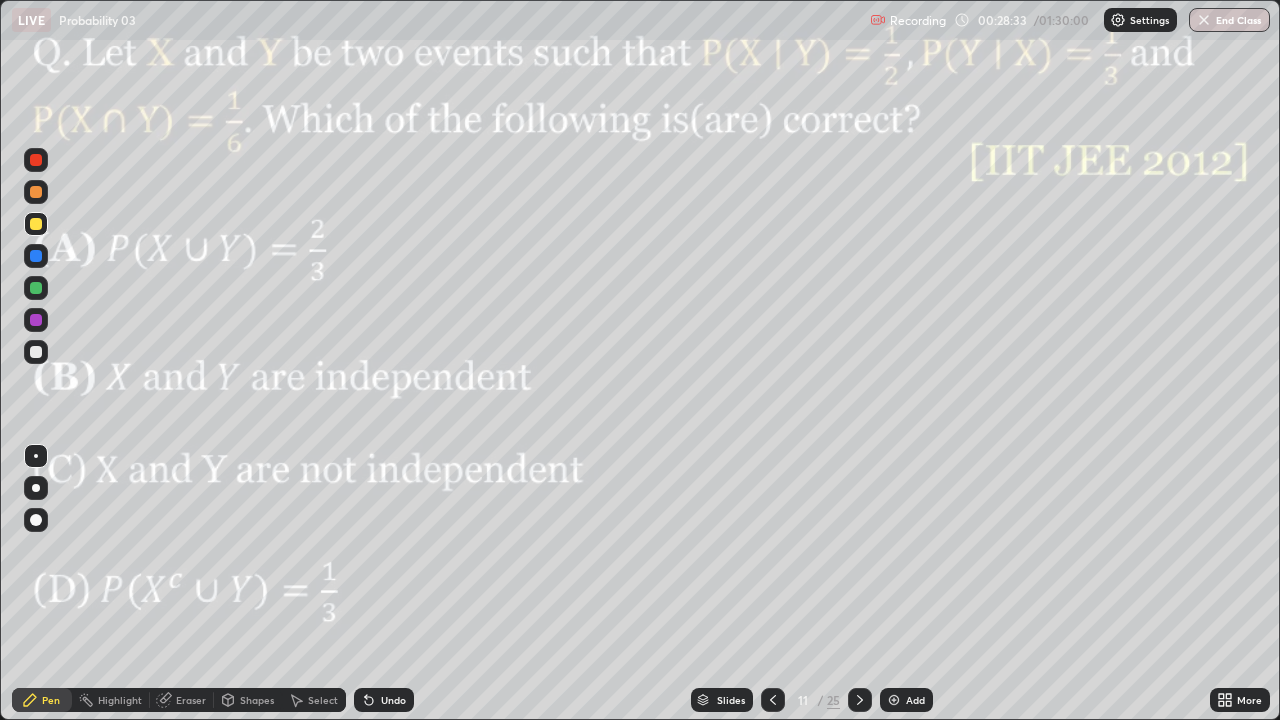 click at bounding box center [36, 320] 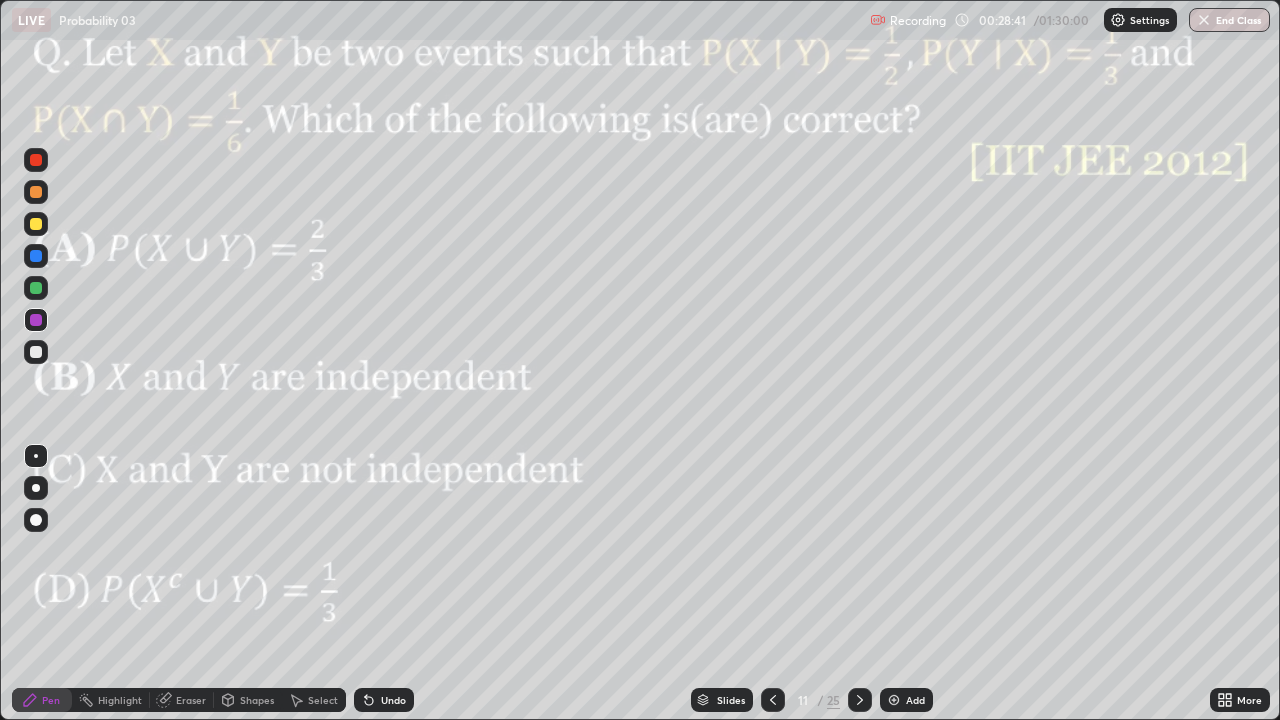 click 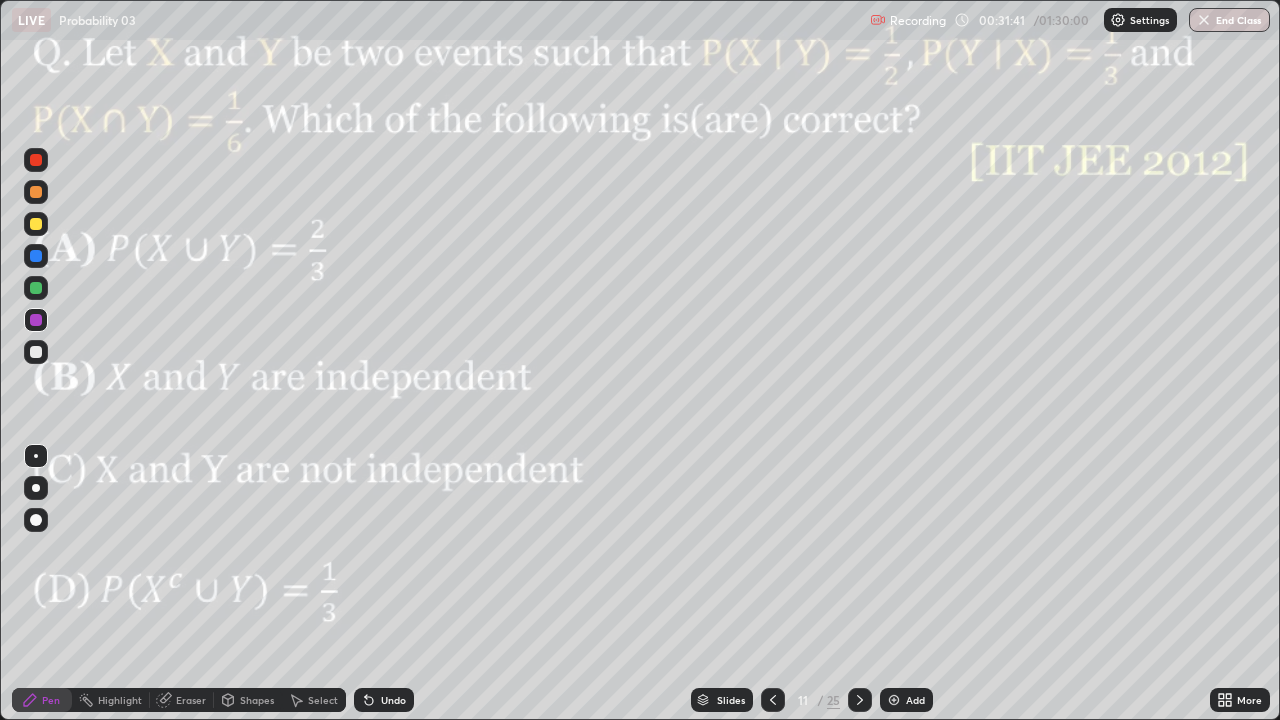 click at bounding box center [36, 320] 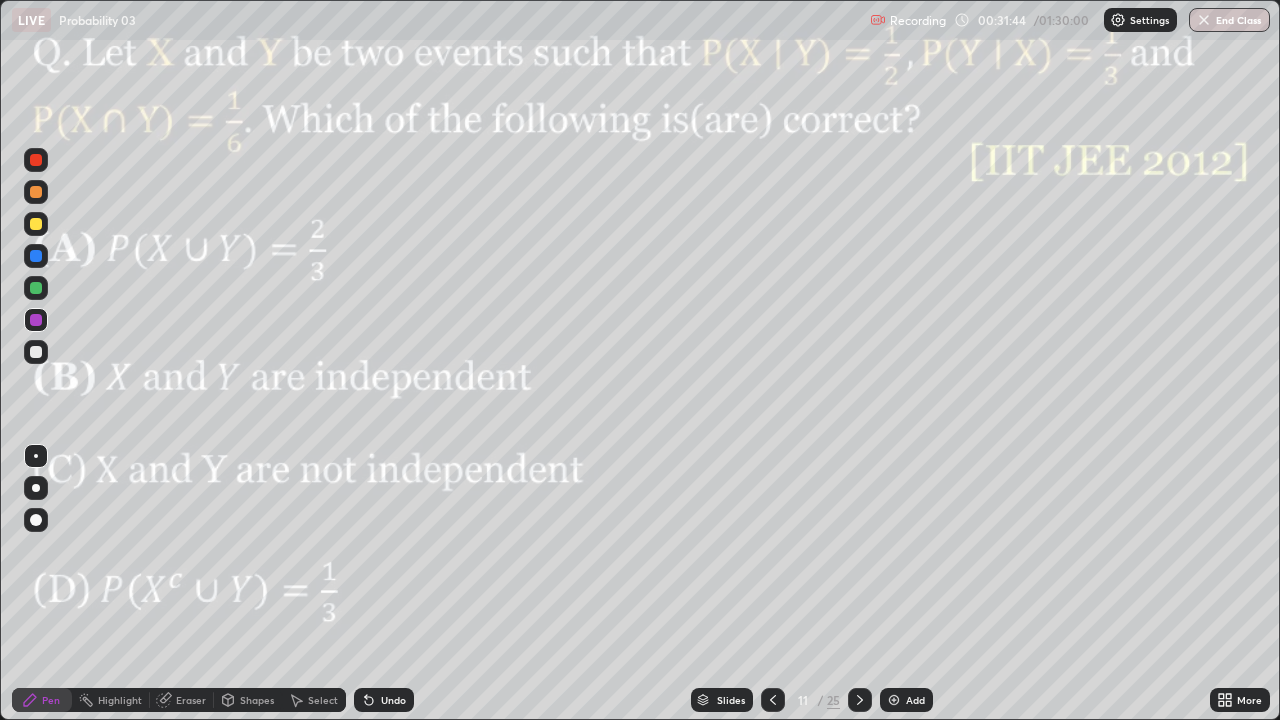click at bounding box center (36, 288) 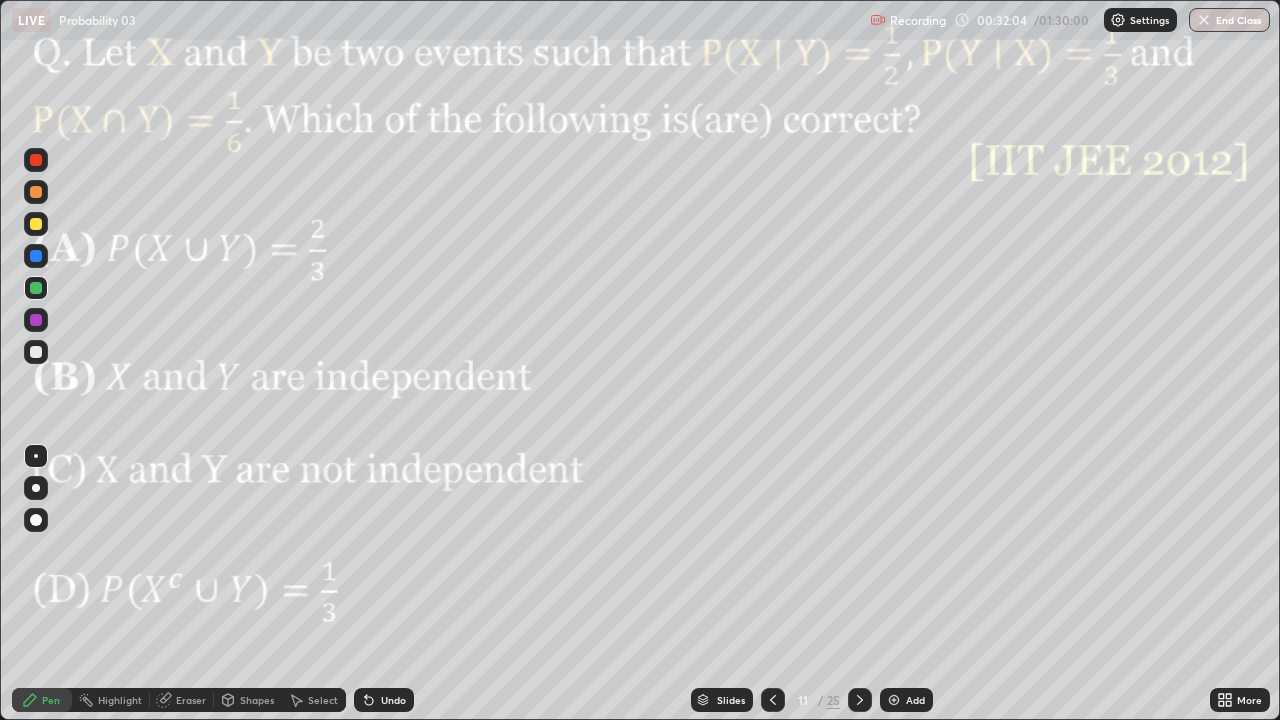 click 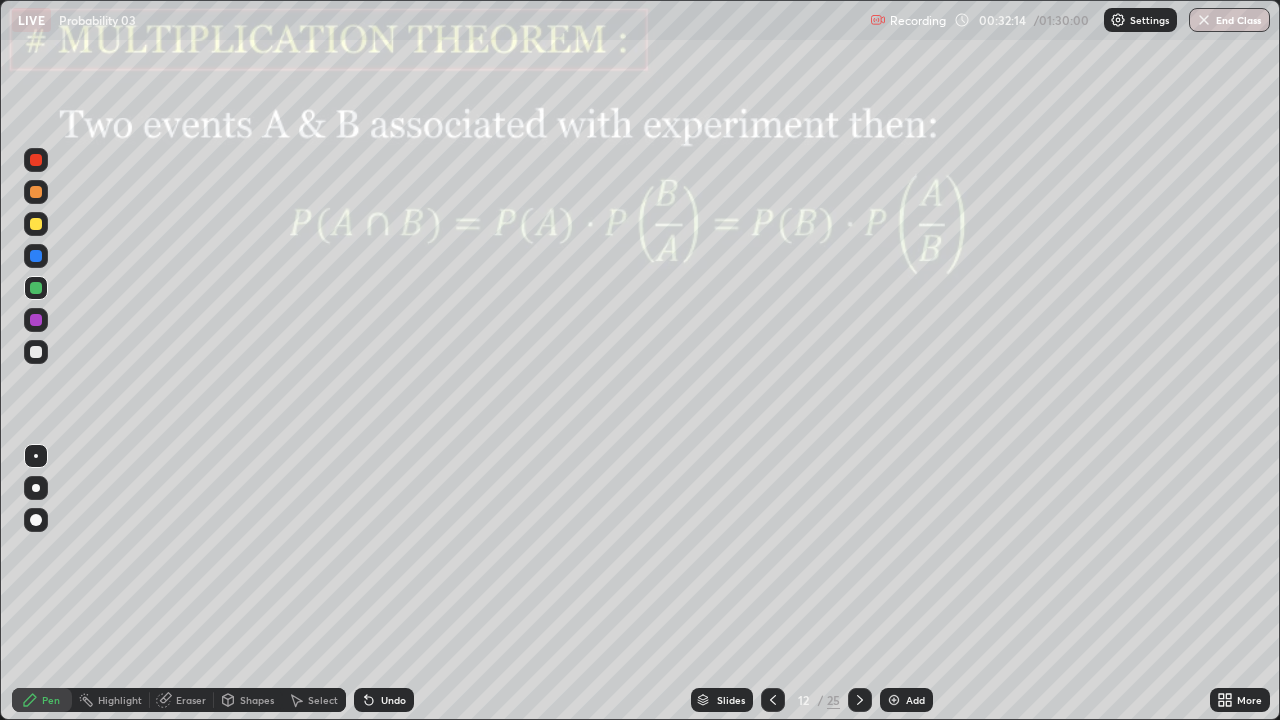 click at bounding box center (36, 320) 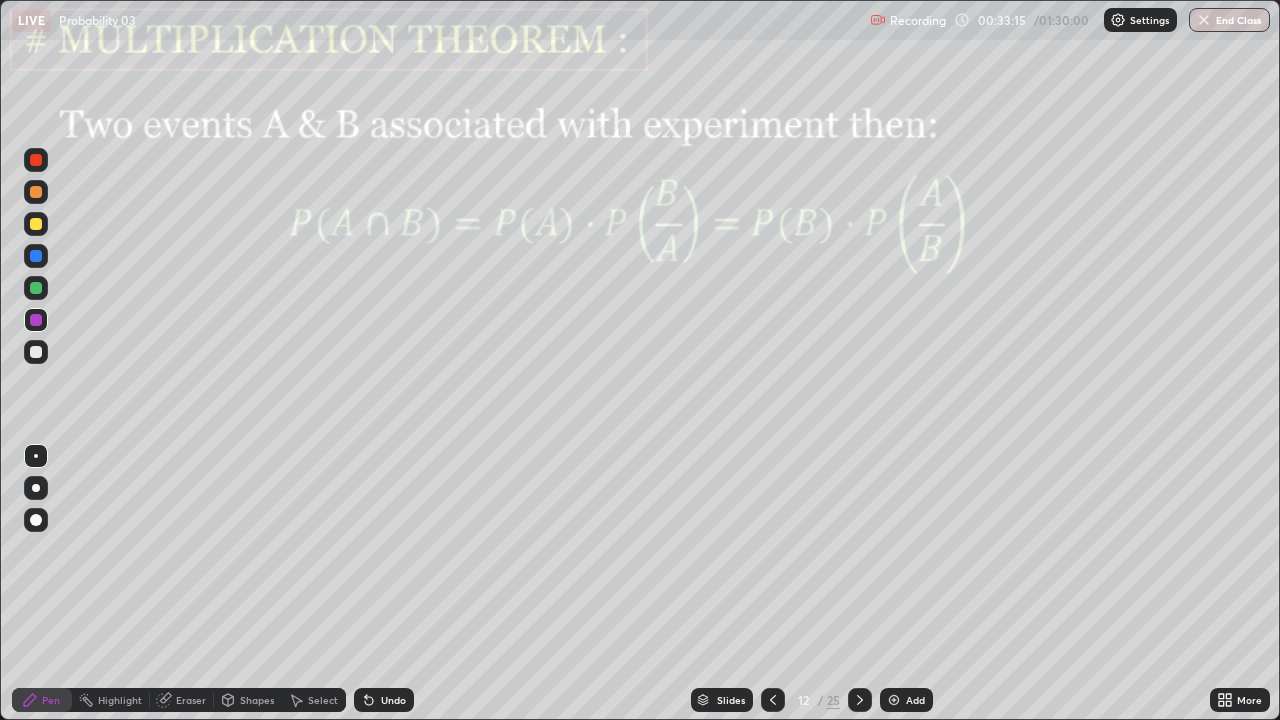 click at bounding box center [36, 256] 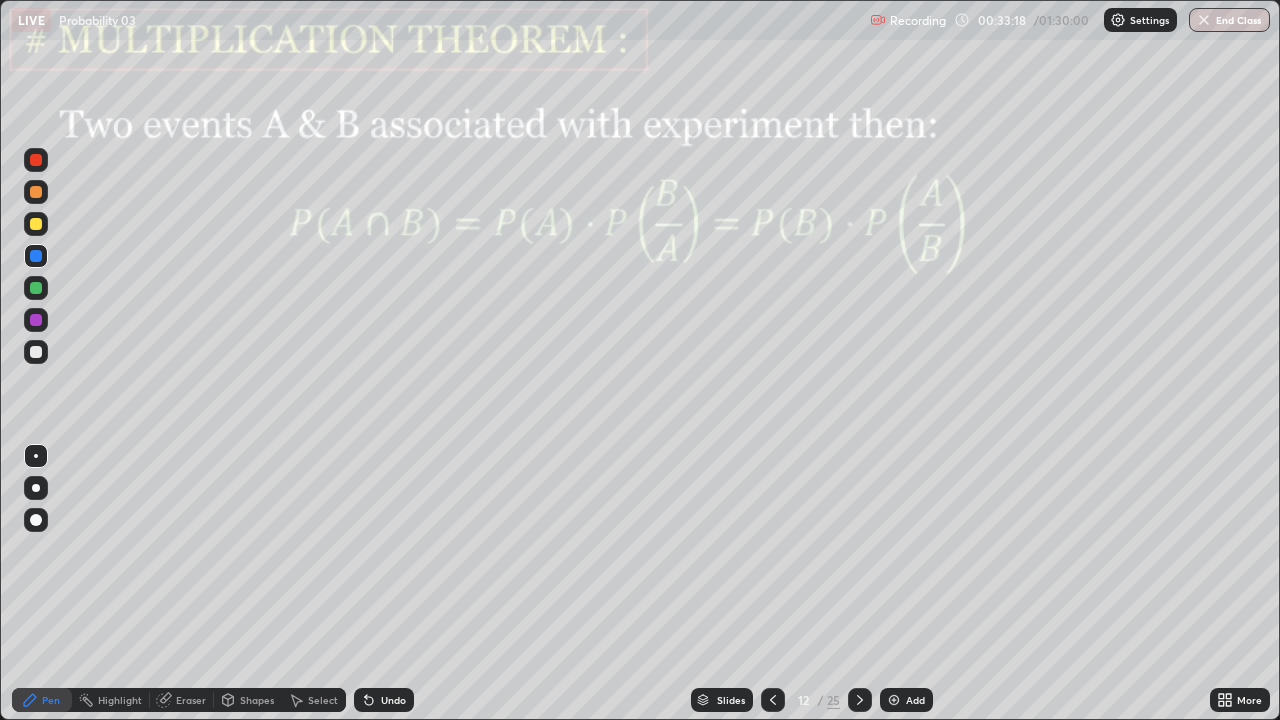 click at bounding box center [36, 256] 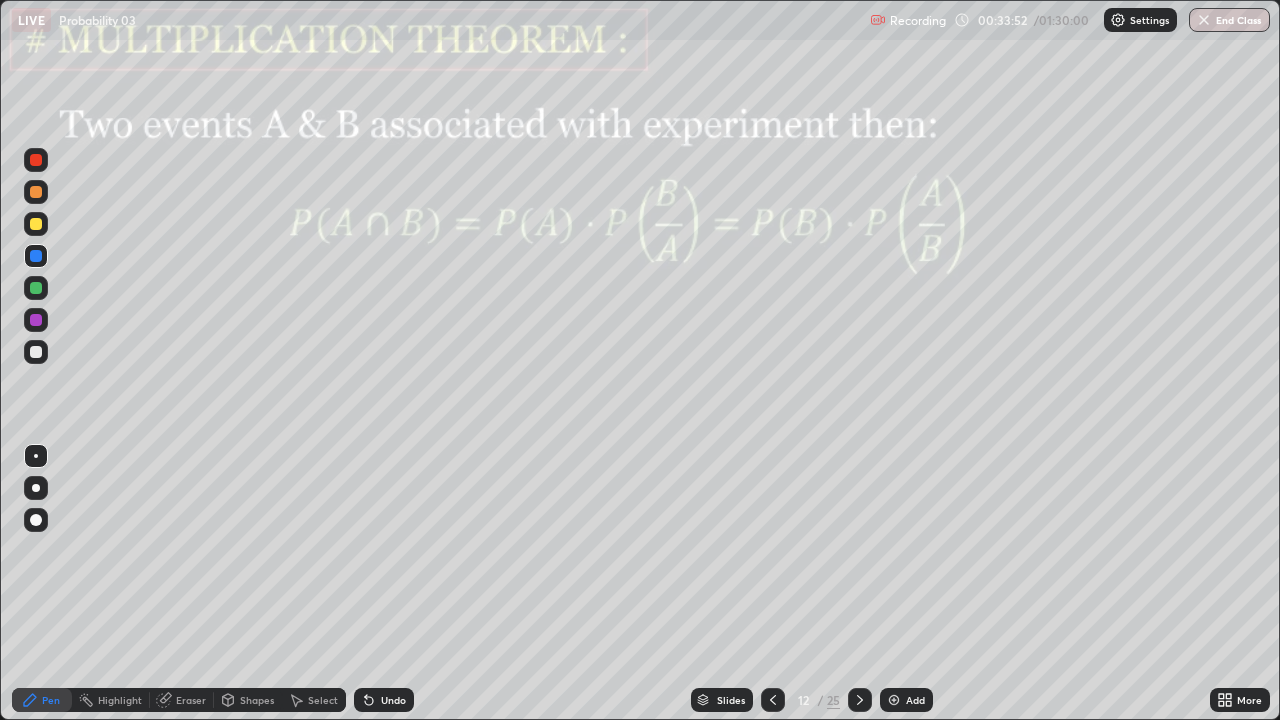 click on "Shapes" at bounding box center (257, 700) 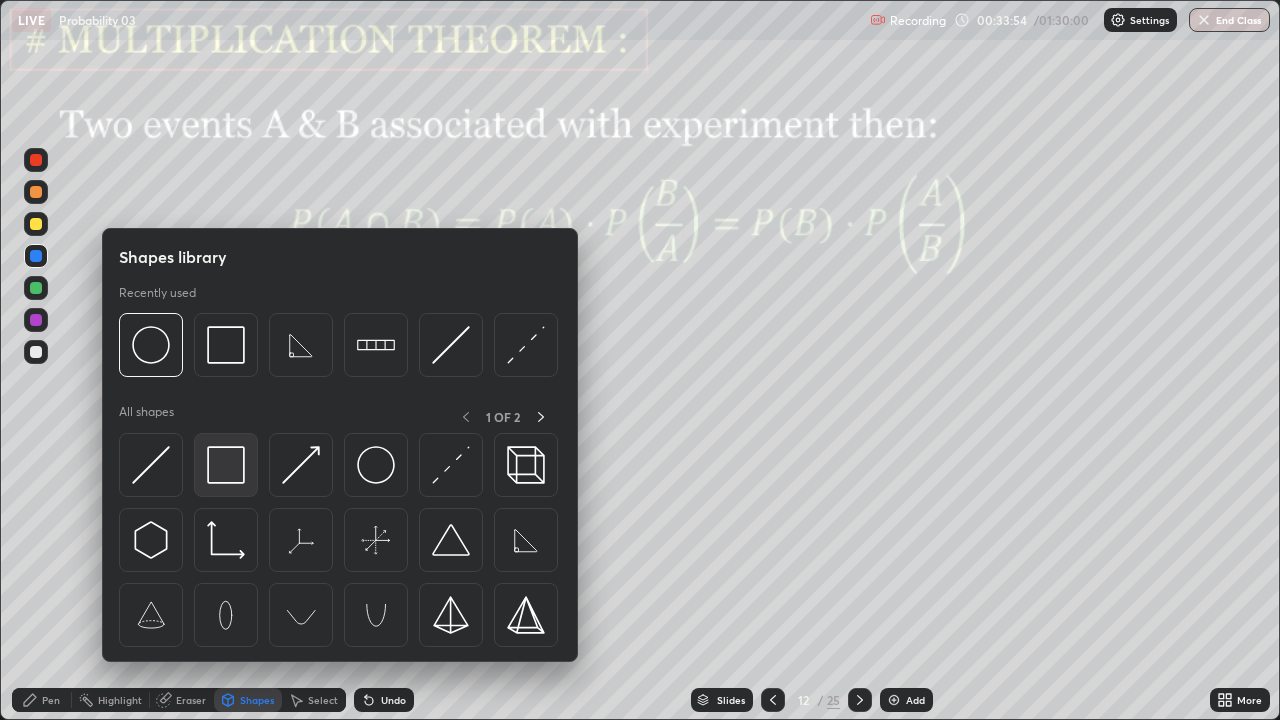 click at bounding box center (226, 465) 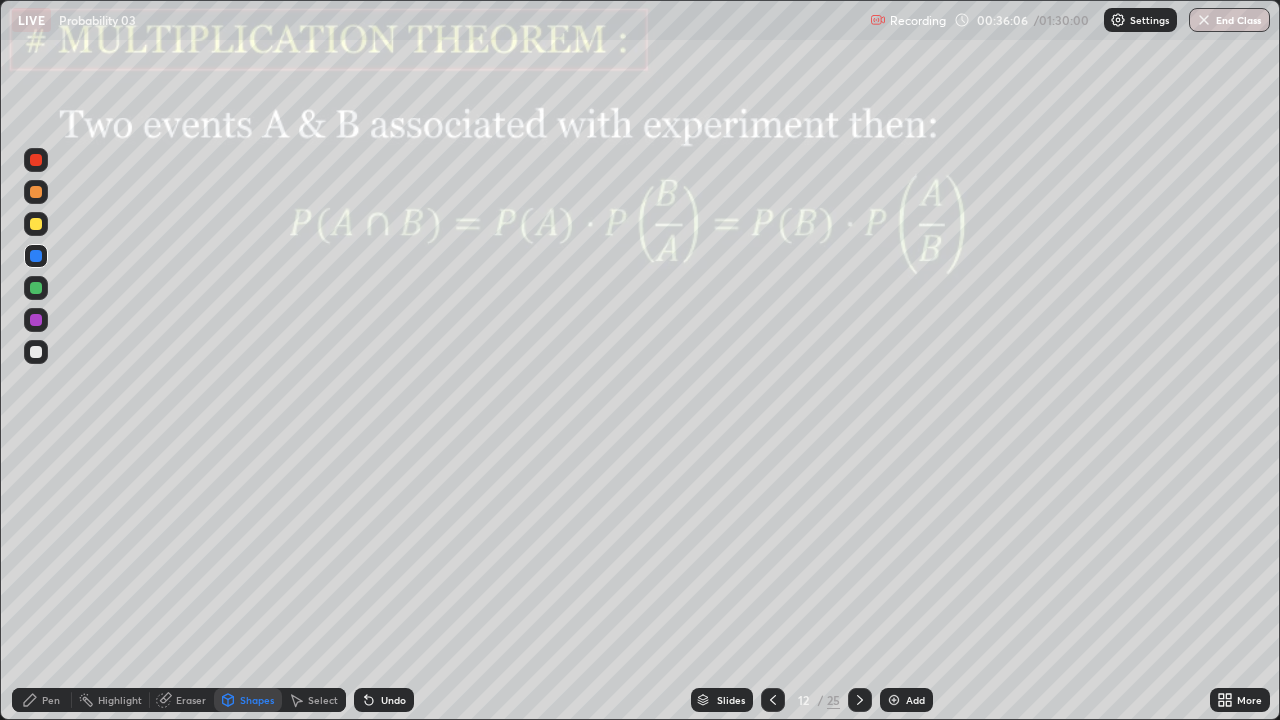 click at bounding box center (860, 700) 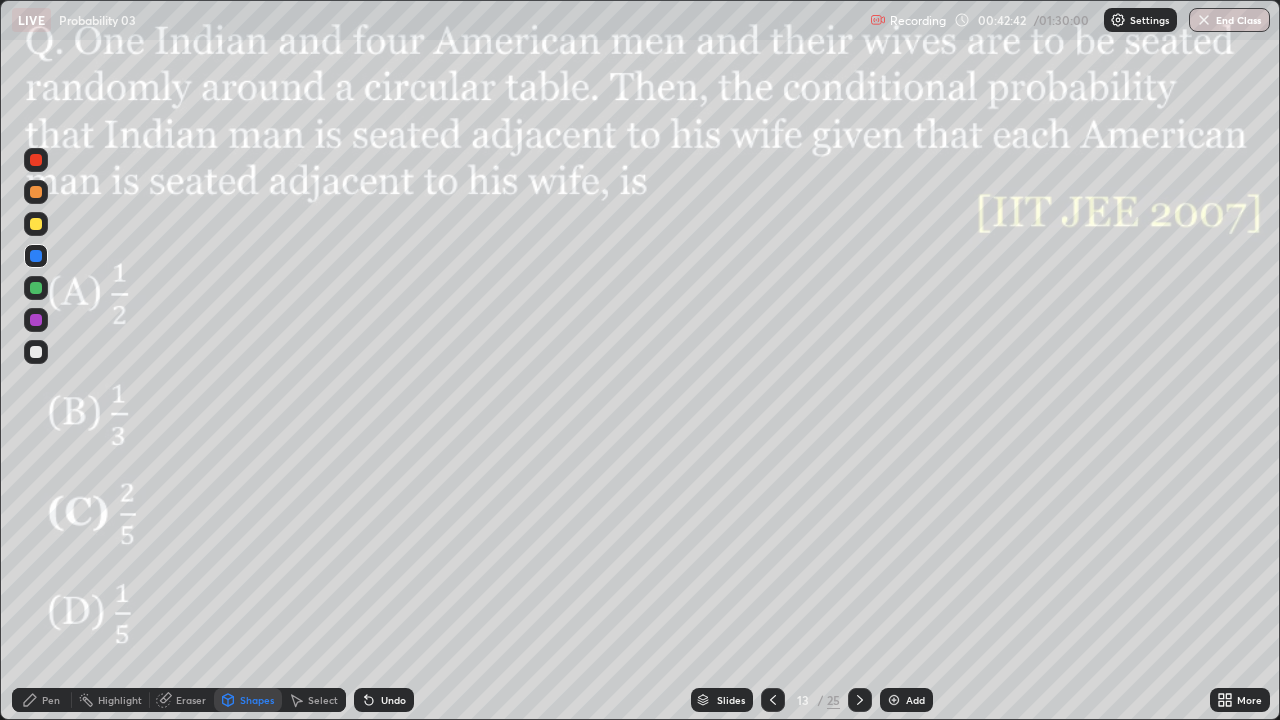 click at bounding box center (36, 320) 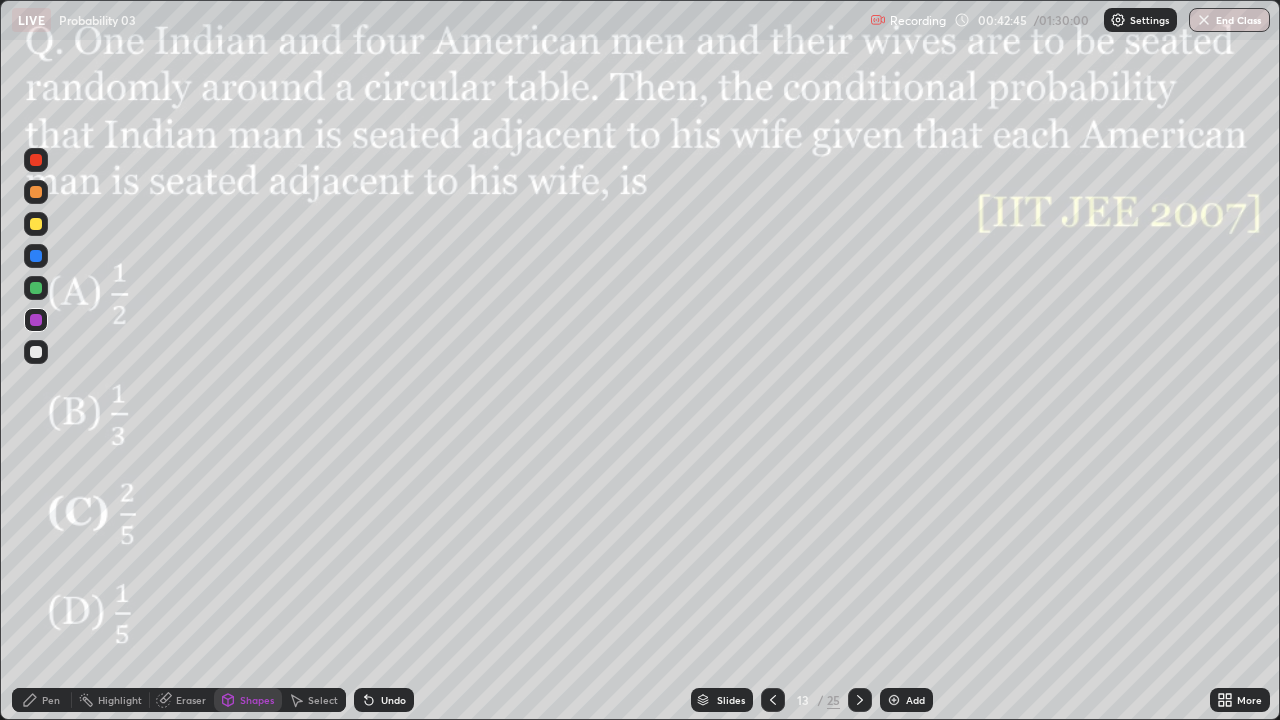 click on "Undo" at bounding box center [393, 700] 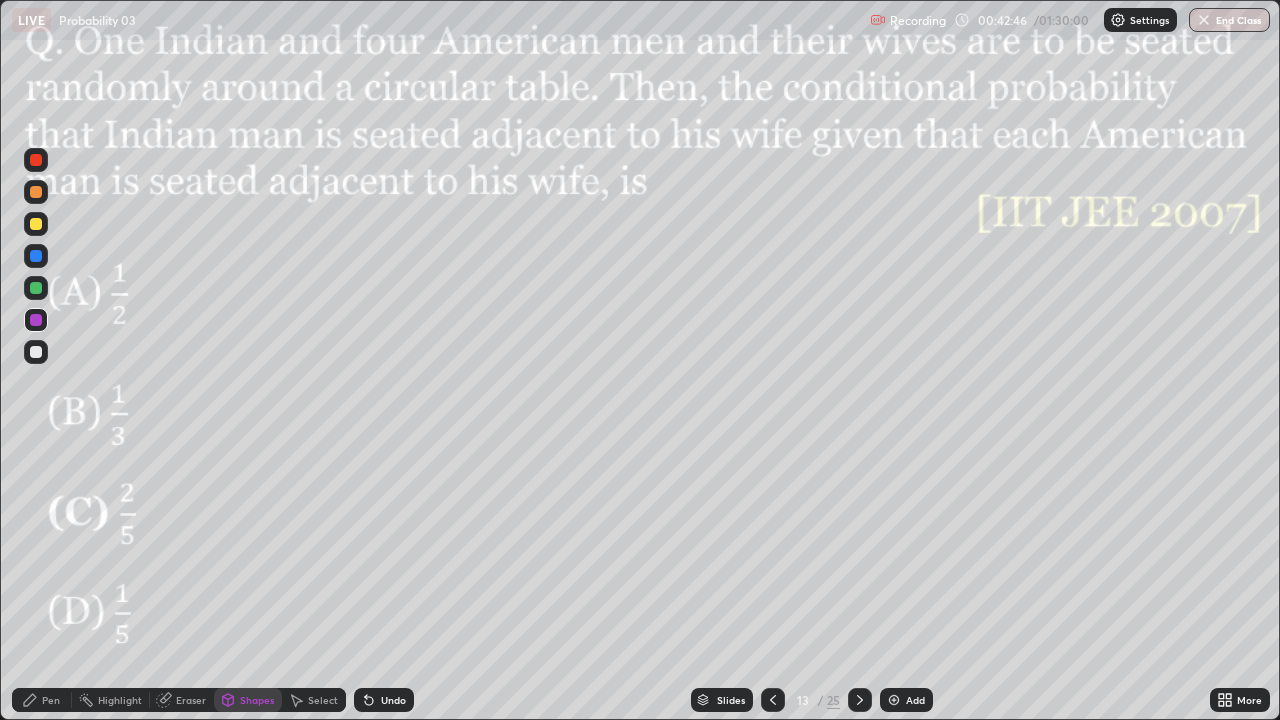 click on "Pen" at bounding box center (42, 700) 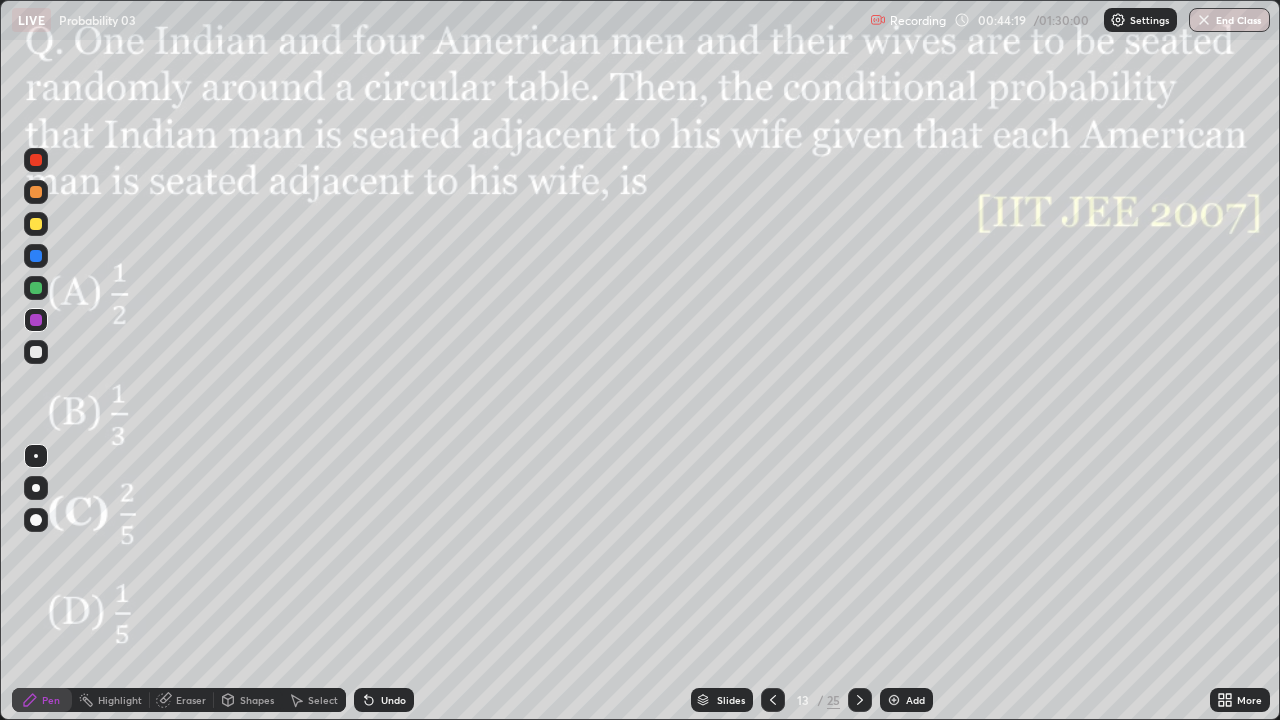 click at bounding box center [36, 288] 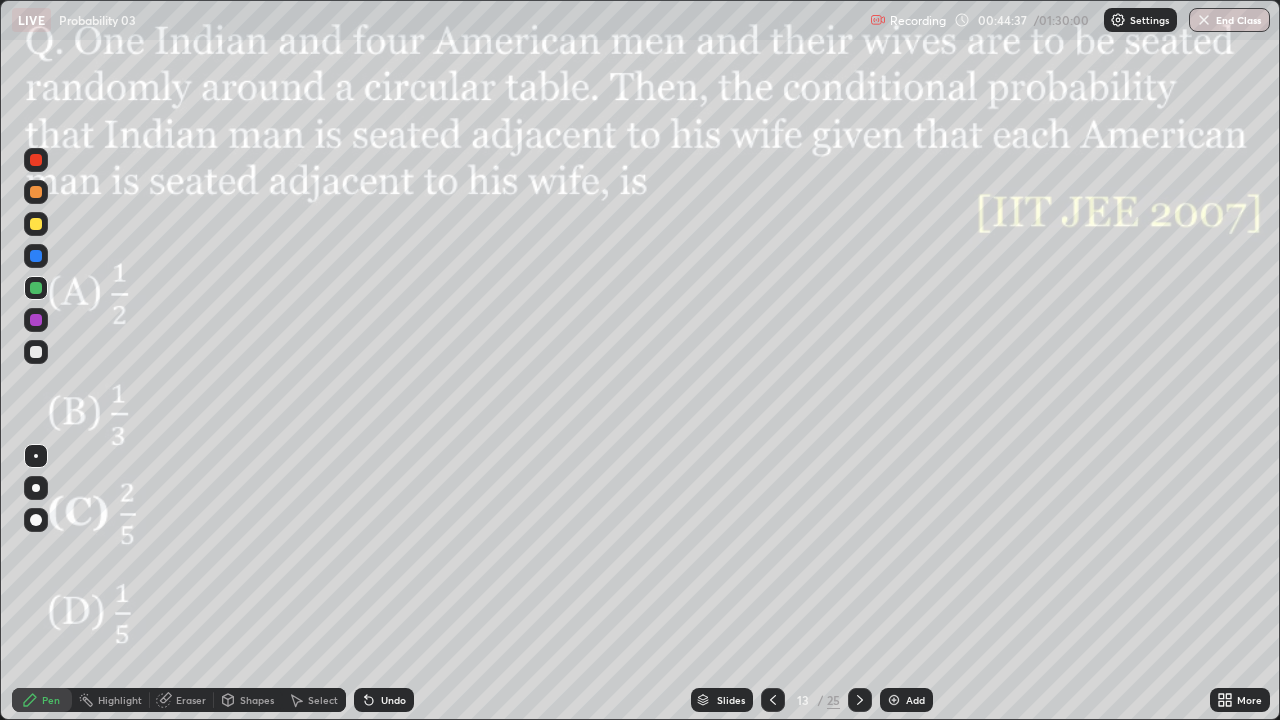 click at bounding box center [36, 256] 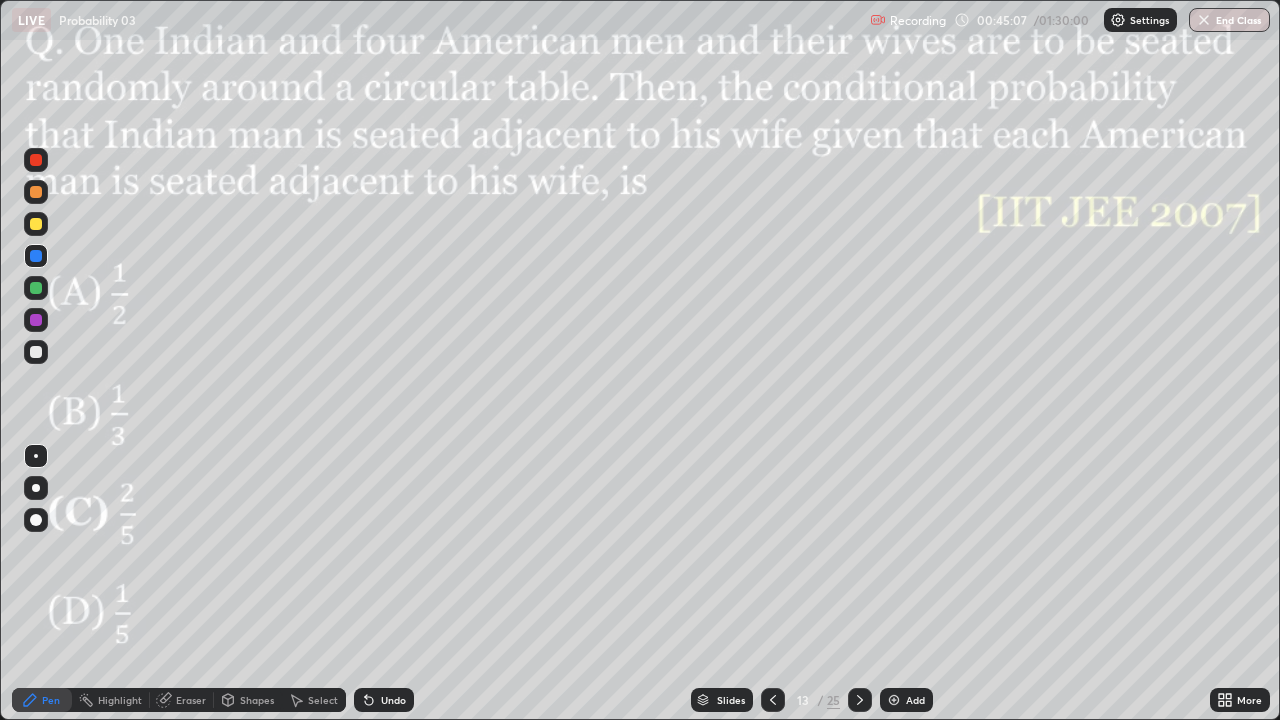 click at bounding box center [36, 192] 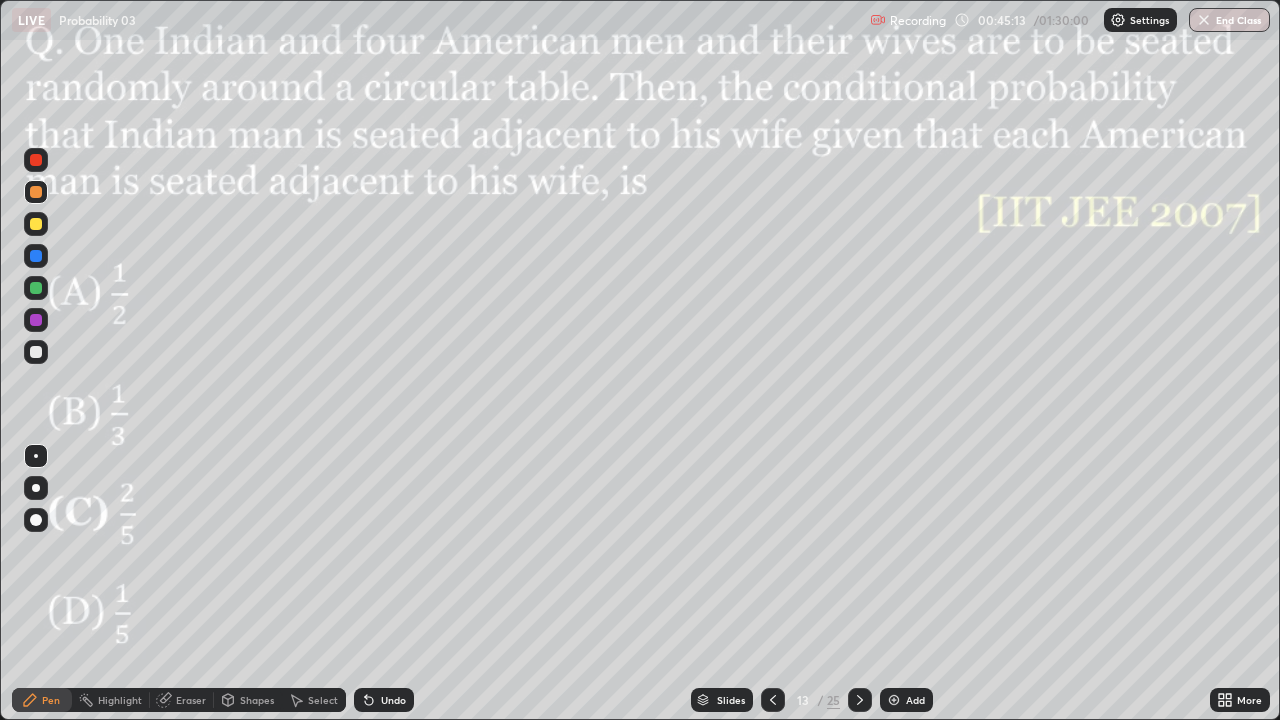 click on "Undo" at bounding box center [393, 700] 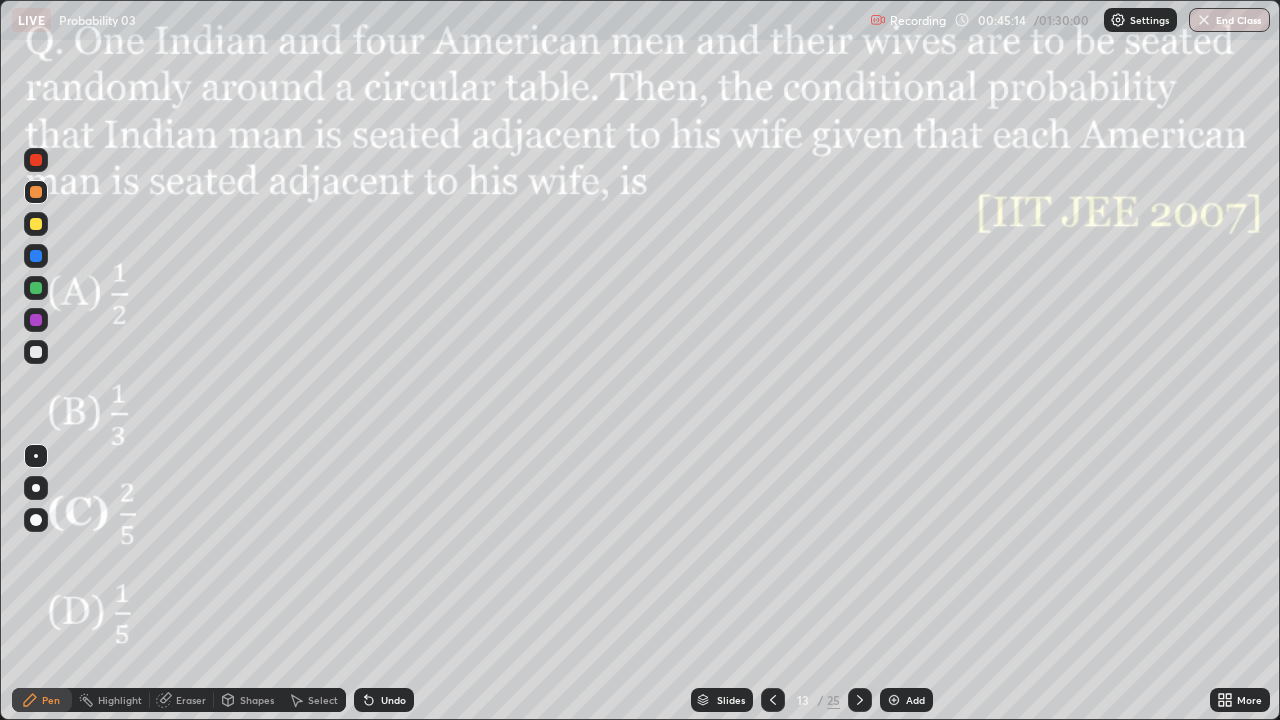 click on "Shapes" at bounding box center (257, 700) 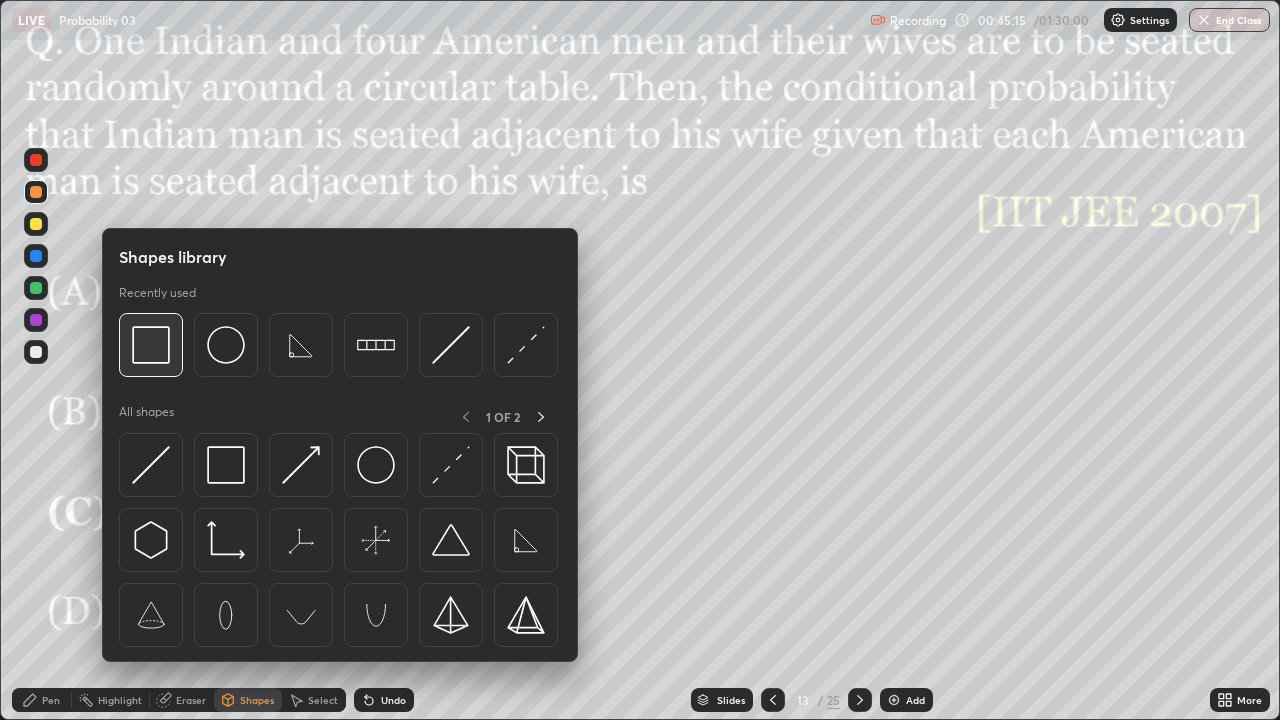 click at bounding box center [151, 345] 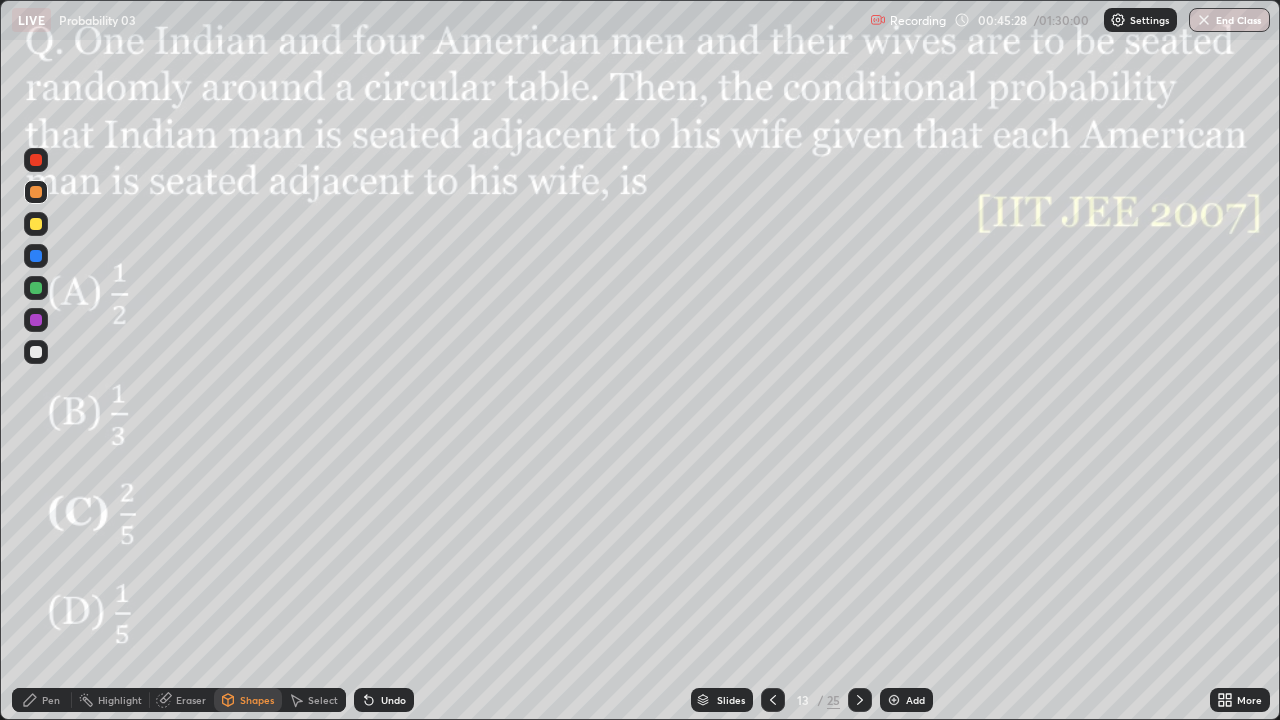 click at bounding box center (36, 320) 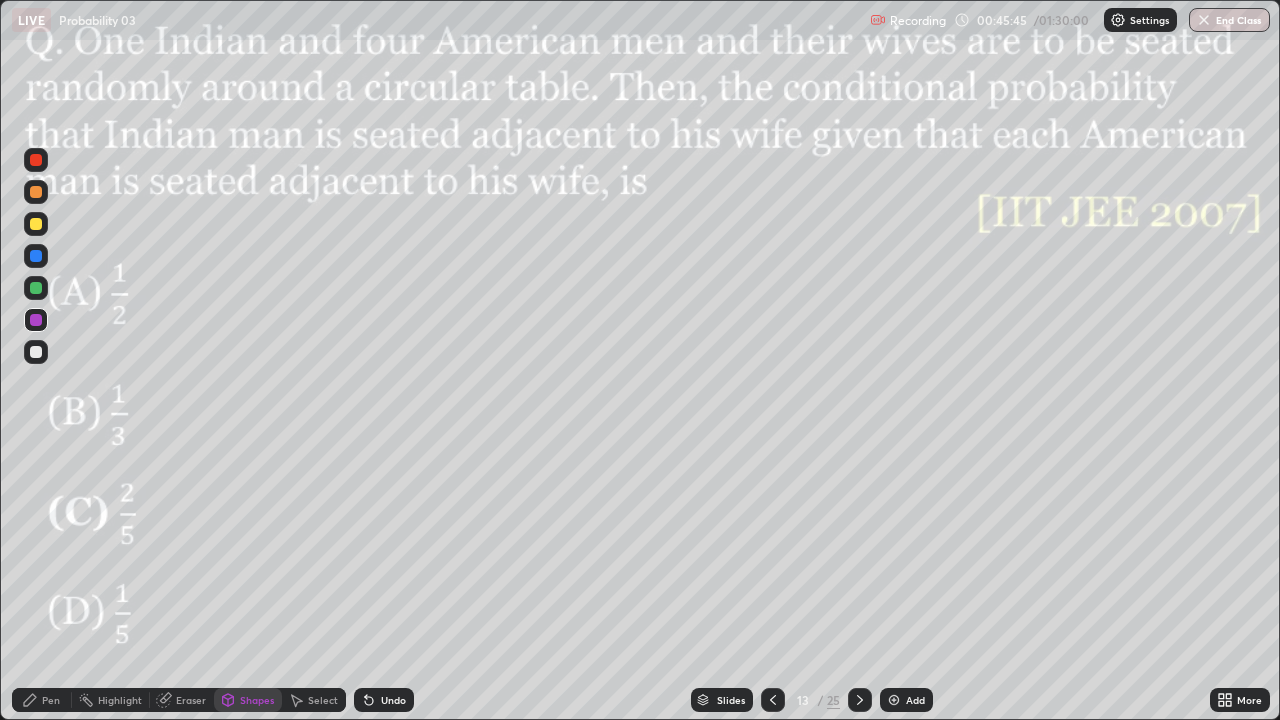 click at bounding box center [36, 320] 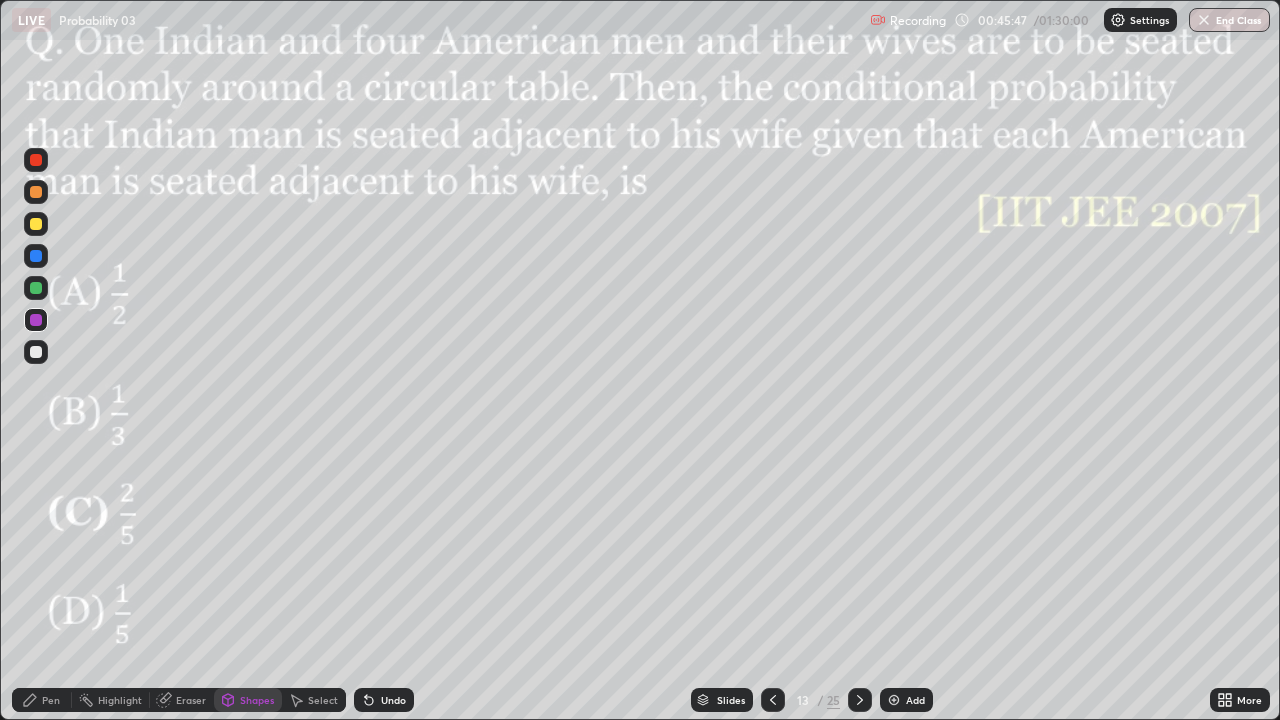 click on "Undo" at bounding box center (384, 700) 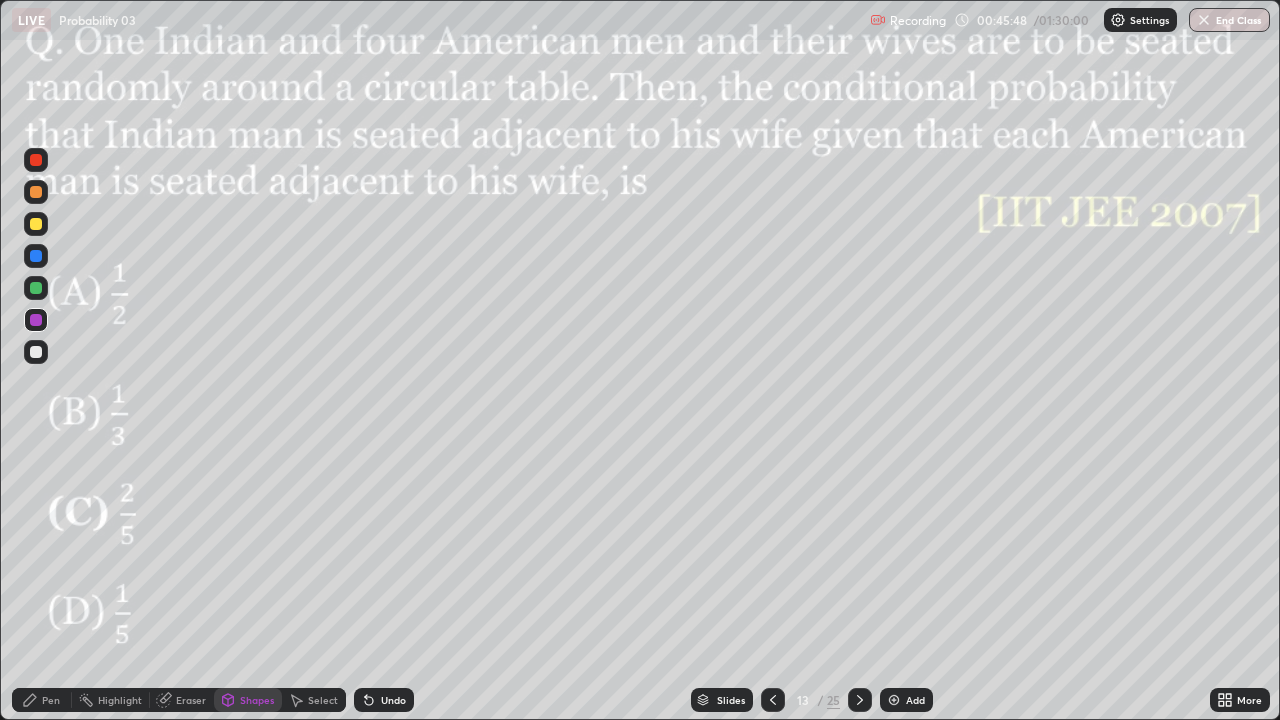 click on "Pen" at bounding box center (42, 700) 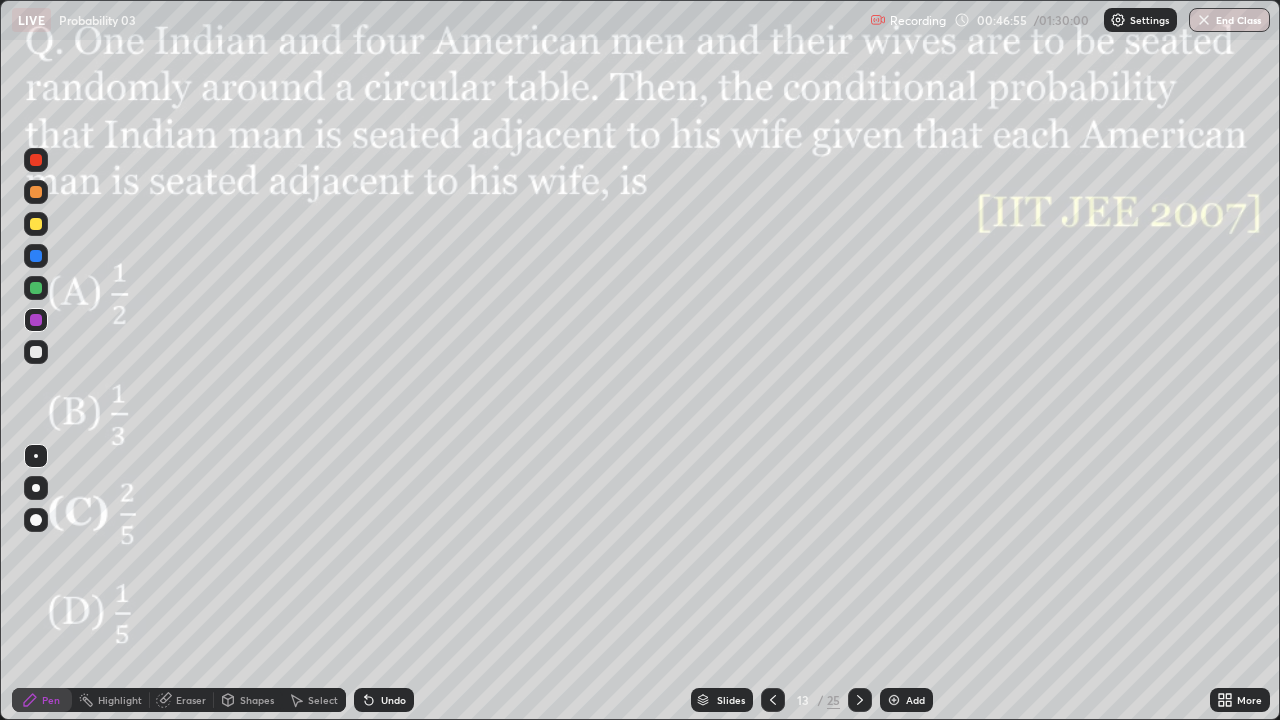 click at bounding box center [36, 288] 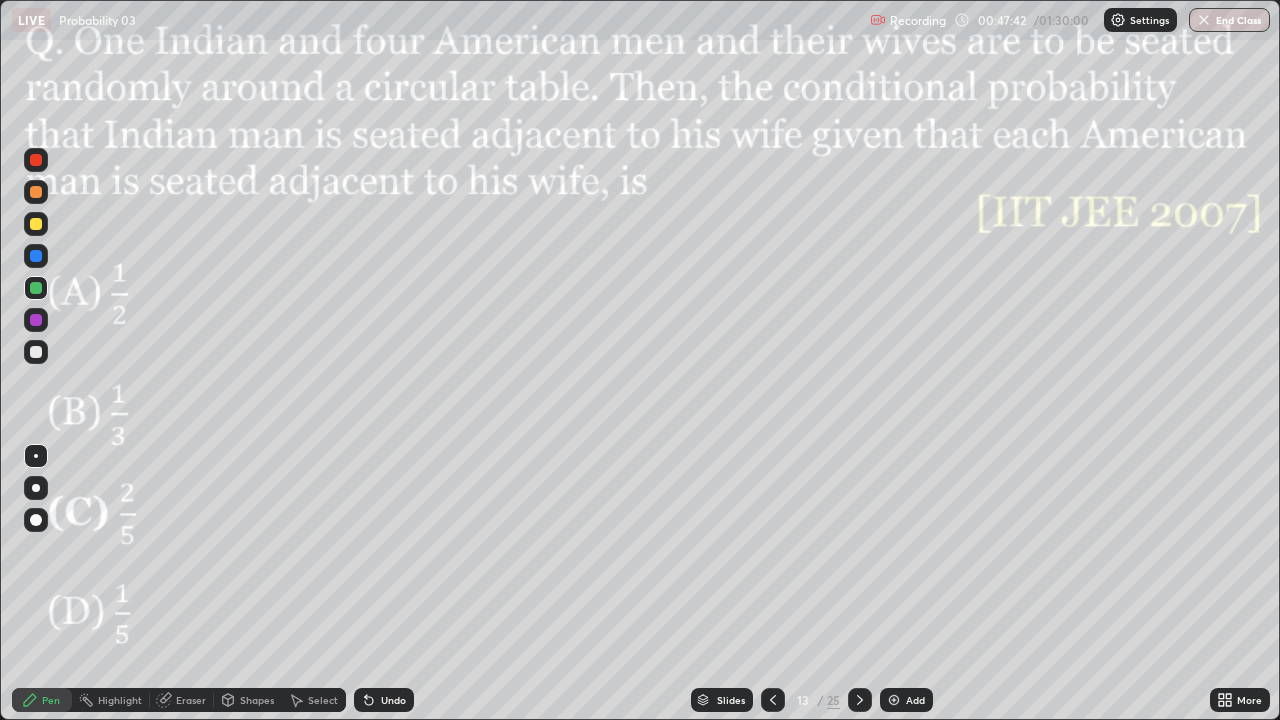 click at bounding box center (36, 256) 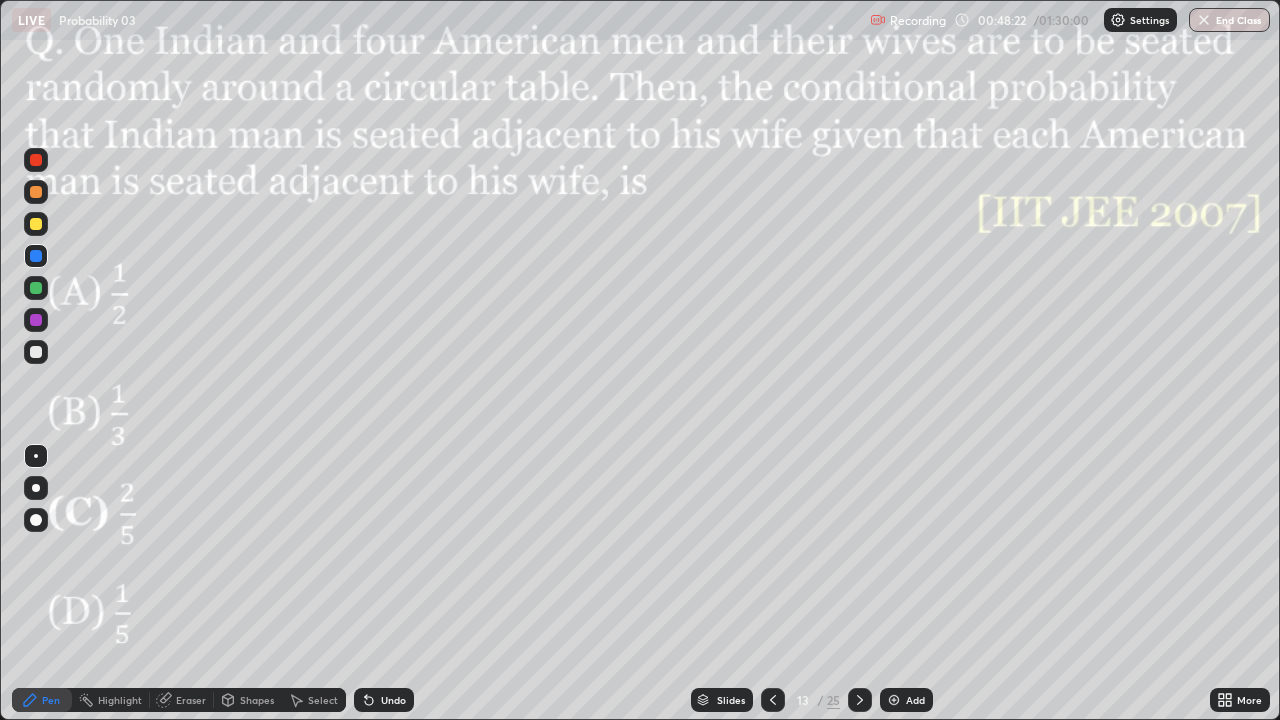 click on "Select" at bounding box center (314, 700) 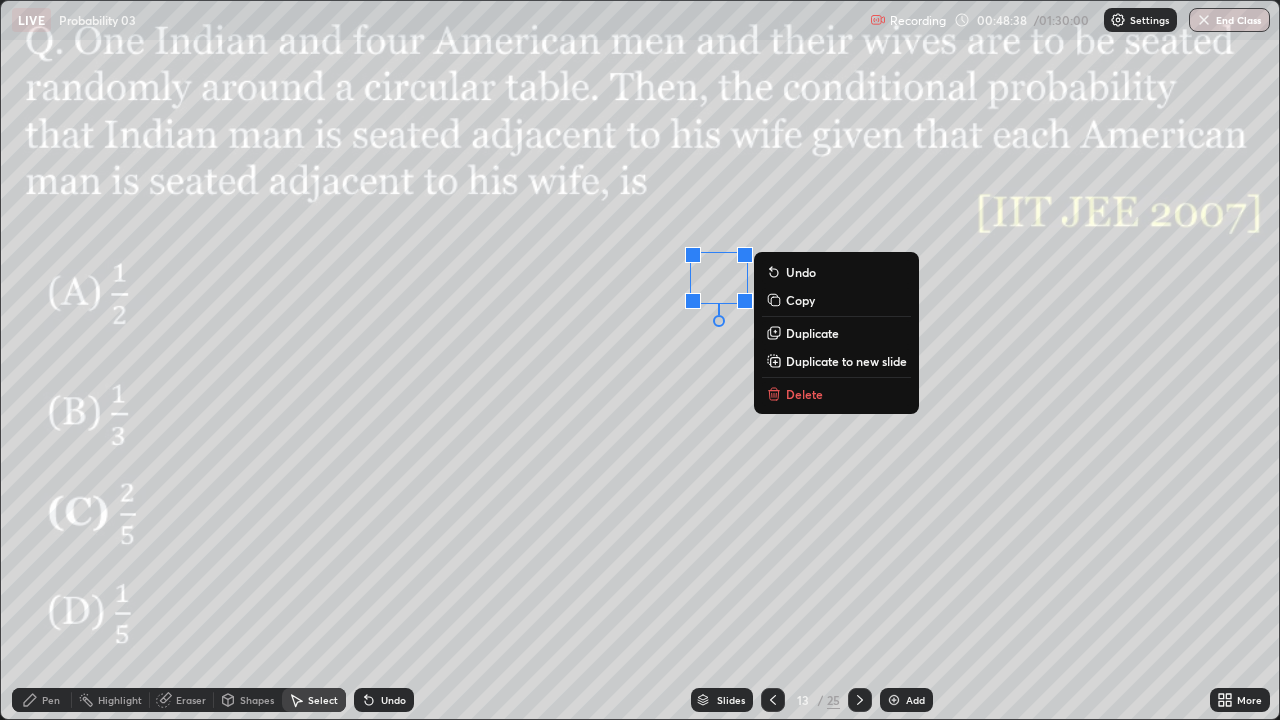 click on "0 ° Undo Copy Duplicate Duplicate to new slide Delete" at bounding box center [640, 360] 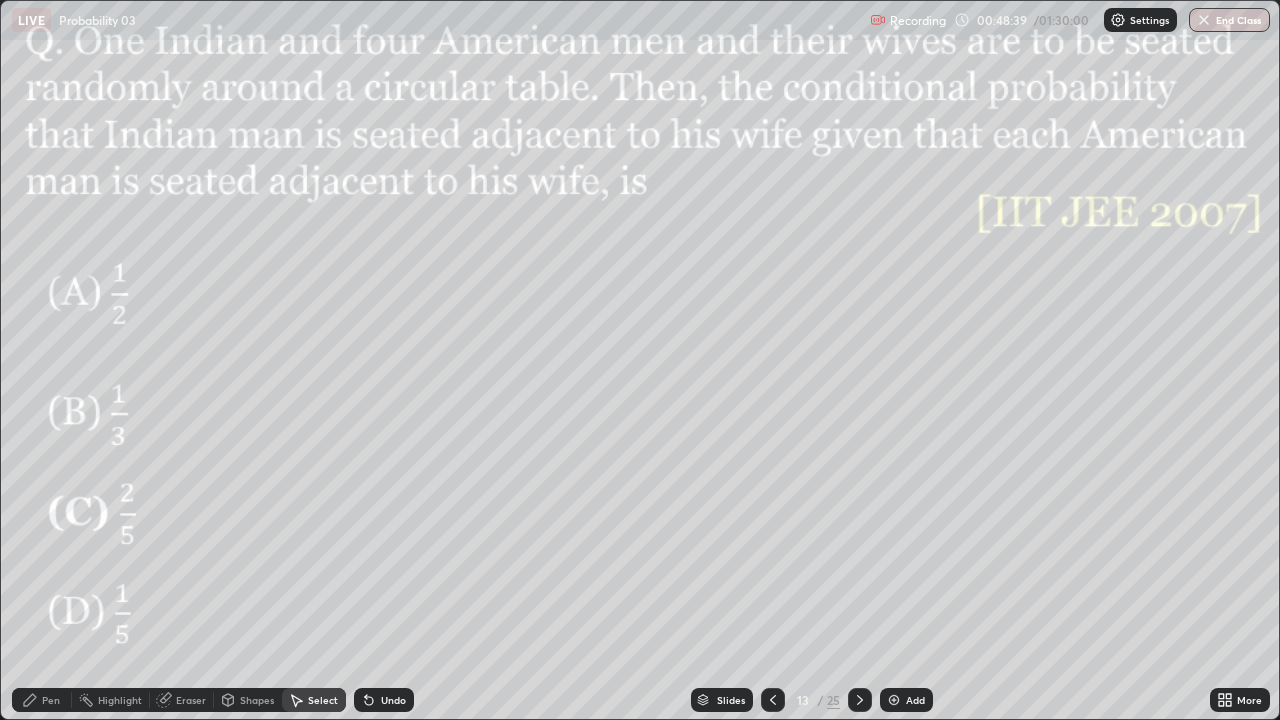 click on "Pen" at bounding box center [42, 700] 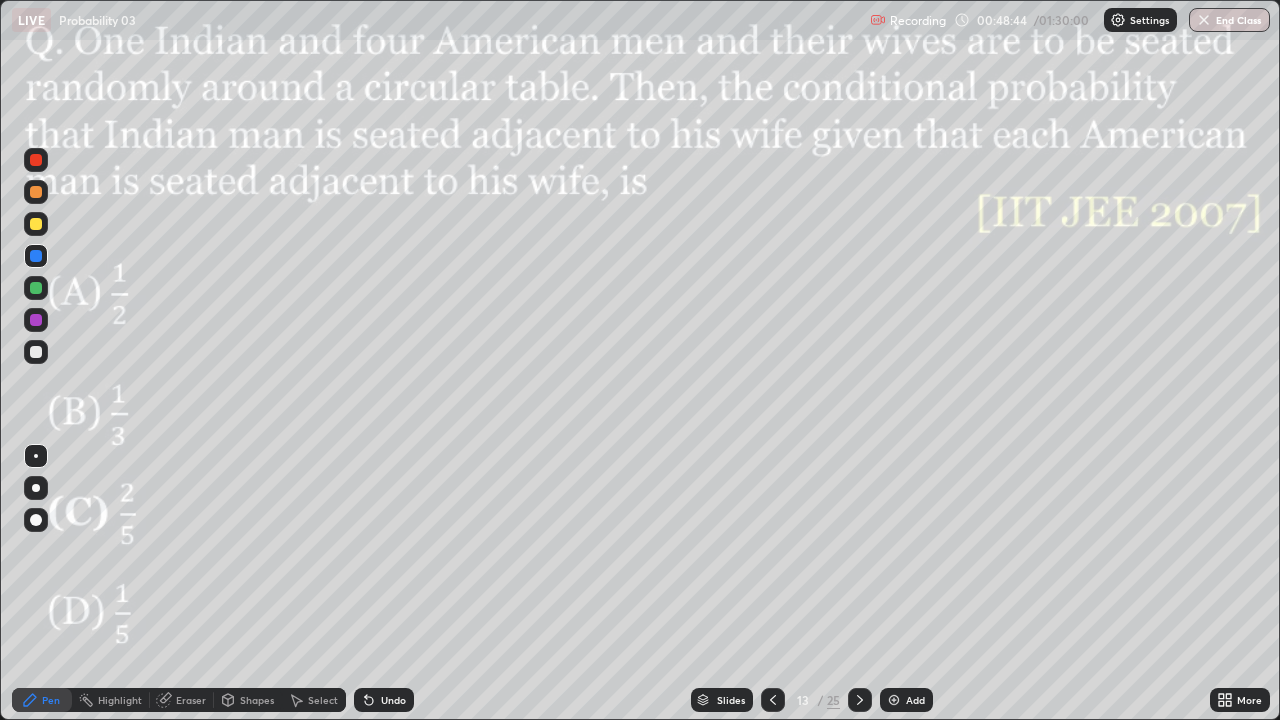 click on "Eraser" at bounding box center (191, 700) 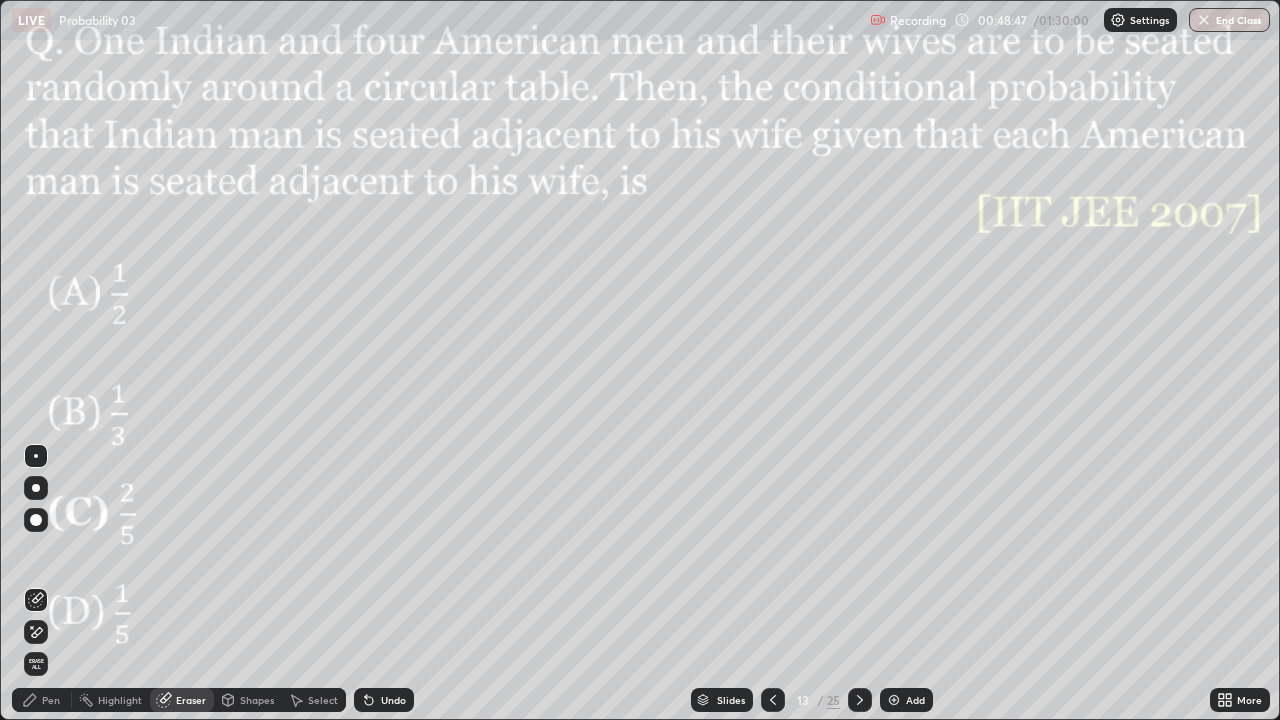 click on "Pen" at bounding box center [51, 700] 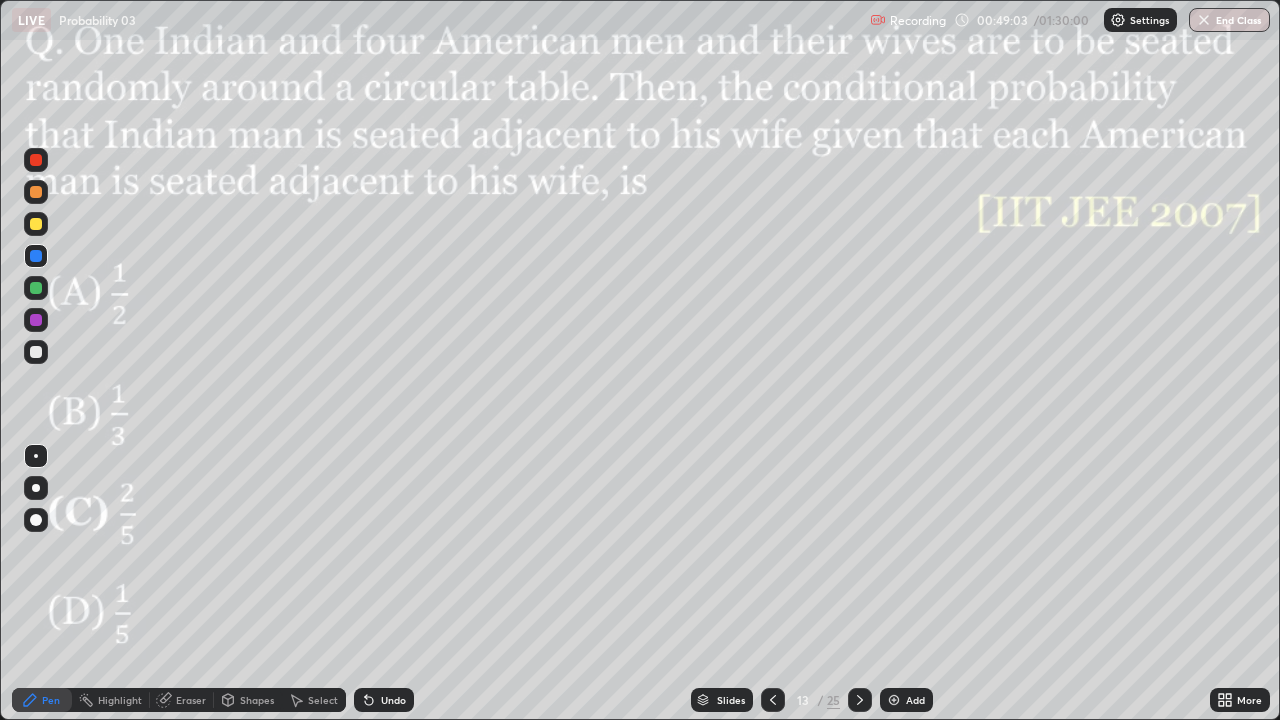 click on "Select" at bounding box center [314, 700] 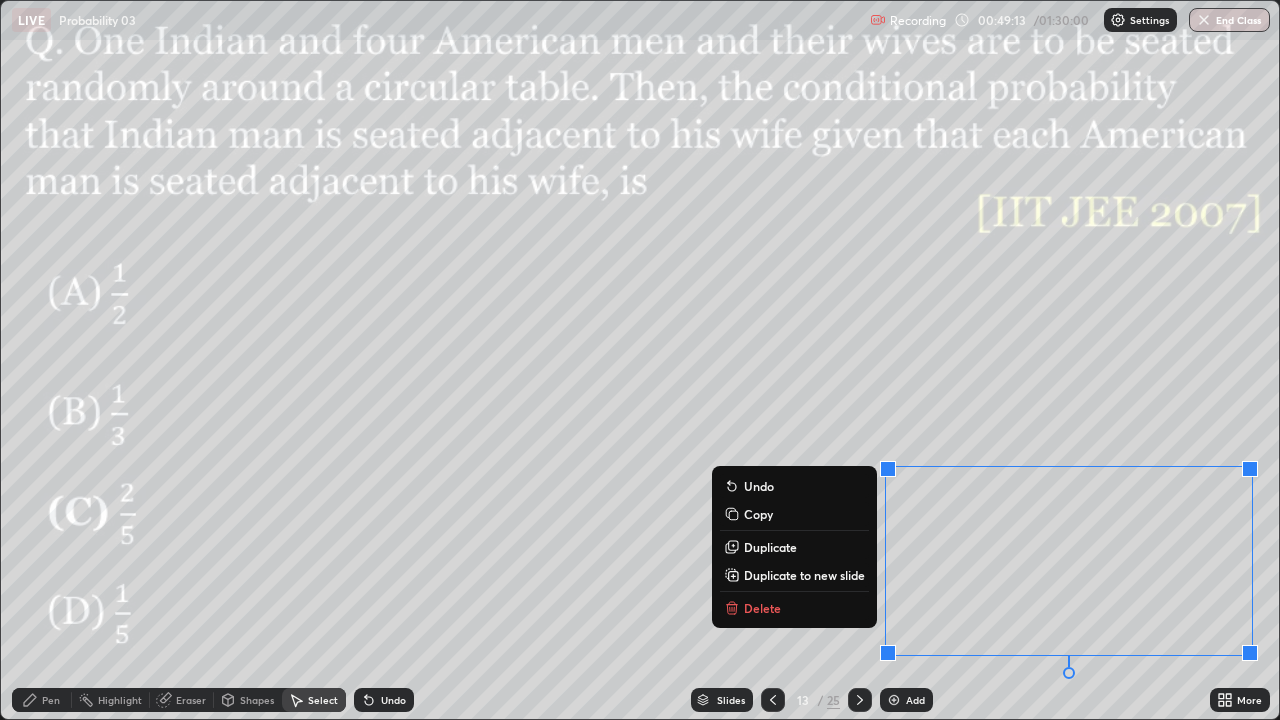 click on "0 ° Undo Copy Duplicate Duplicate to new slide Delete" at bounding box center (640, 360) 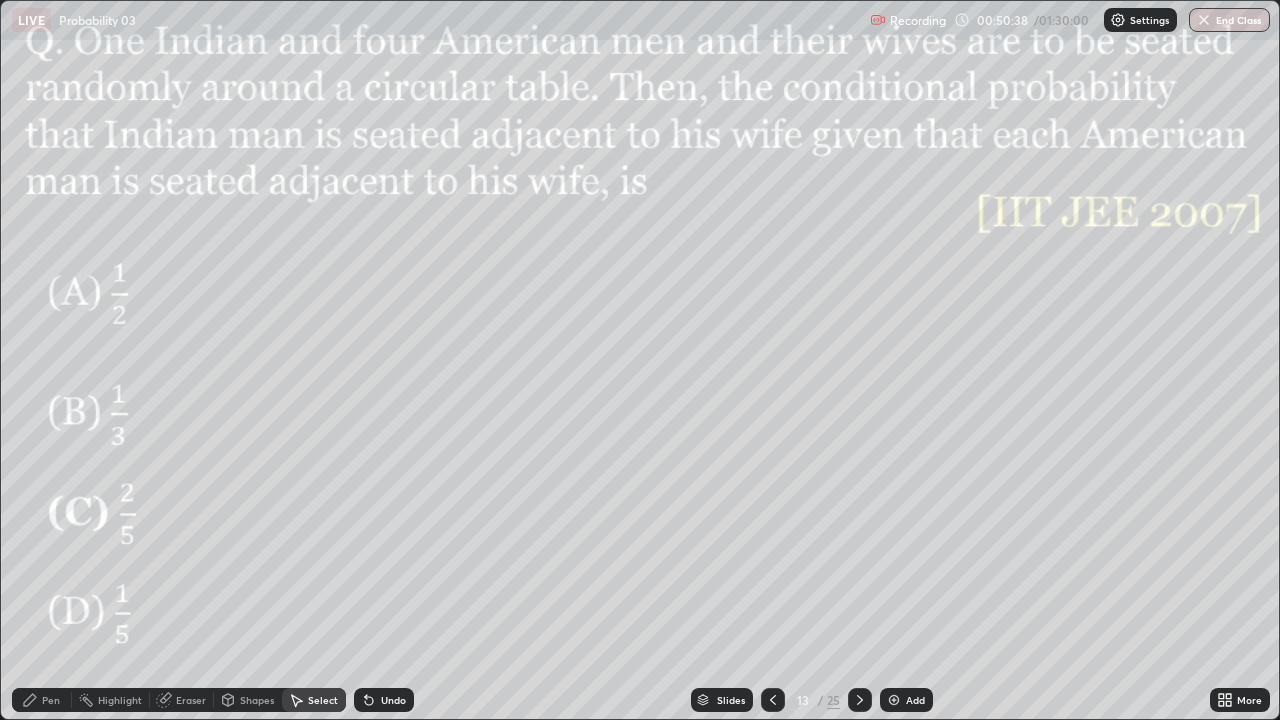 click on "Pen" at bounding box center [51, 700] 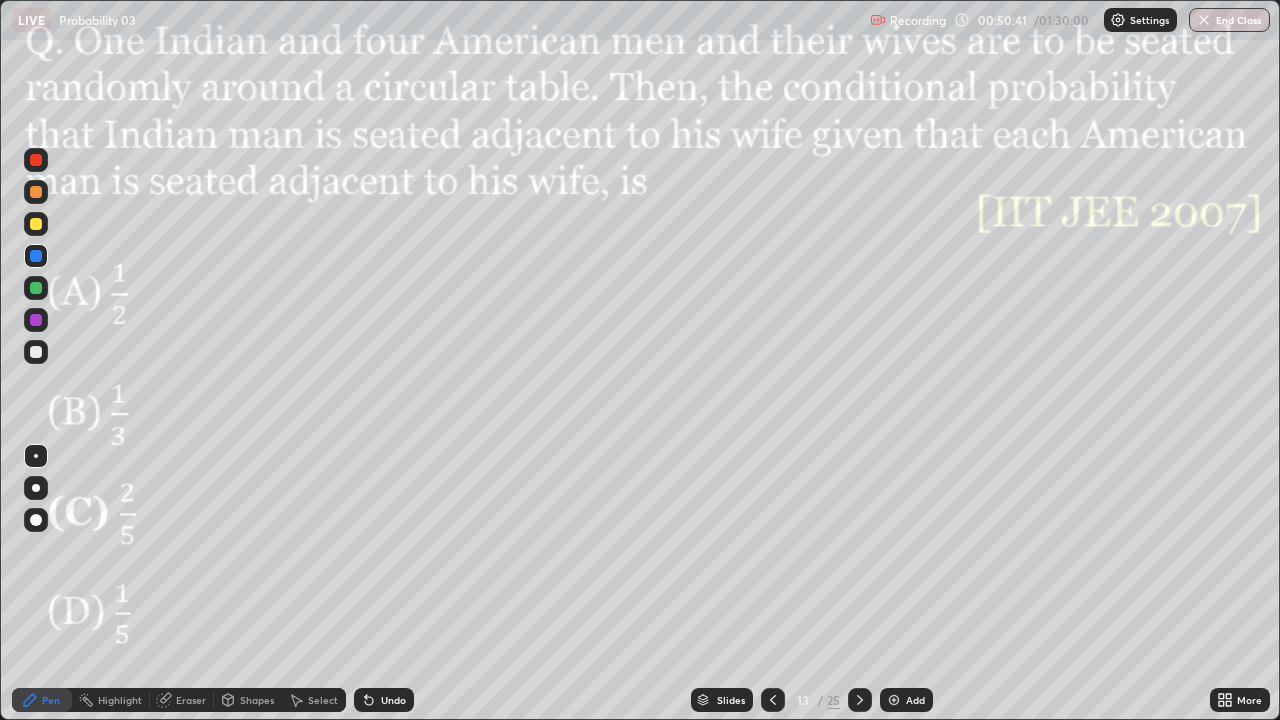 click on "Eraser" at bounding box center [191, 700] 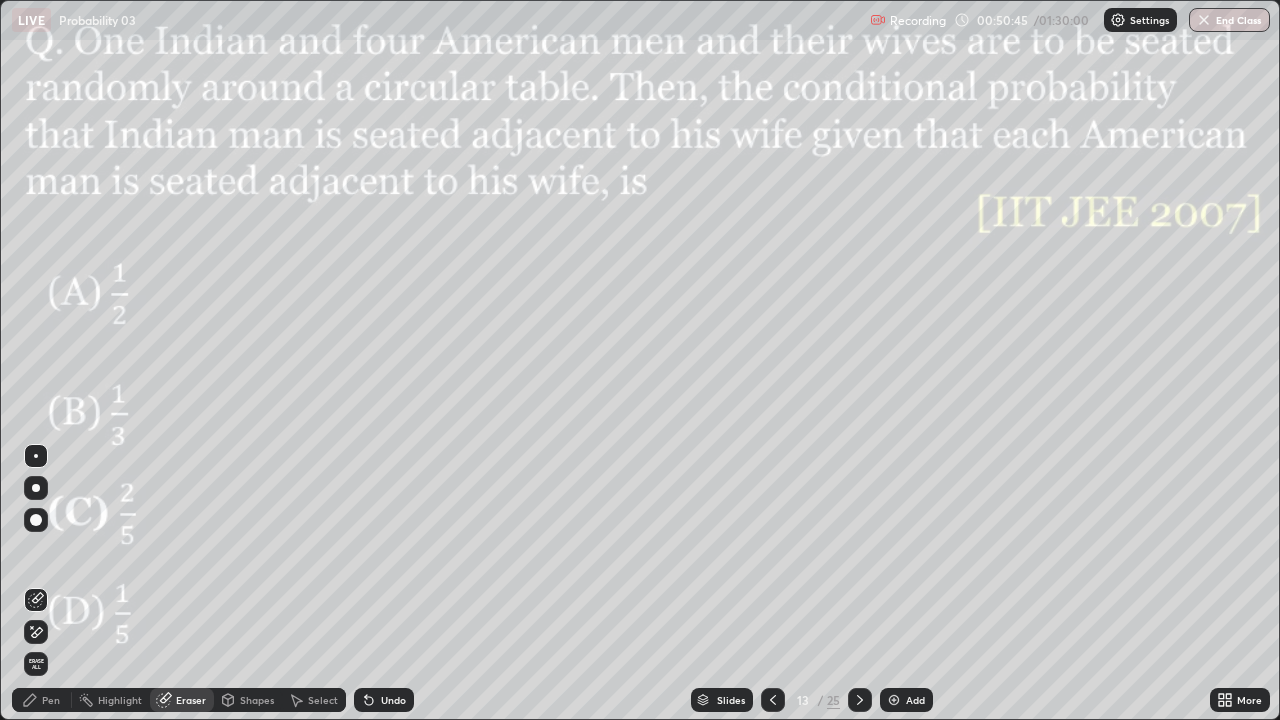 click on "Pen" at bounding box center (51, 700) 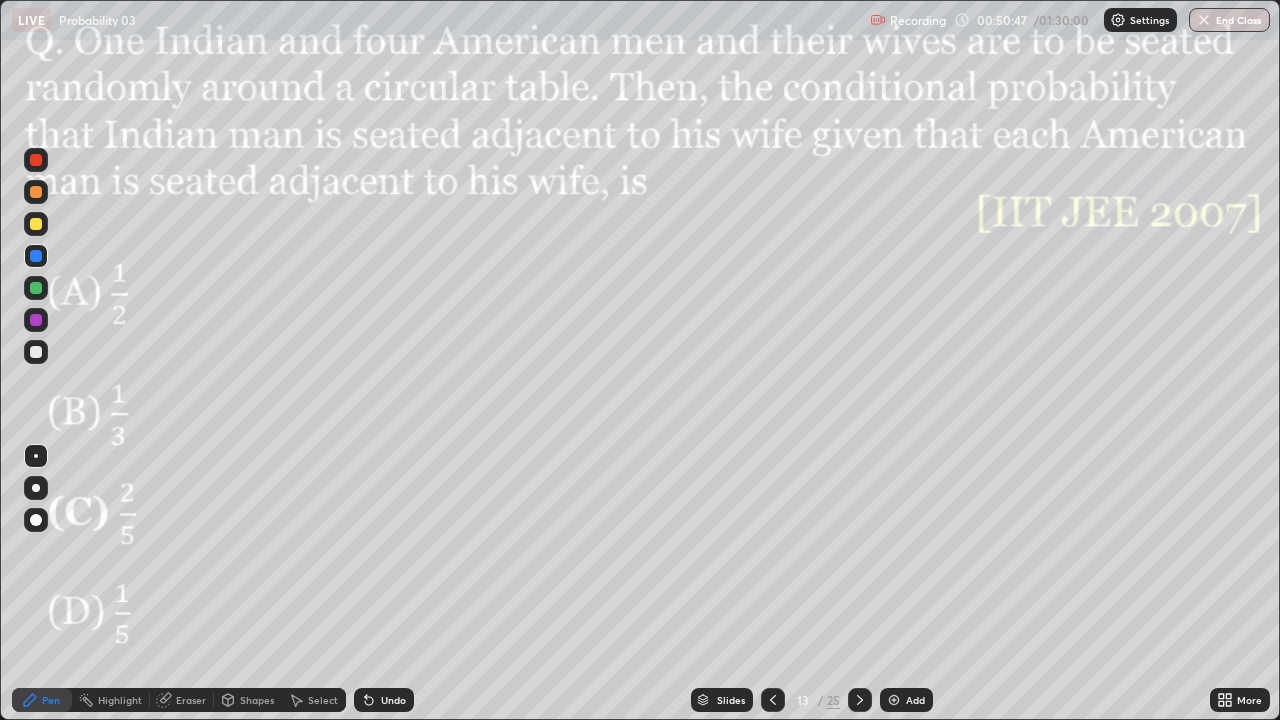 click at bounding box center [36, 288] 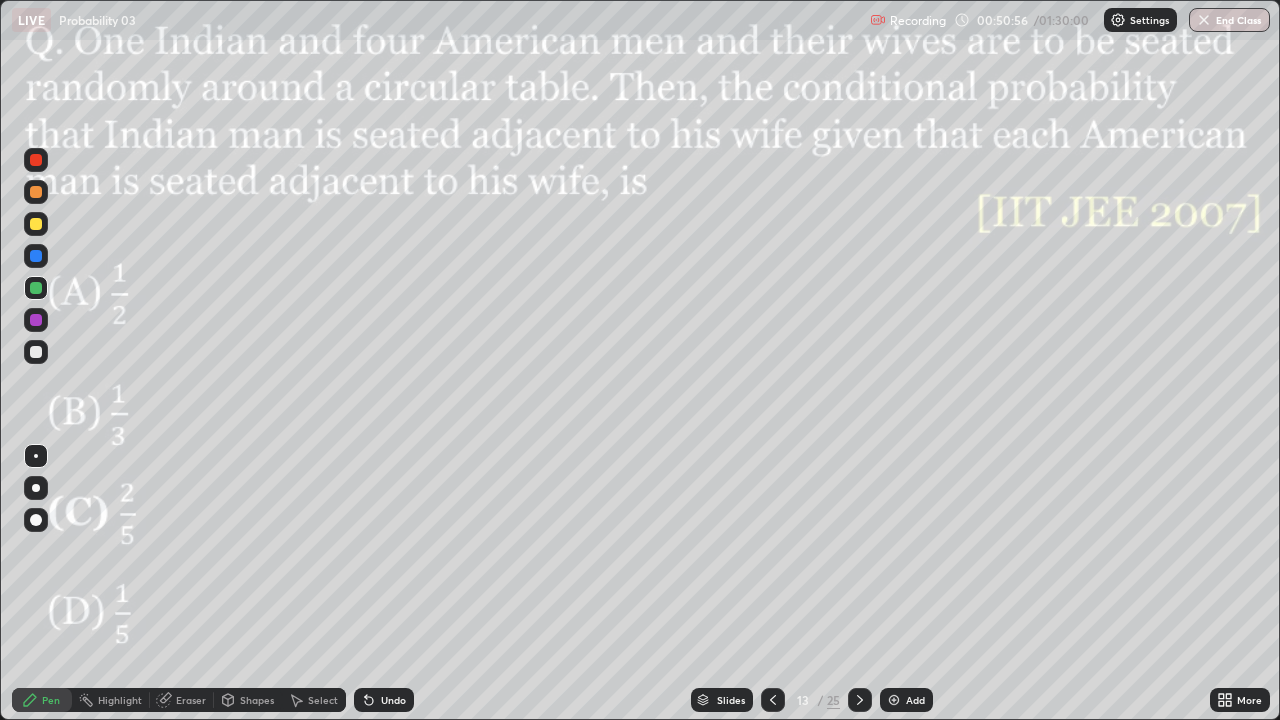 click at bounding box center [860, 700] 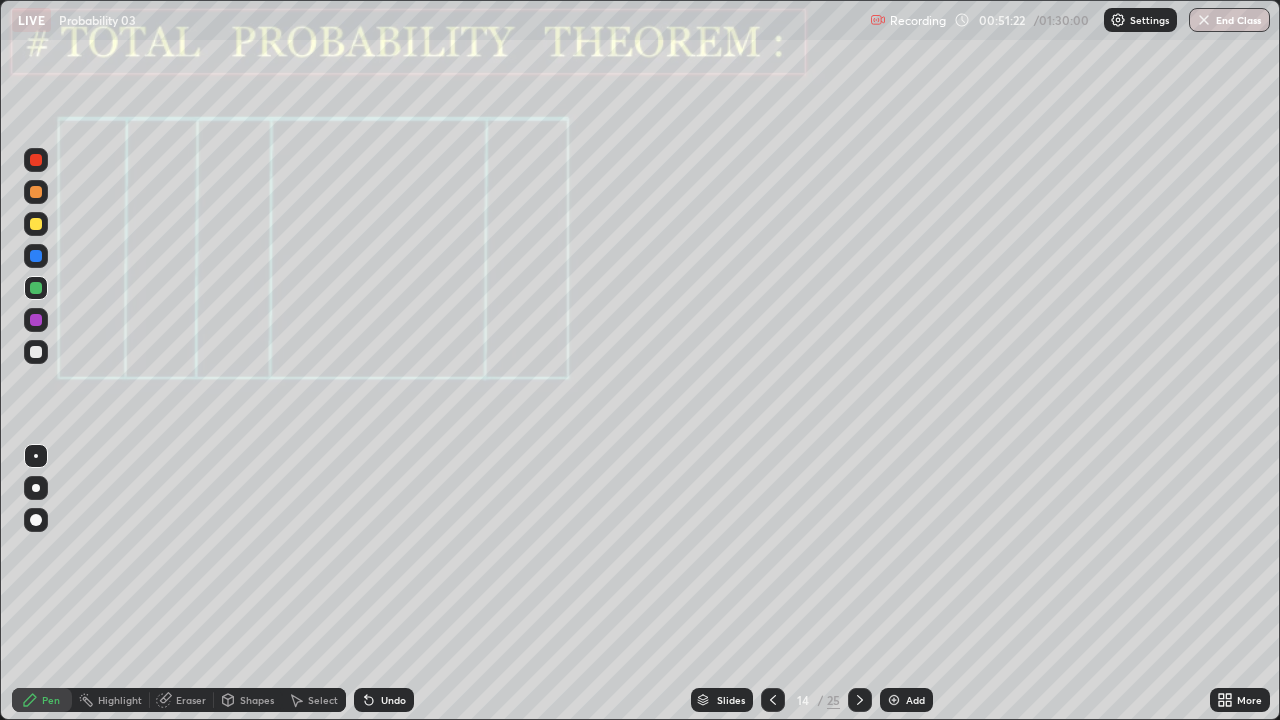 click at bounding box center (36, 320) 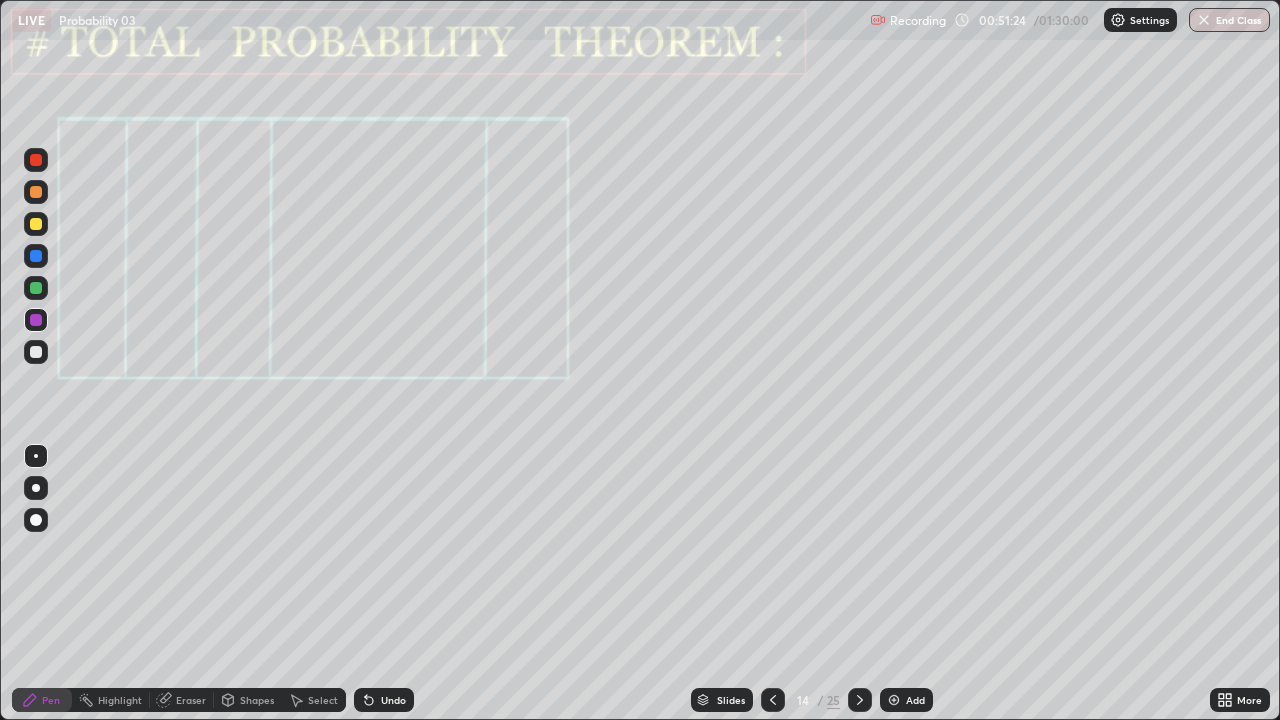 click at bounding box center [36, 224] 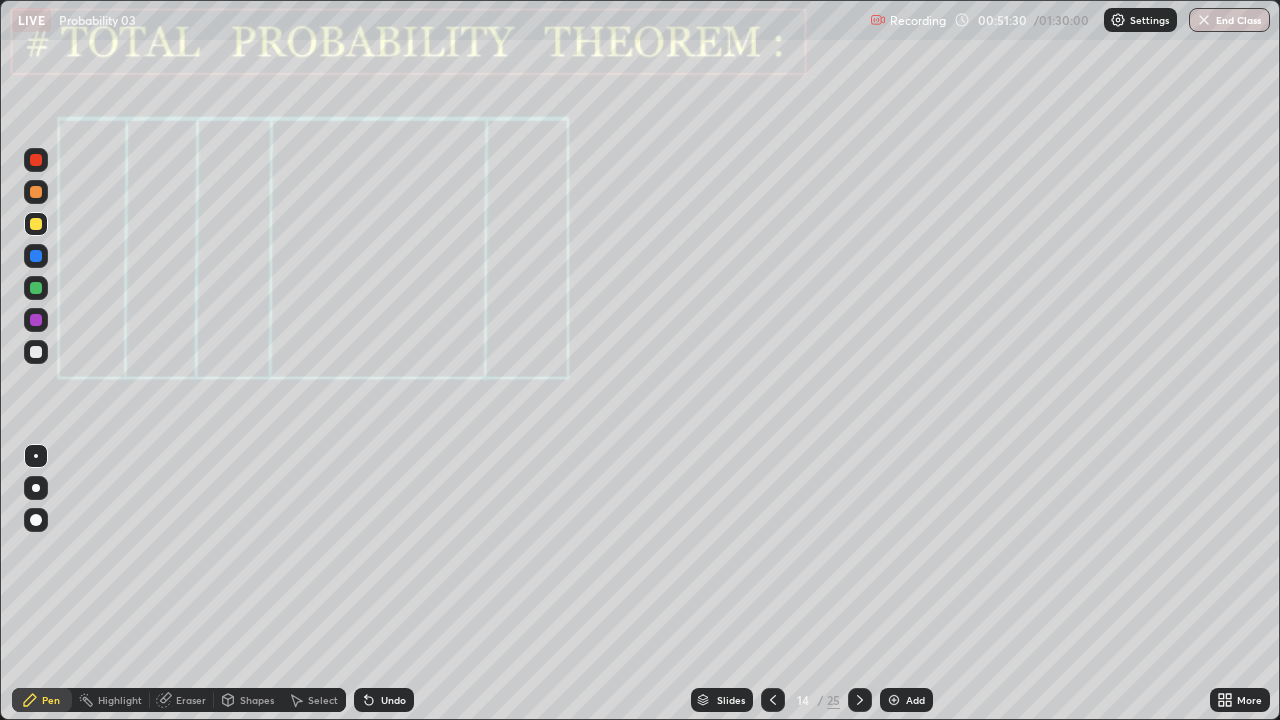 click at bounding box center [36, 320] 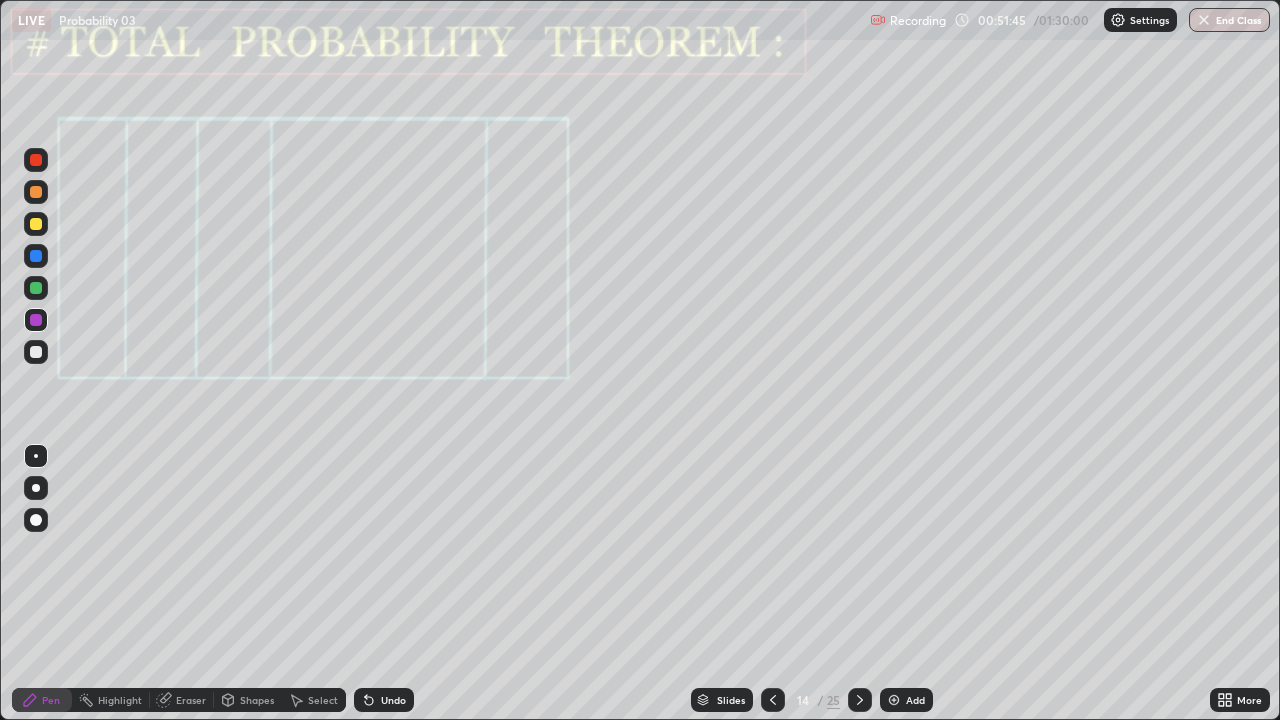 click on "Shapes" at bounding box center [257, 700] 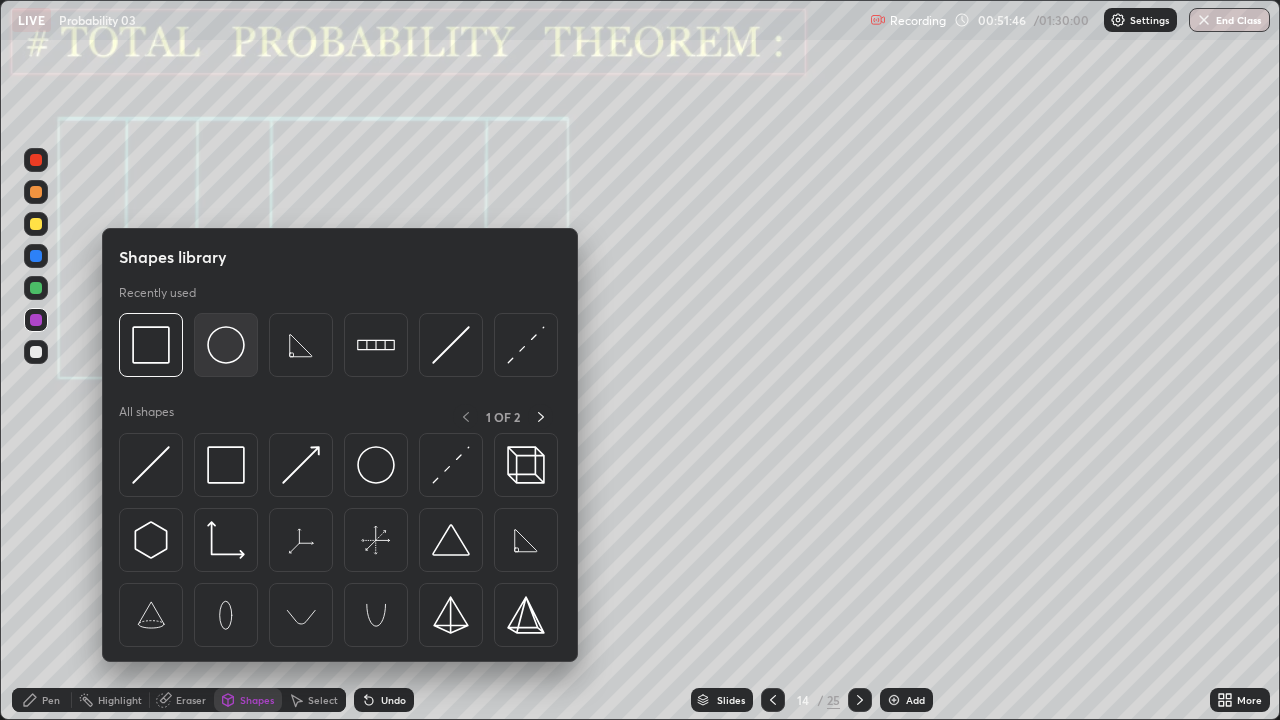 click at bounding box center (226, 345) 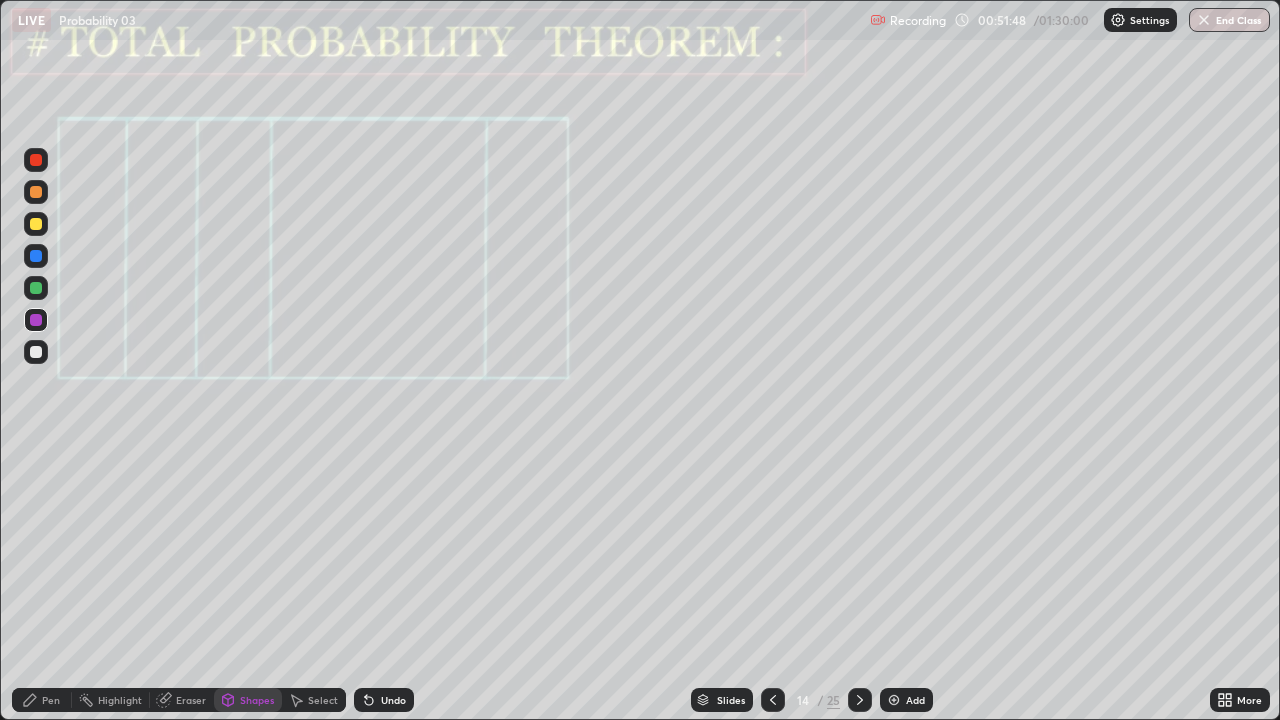 click at bounding box center (36, 192) 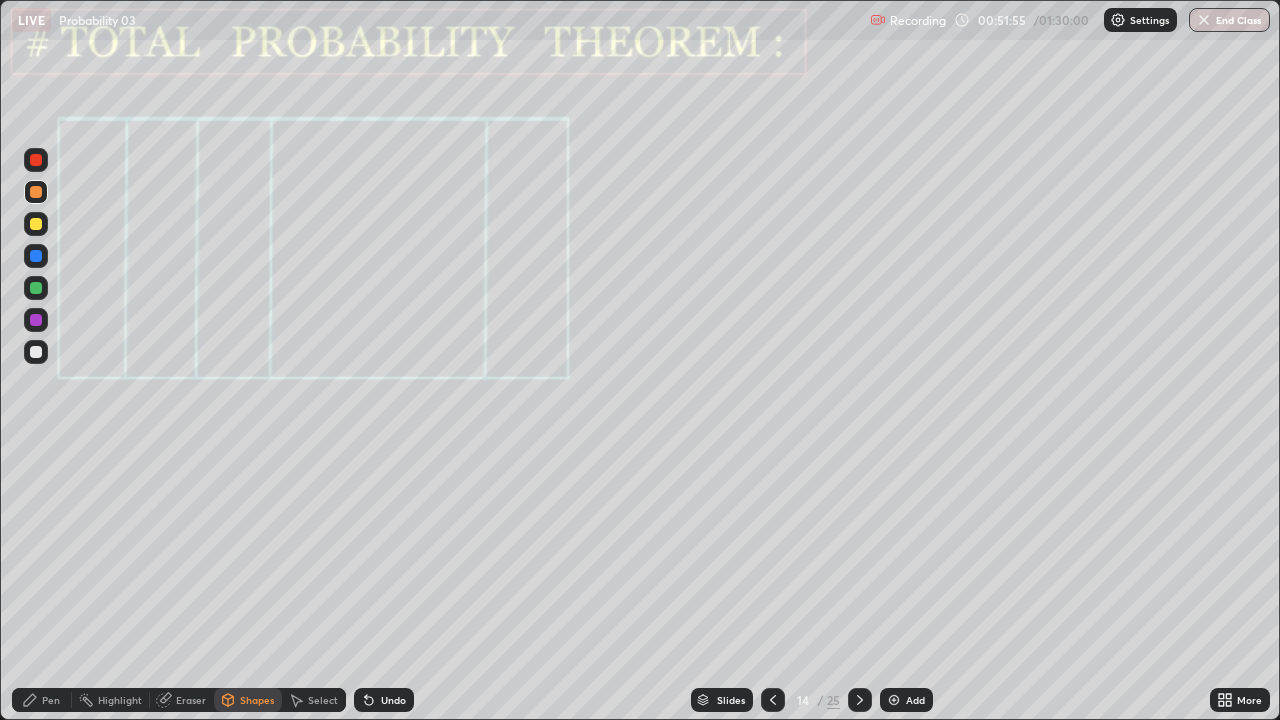click on "Pen" at bounding box center [51, 700] 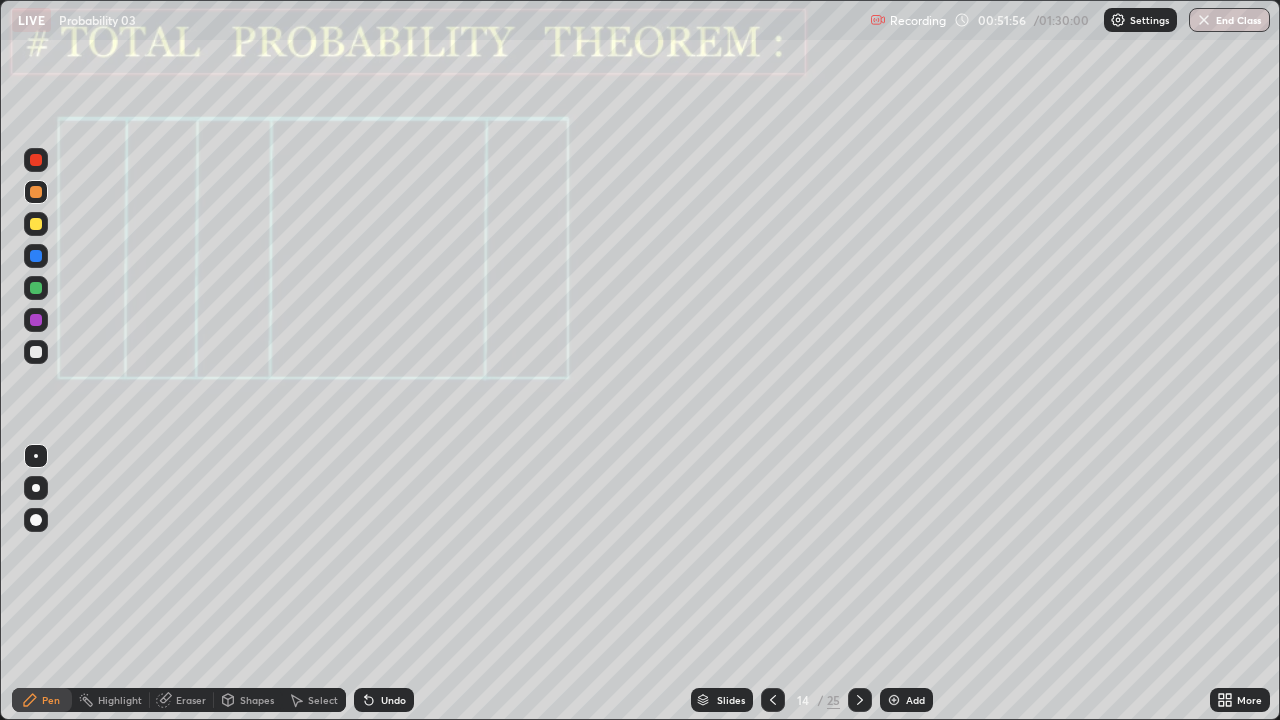 click at bounding box center (36, 224) 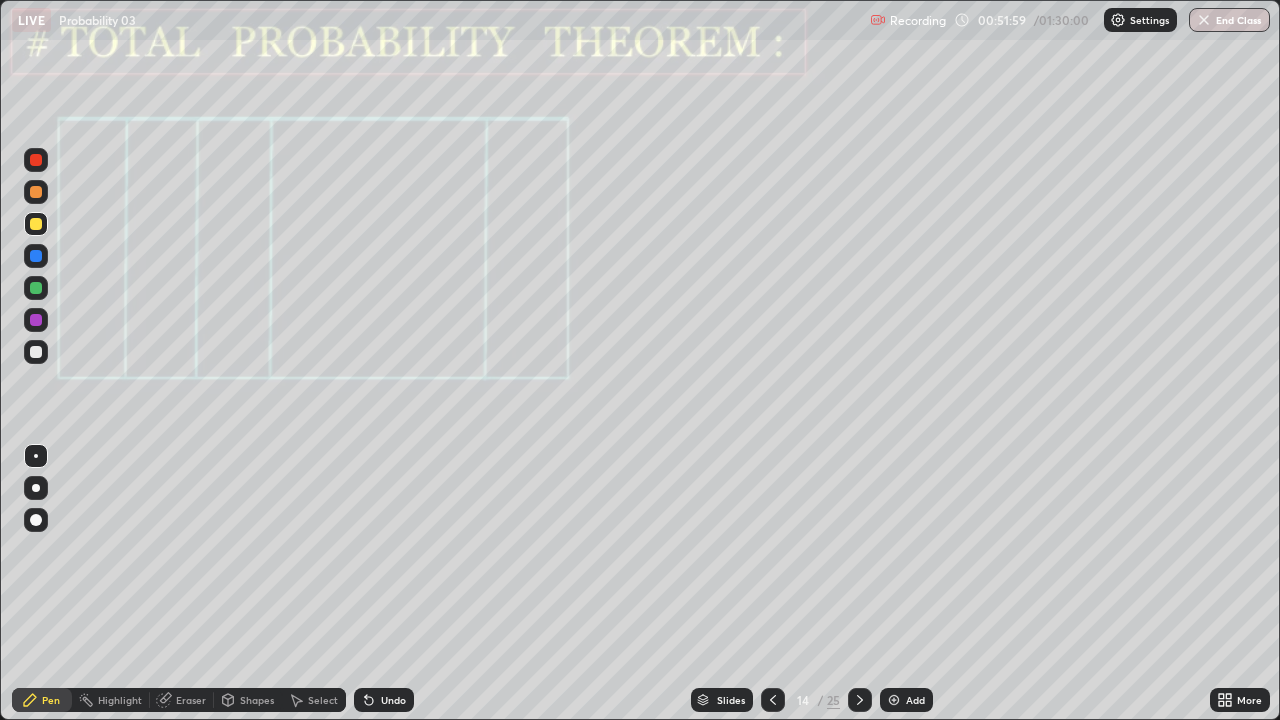 click at bounding box center (36, 192) 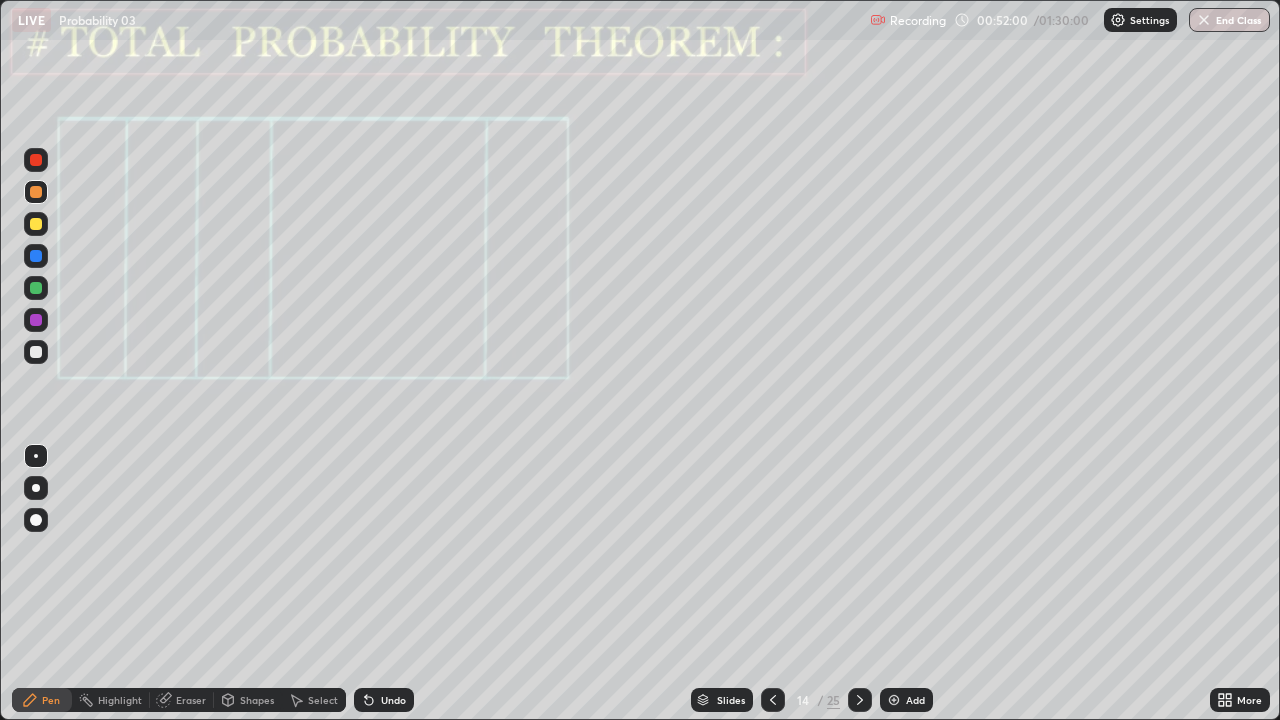 click at bounding box center (36, 488) 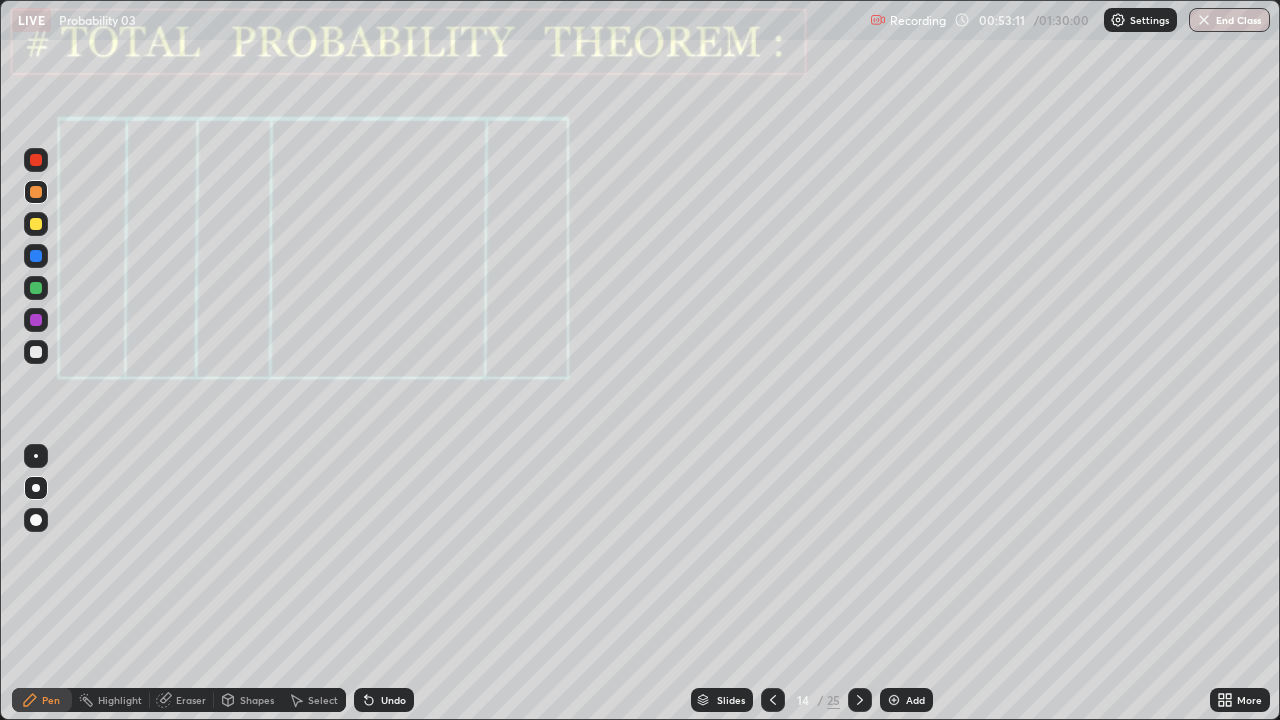 click at bounding box center (36, 352) 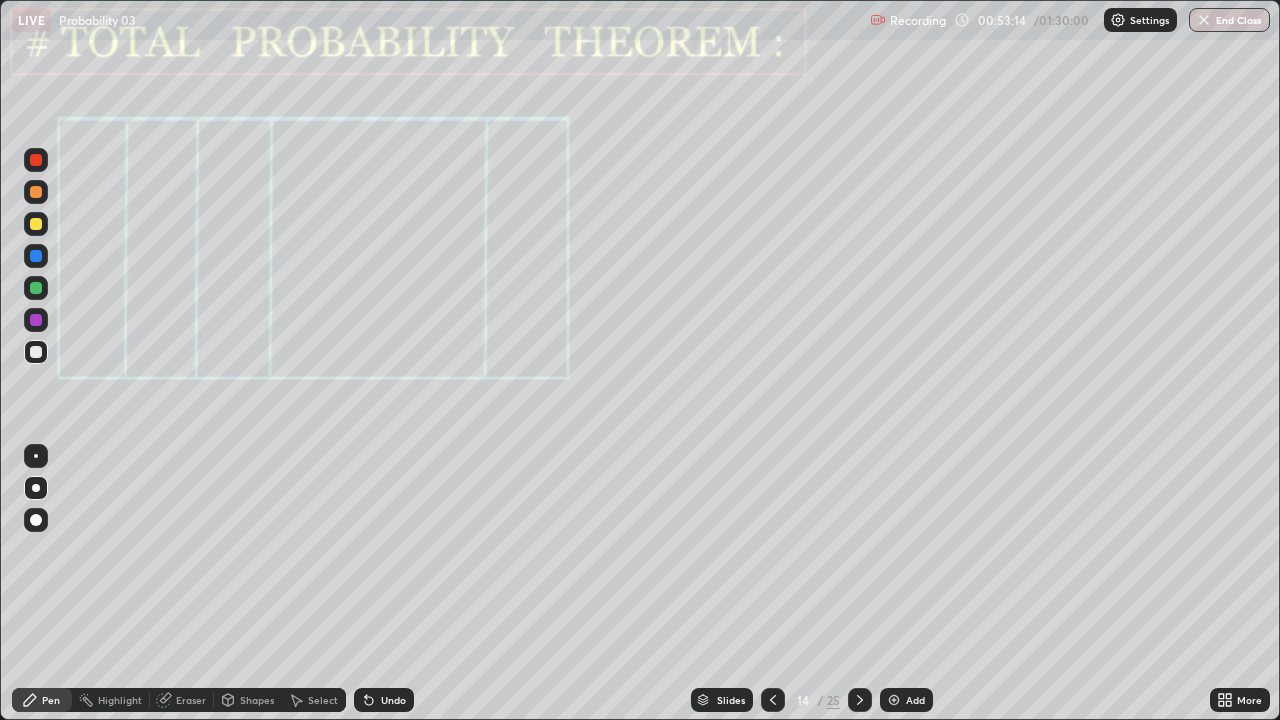 click at bounding box center [36, 352] 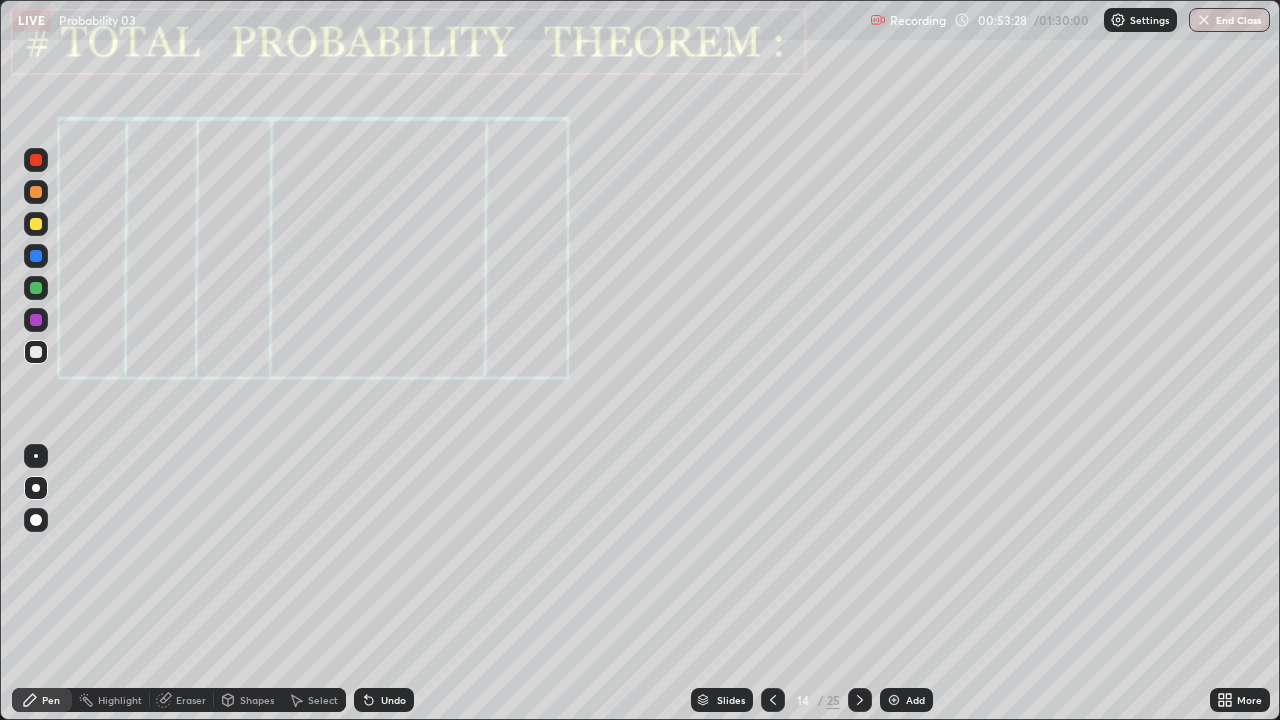 click at bounding box center [36, 224] 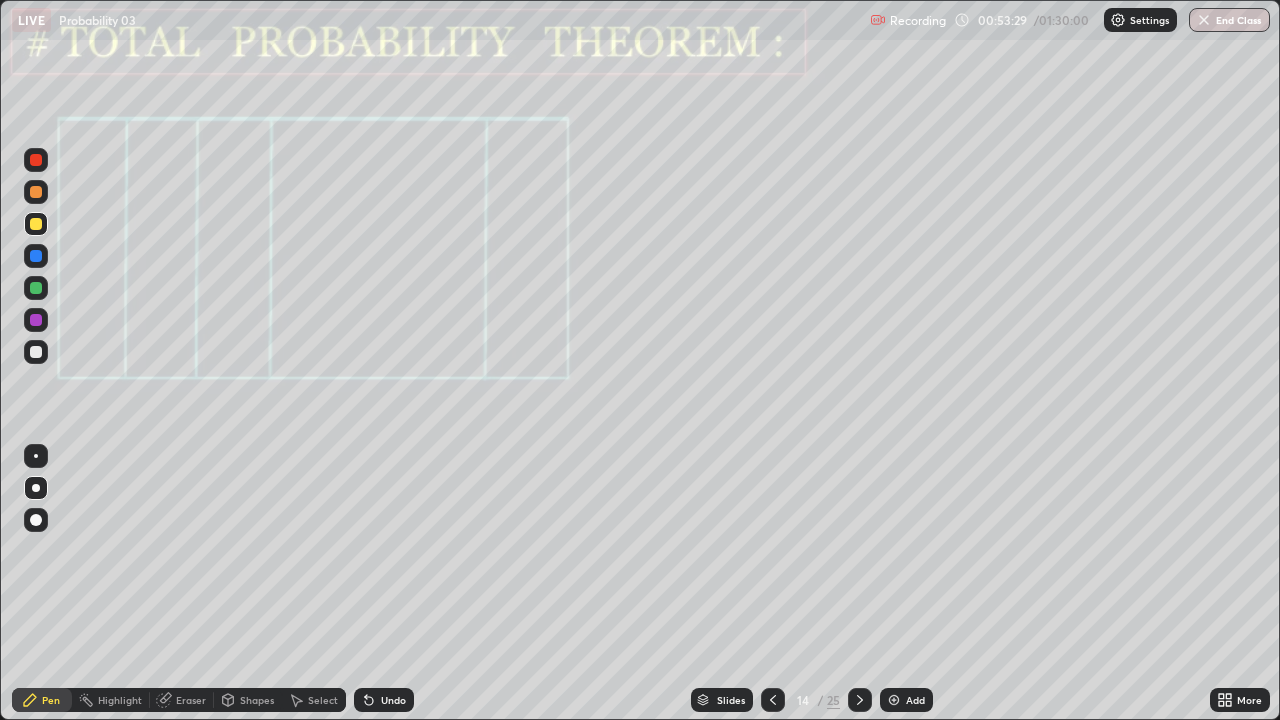 click on "Shapes" at bounding box center (257, 700) 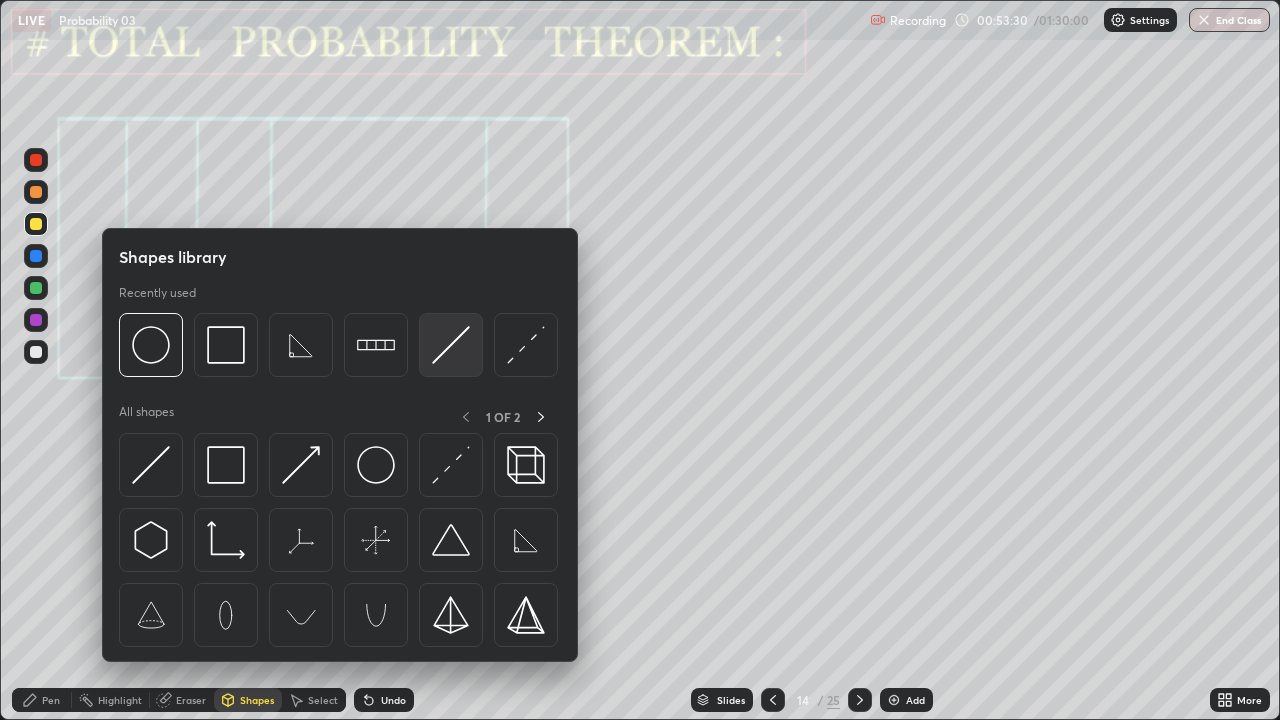 click at bounding box center (451, 345) 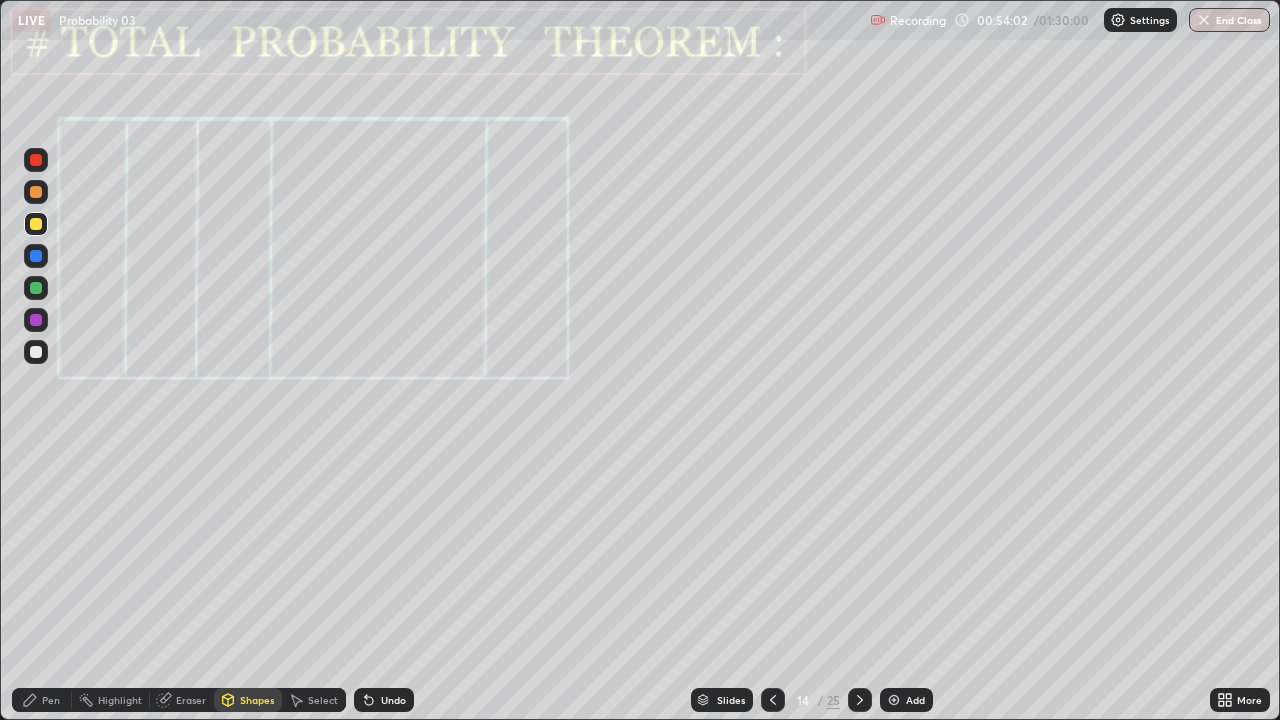 click on "Pen" at bounding box center (42, 700) 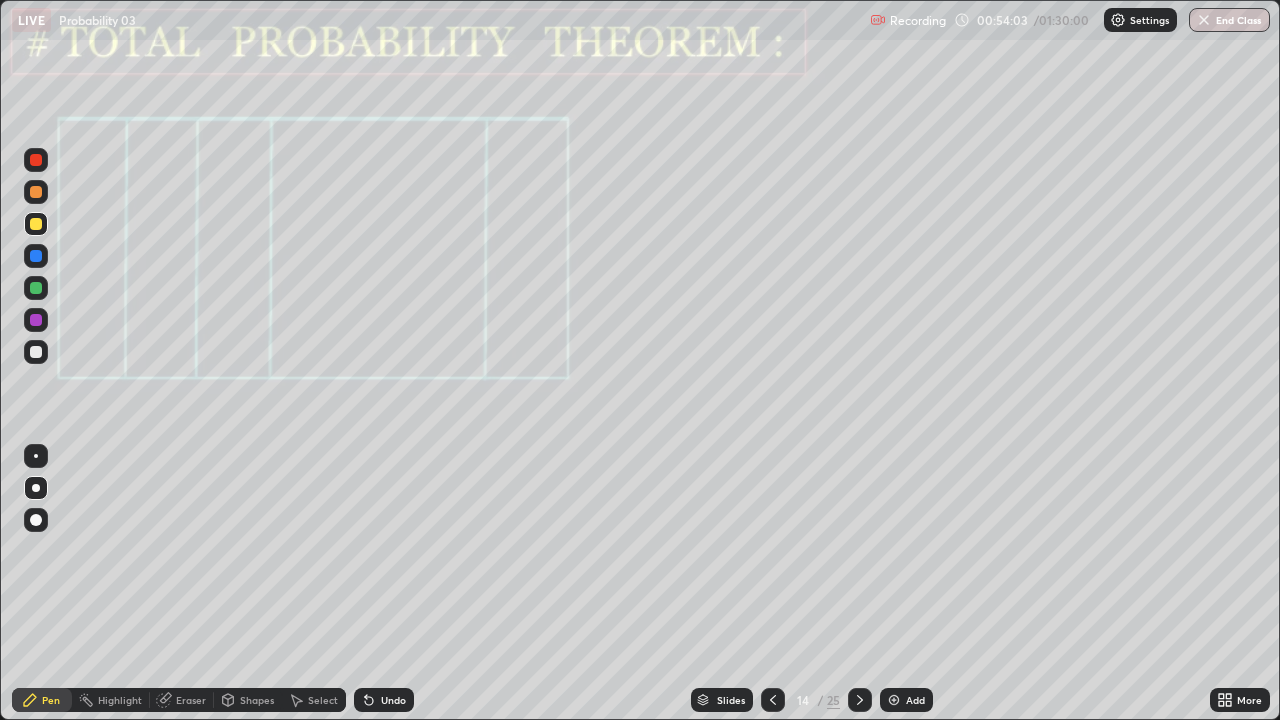 click on "Eraser" at bounding box center [191, 700] 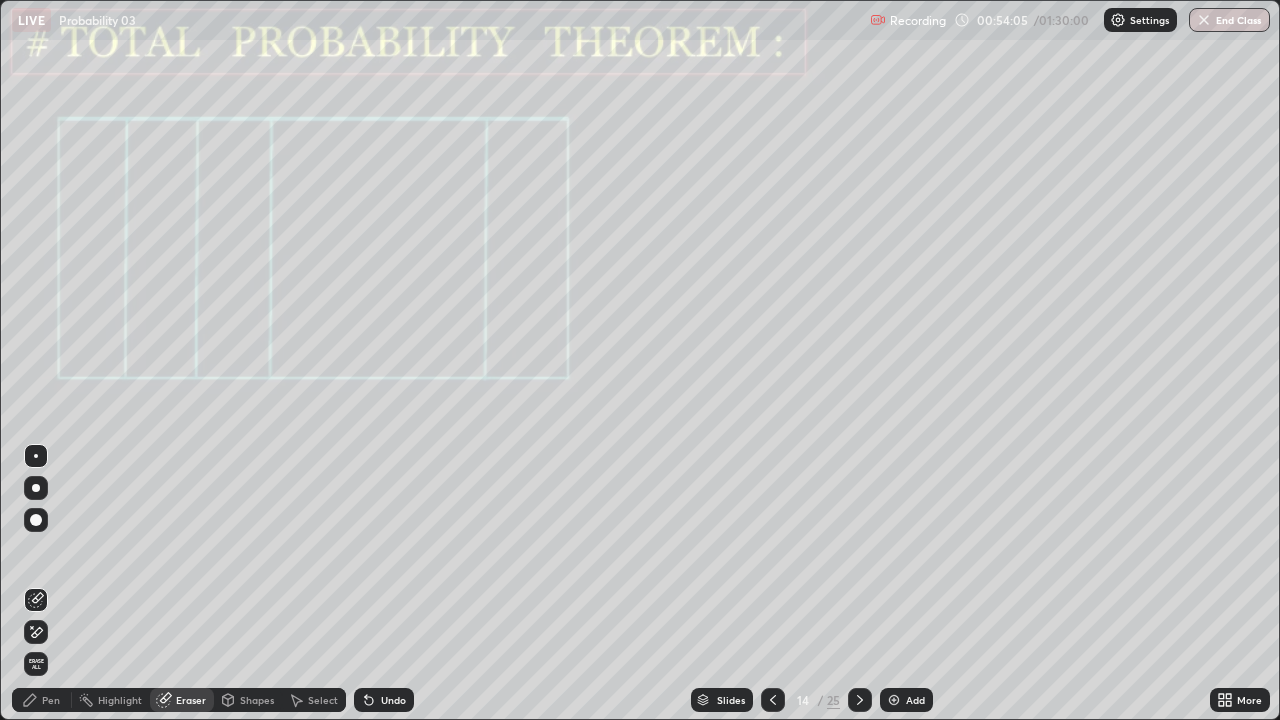 click on "Pen" at bounding box center [51, 700] 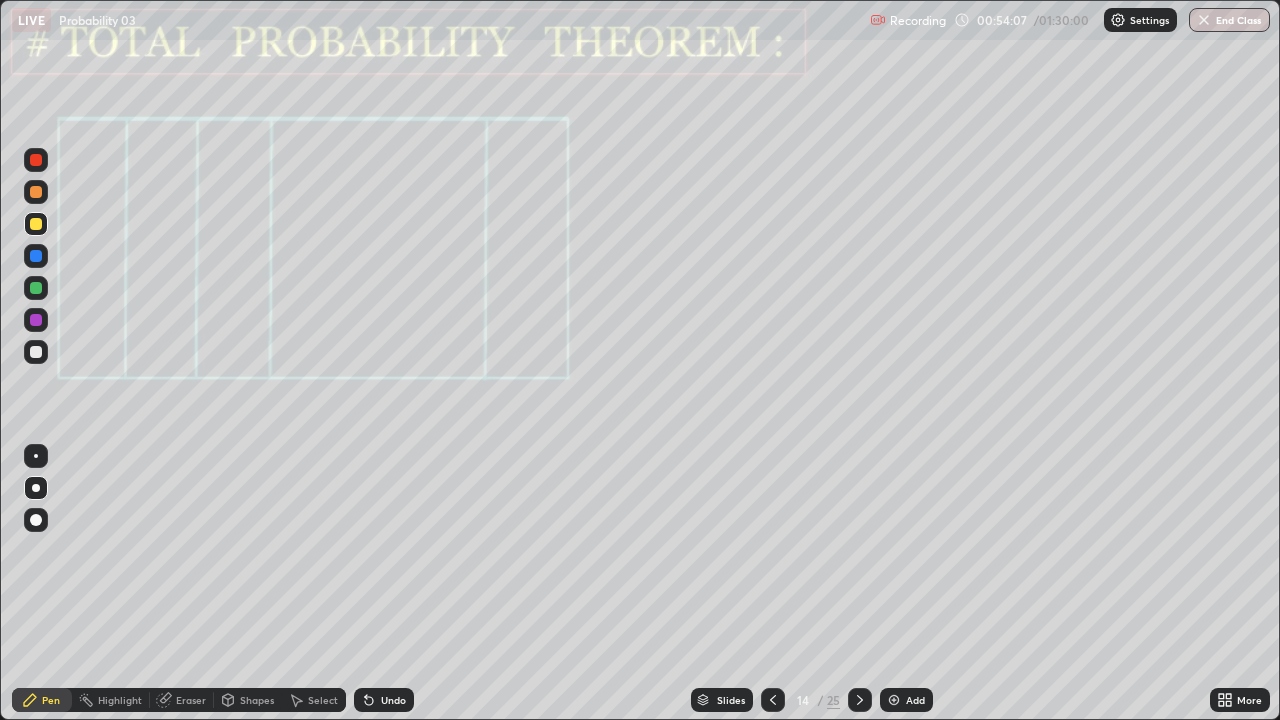 click at bounding box center [36, 456] 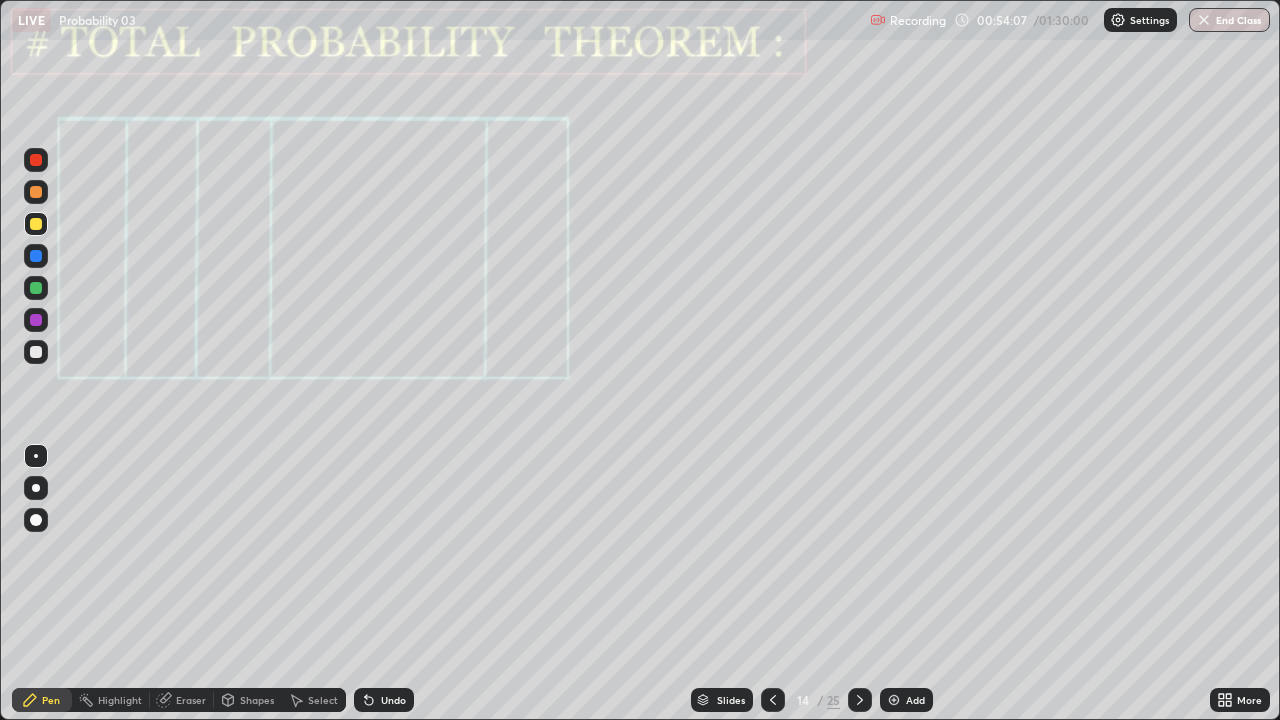 click at bounding box center [36, 320] 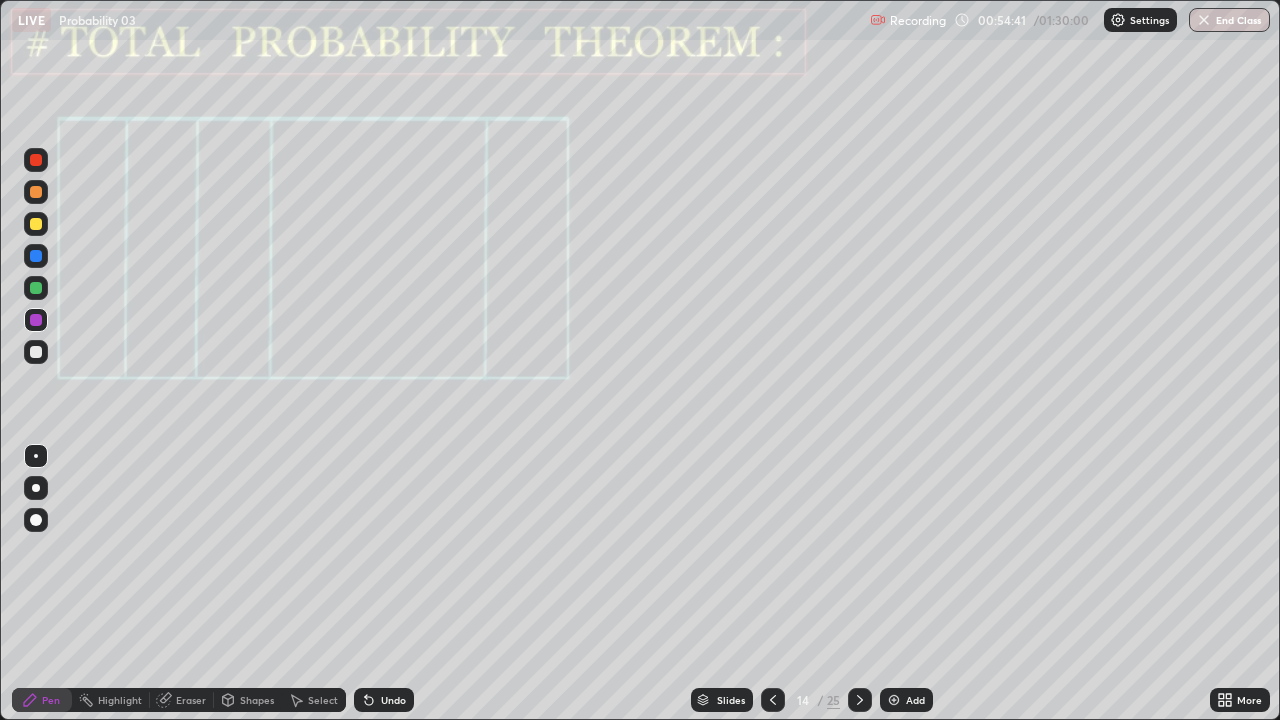 click at bounding box center [36, 288] 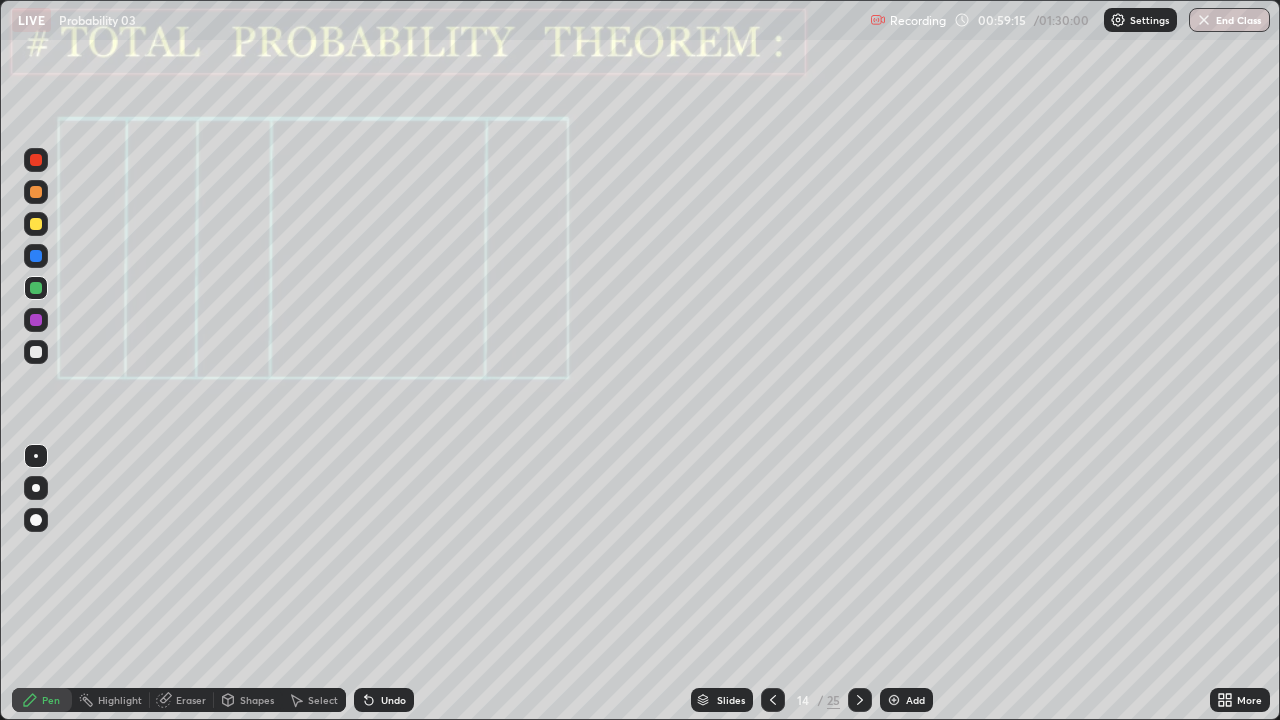 click at bounding box center (36, 224) 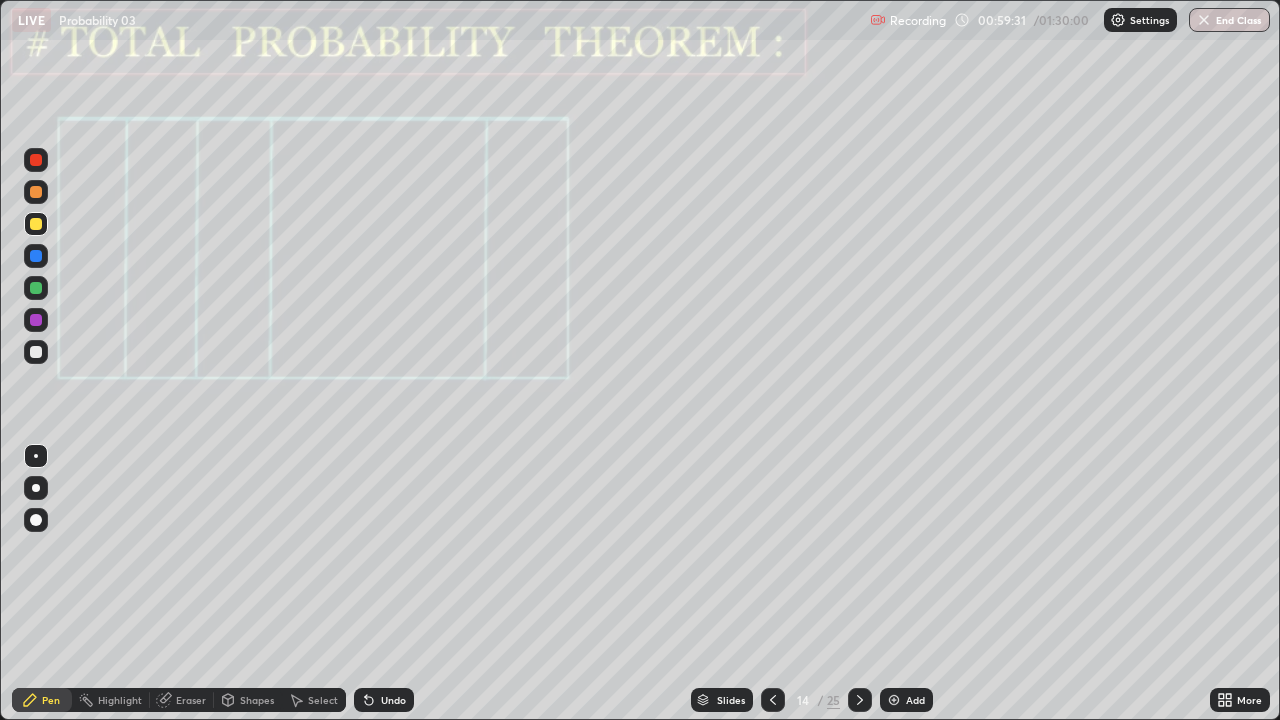 click at bounding box center (36, 192) 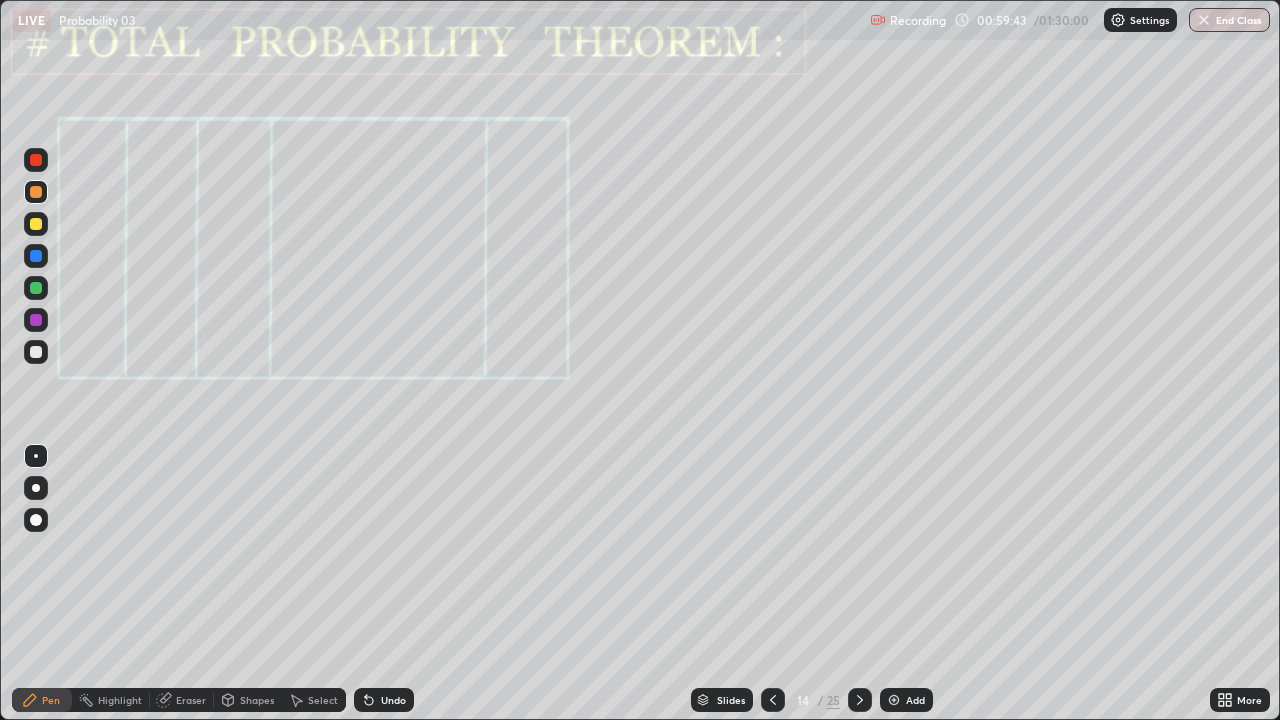 click on "Undo" at bounding box center [393, 700] 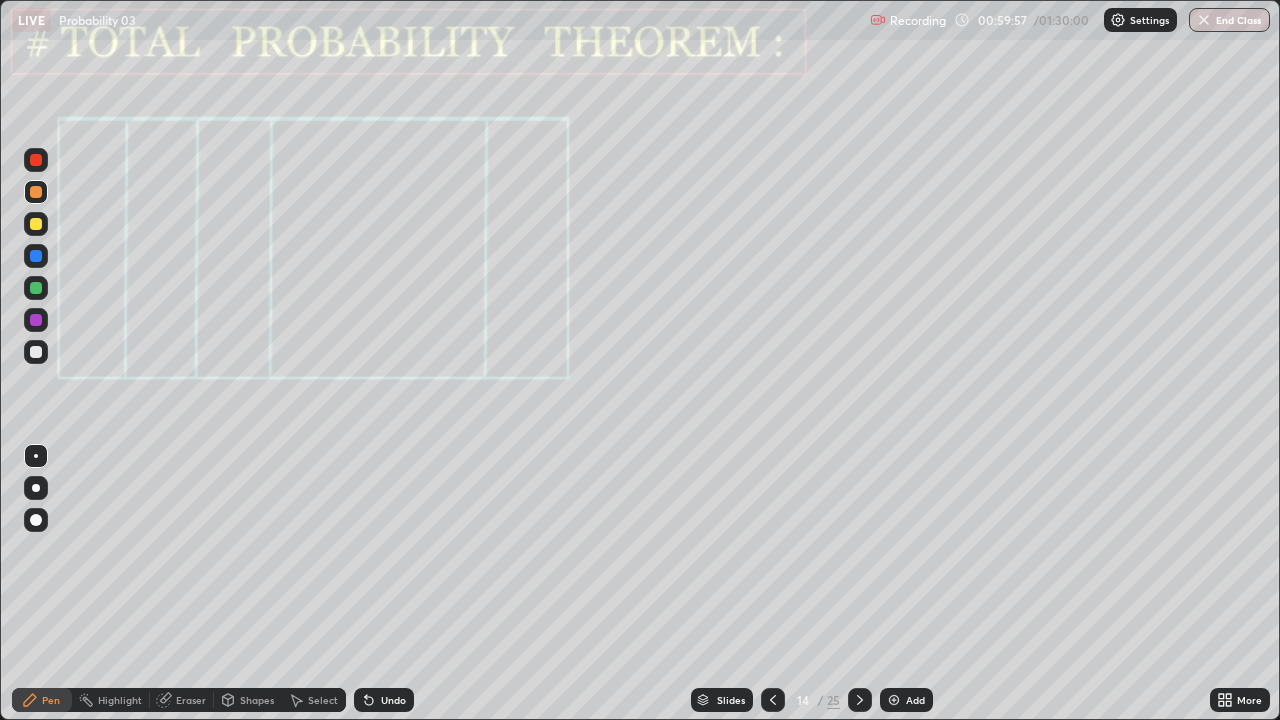 click at bounding box center (36, 256) 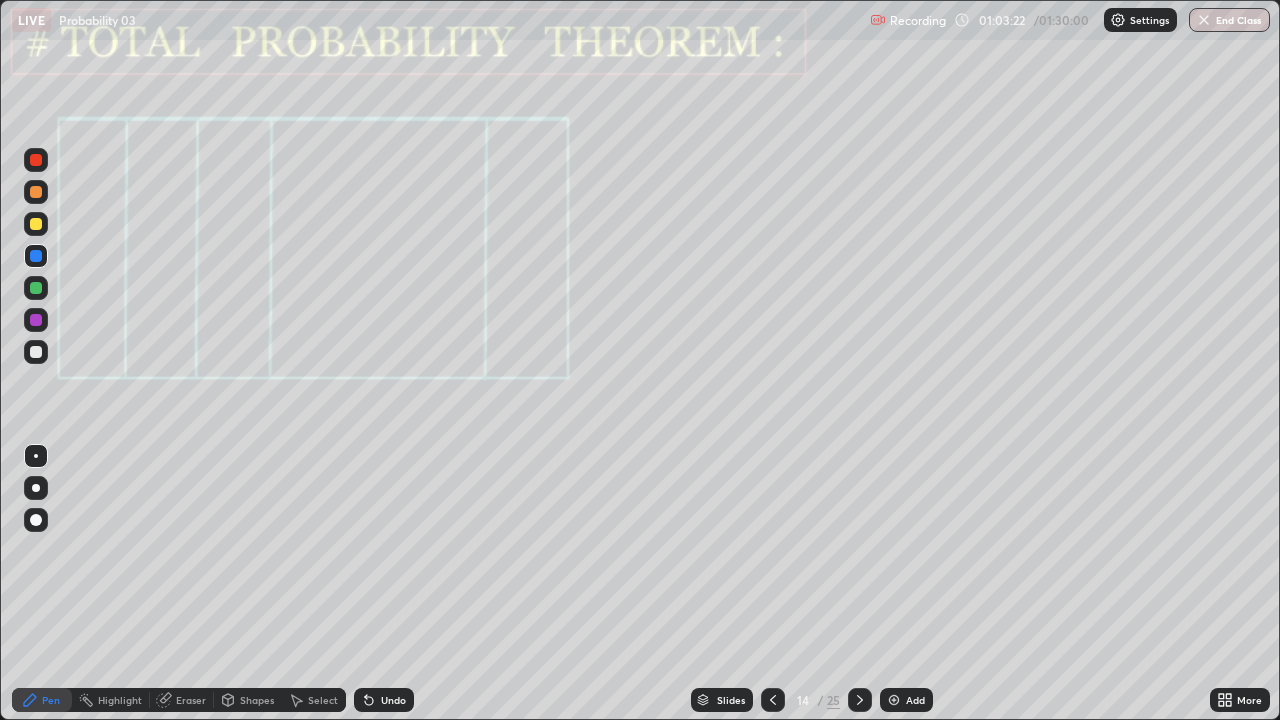 click at bounding box center [860, 700] 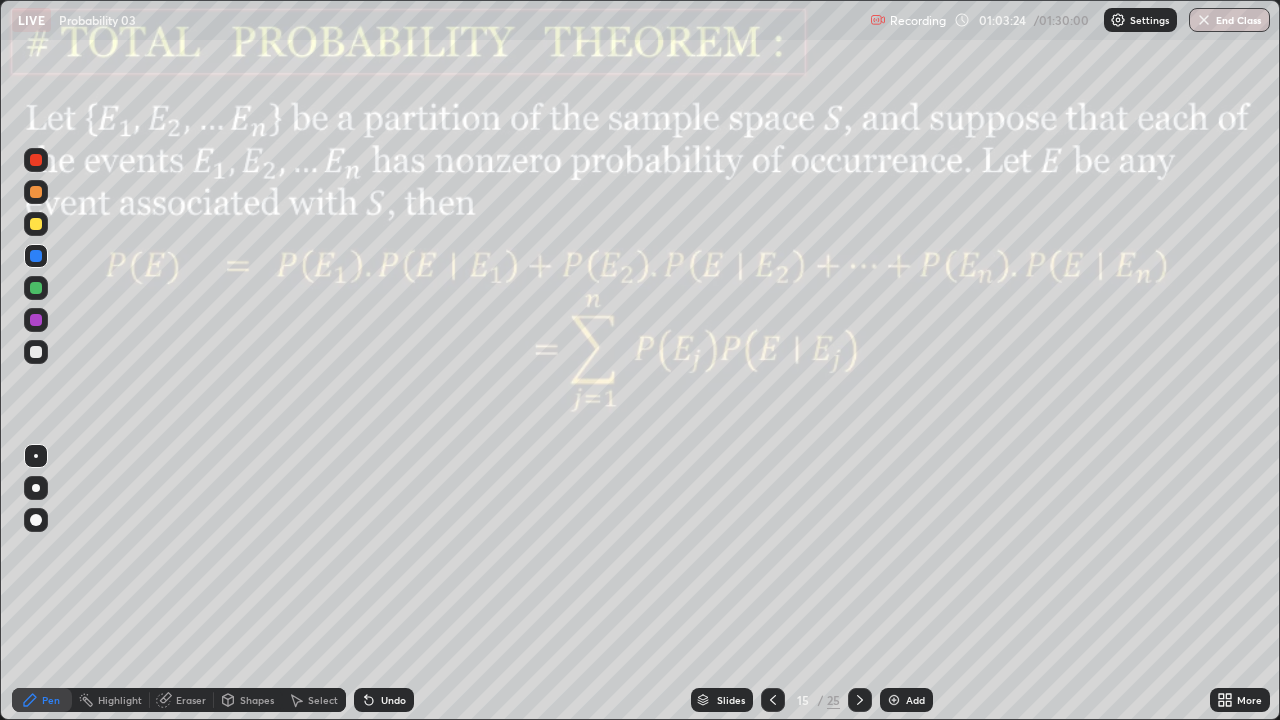 click 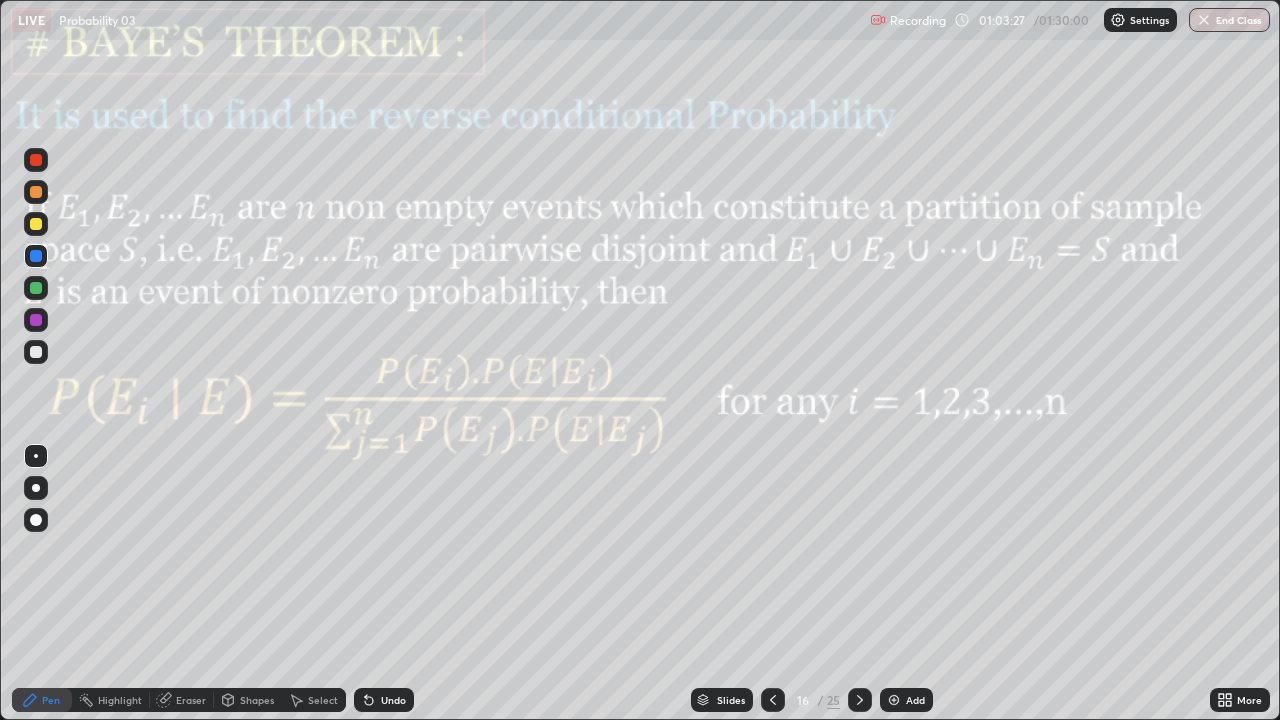 click 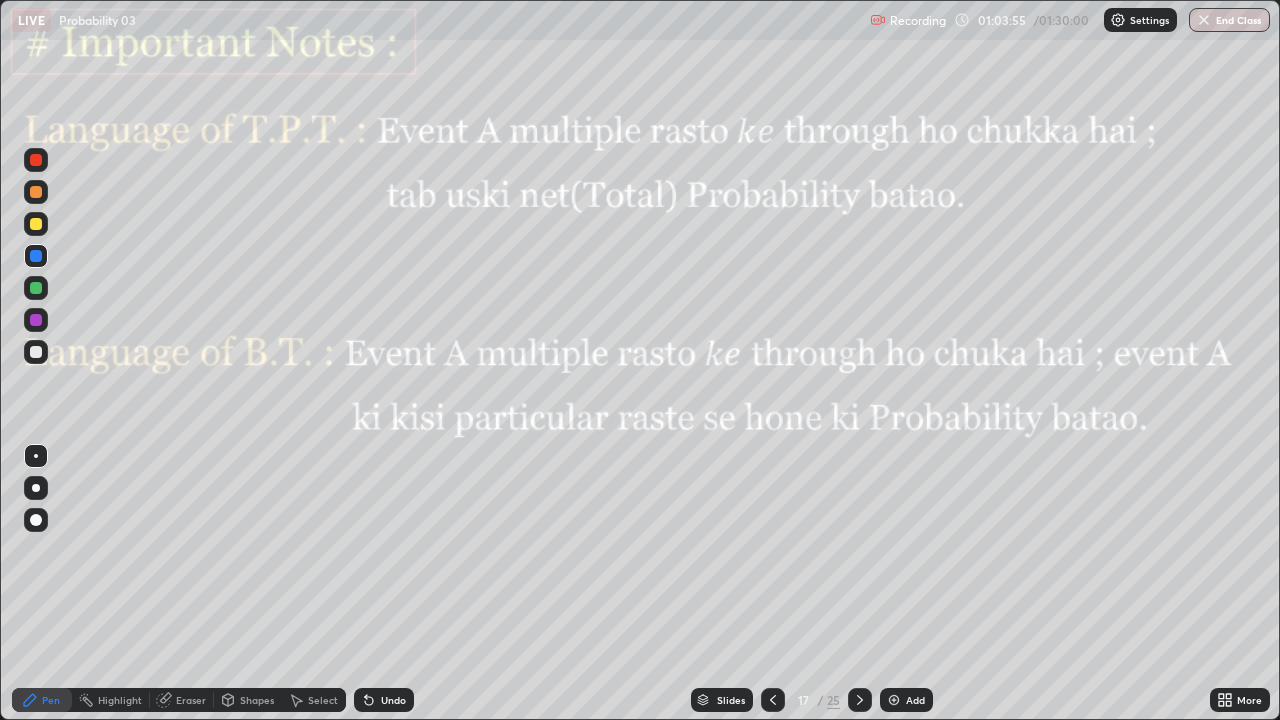click at bounding box center [36, 488] 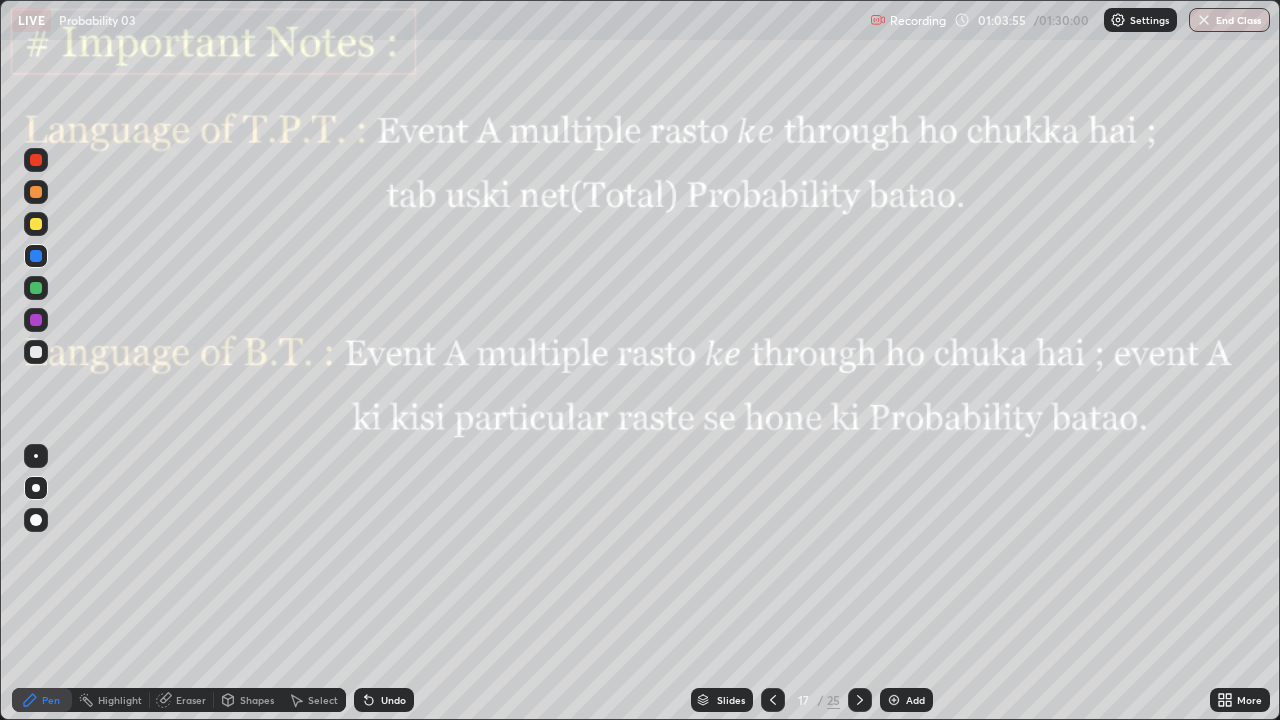 click at bounding box center [36, 288] 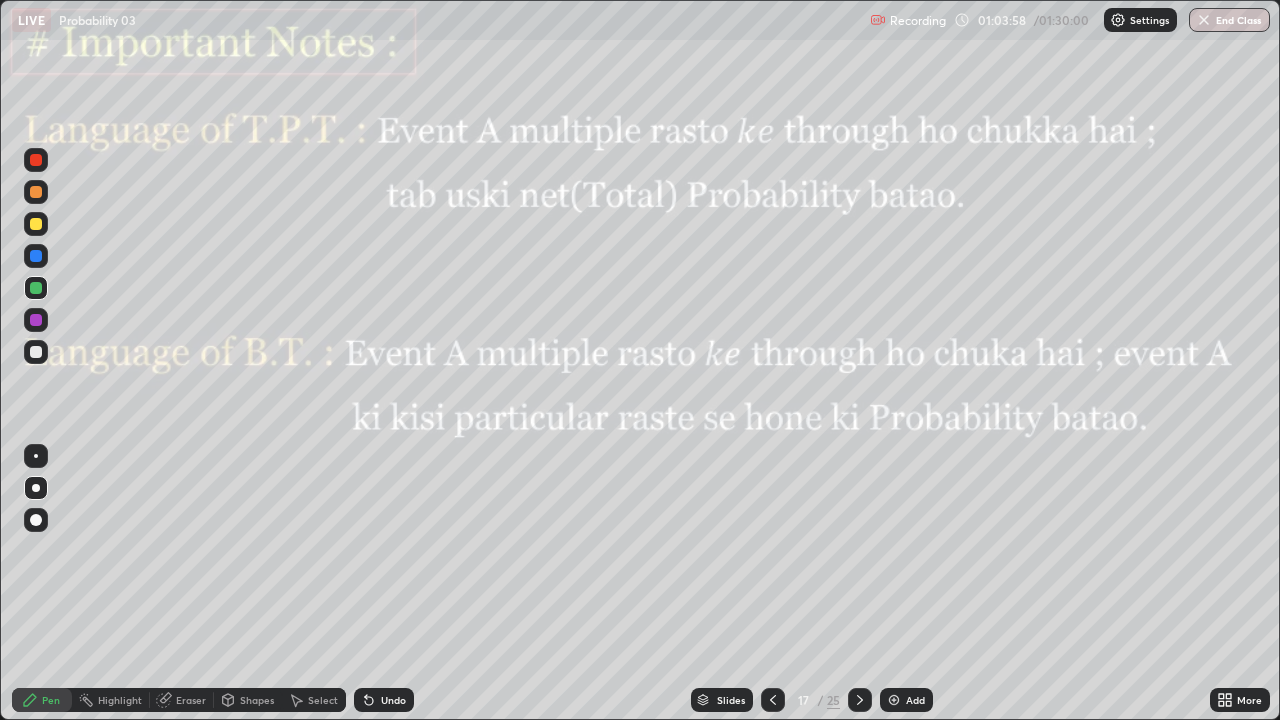 click at bounding box center (36, 288) 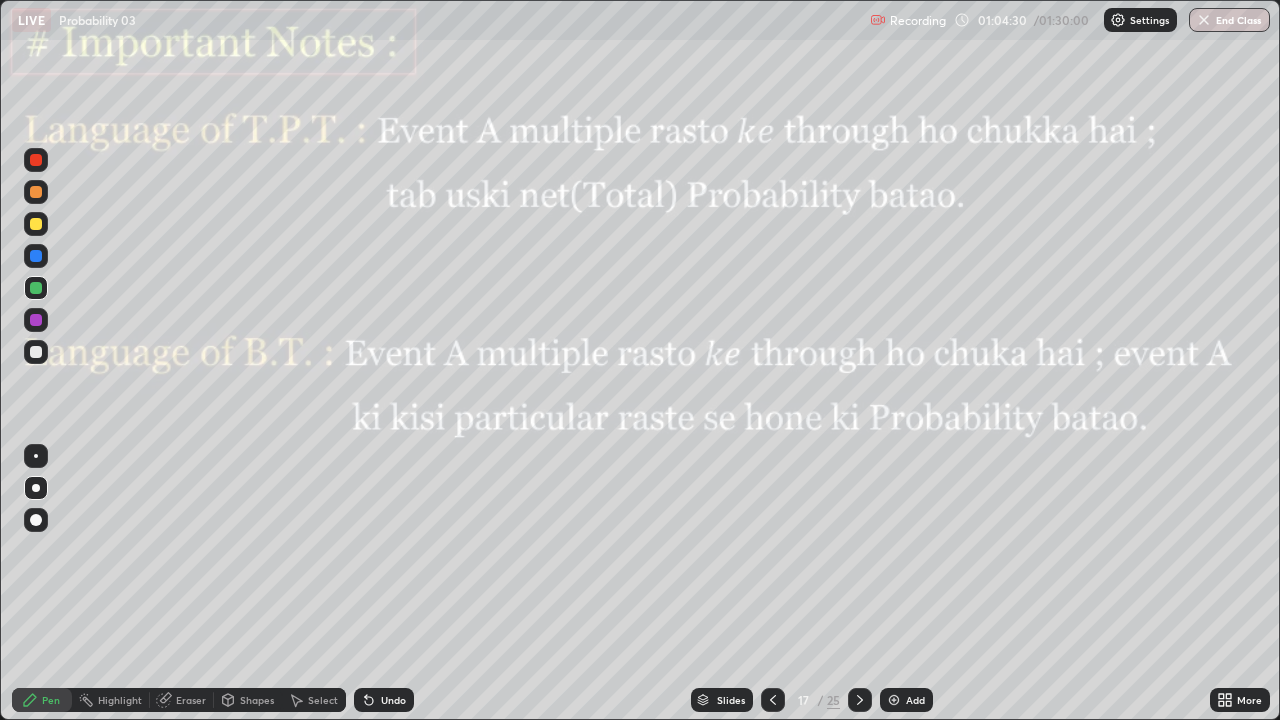 click on "Undo" at bounding box center (393, 700) 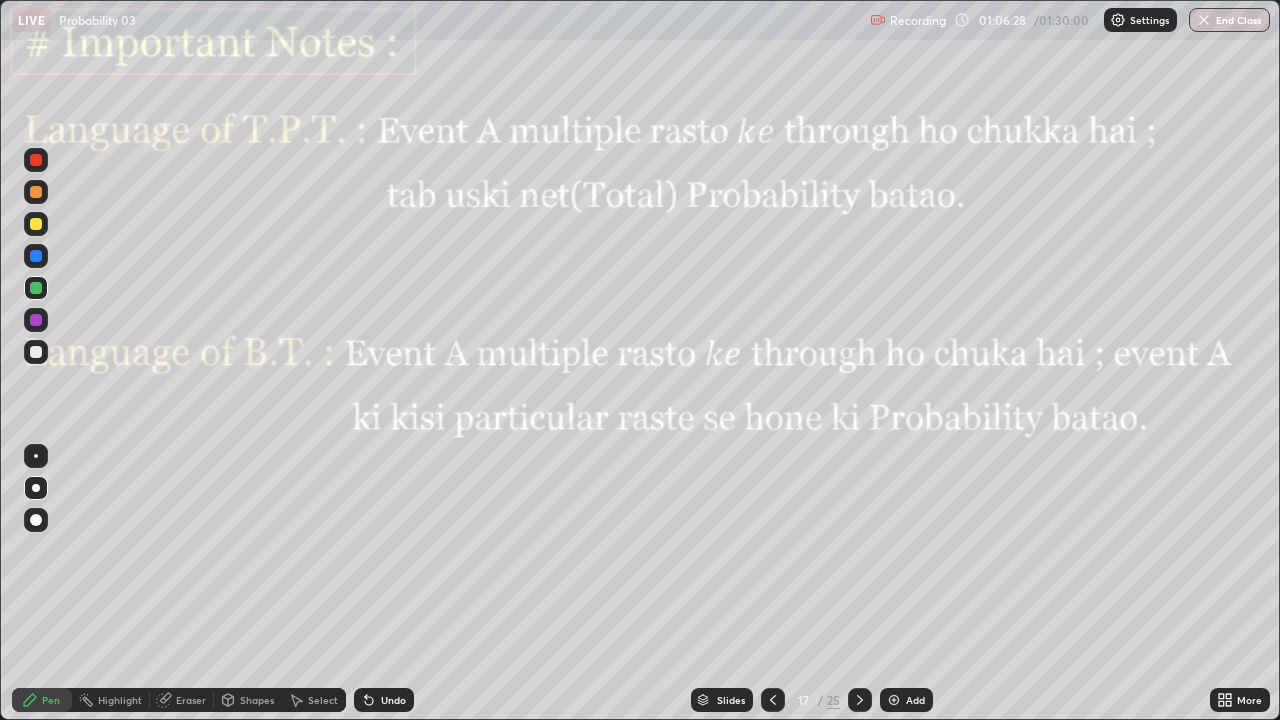 click 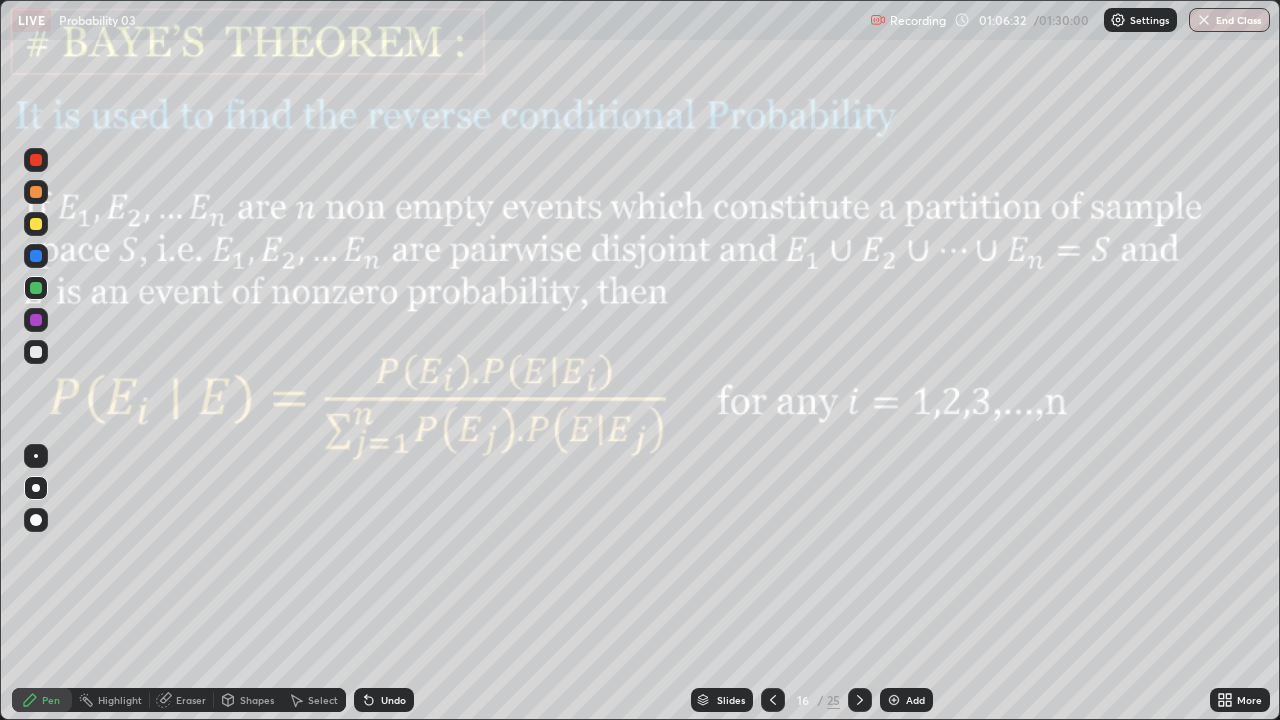 click at bounding box center [773, 700] 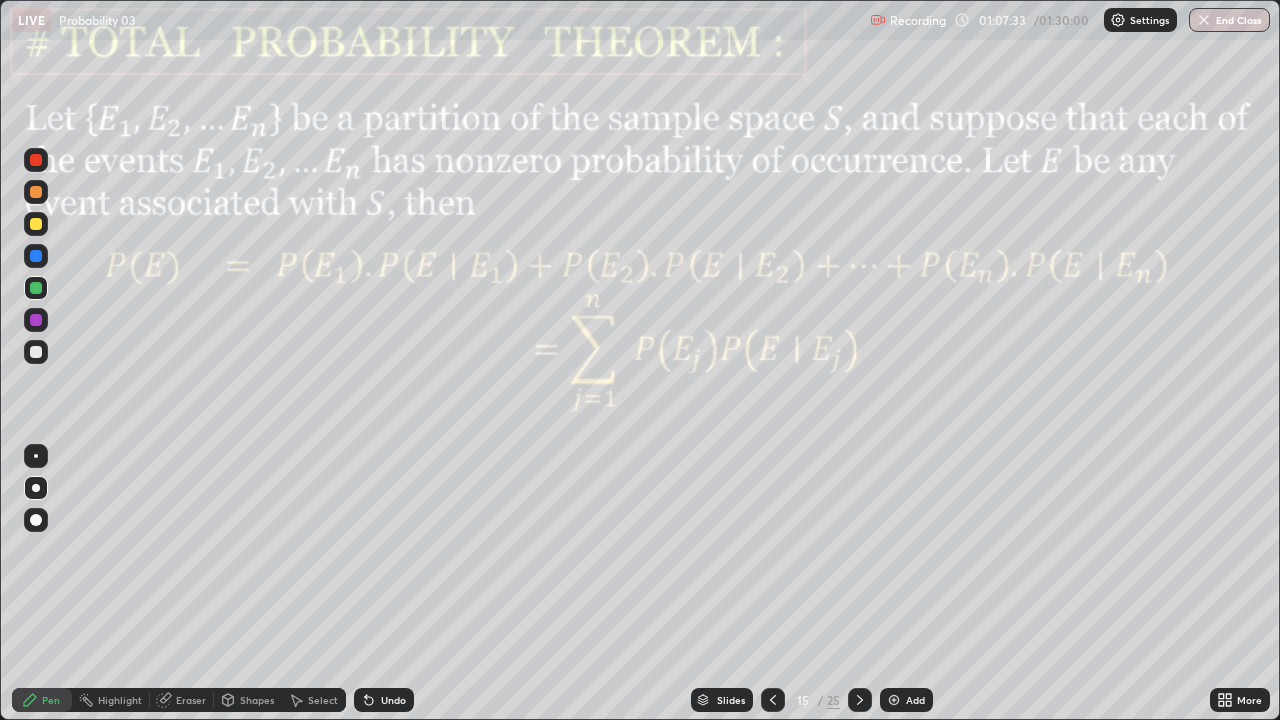 click 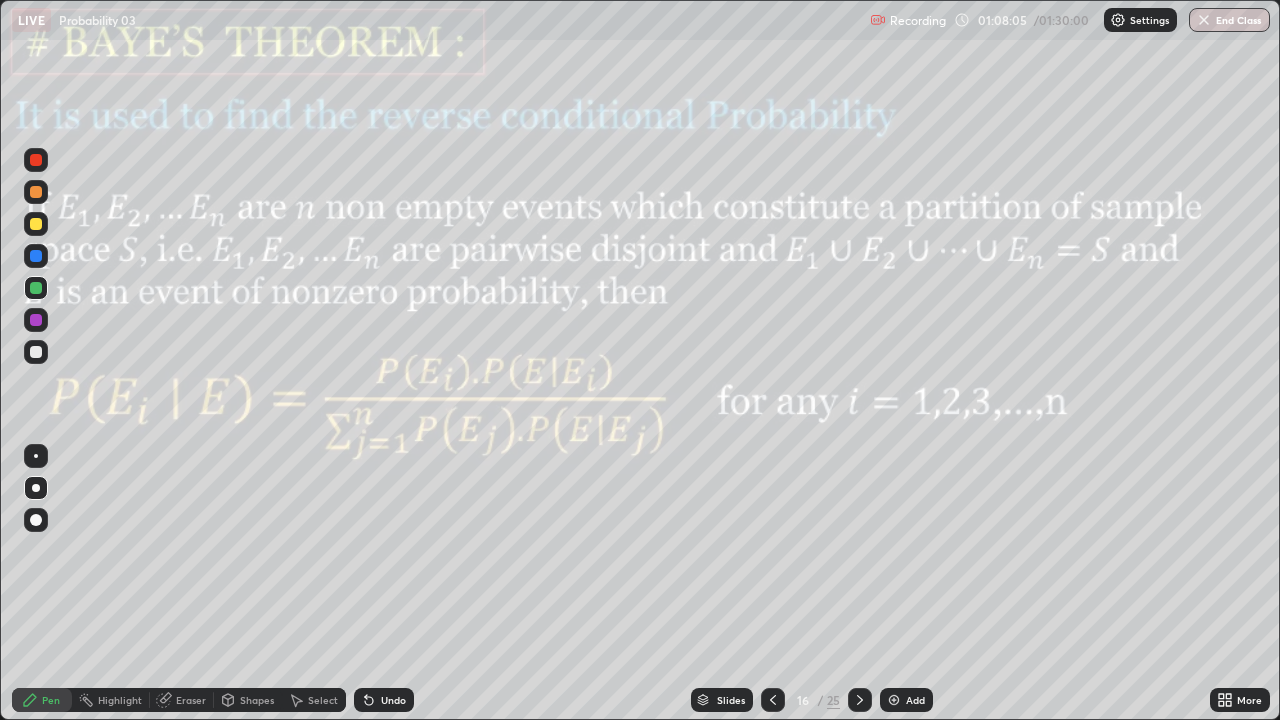 click 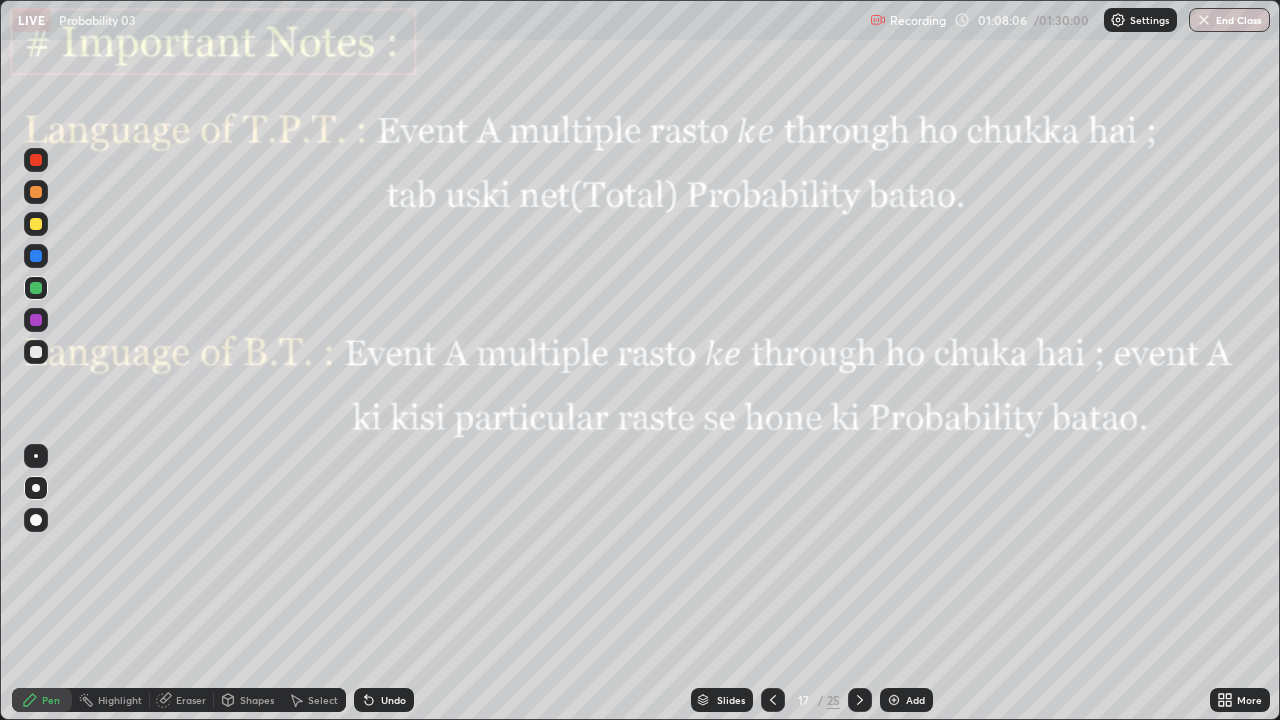 click 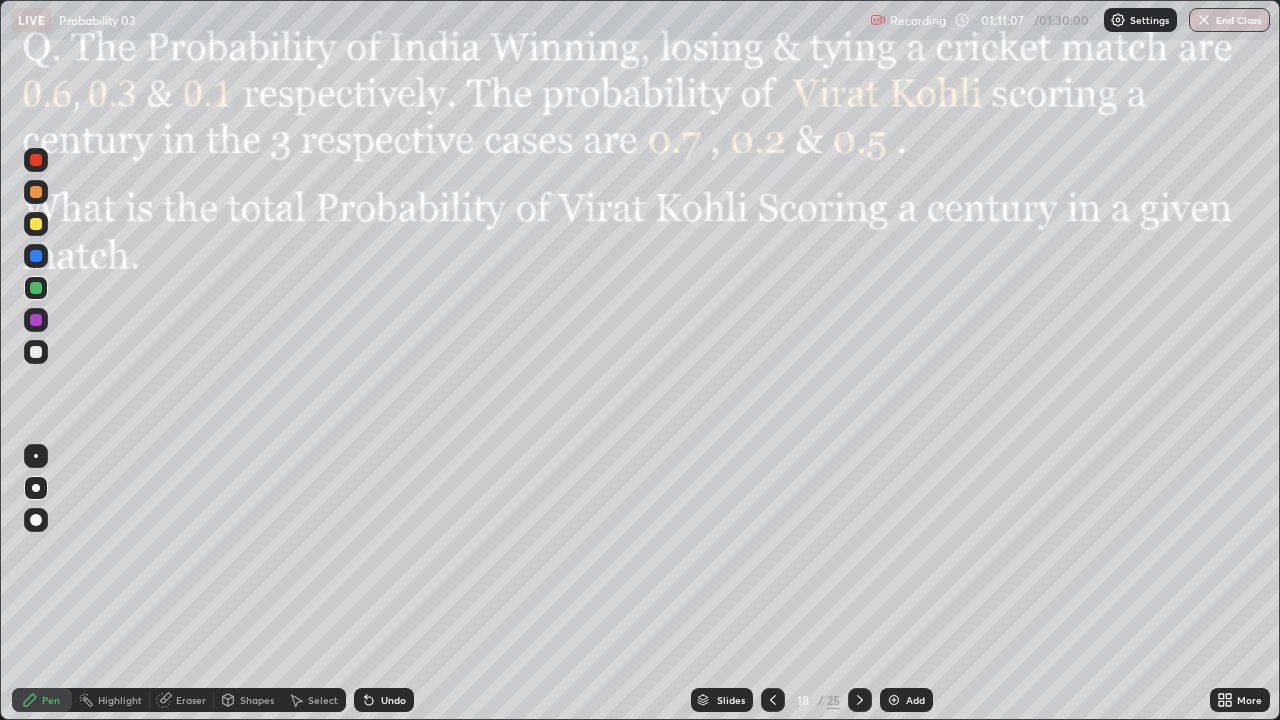 click on "Pen" at bounding box center [42, 700] 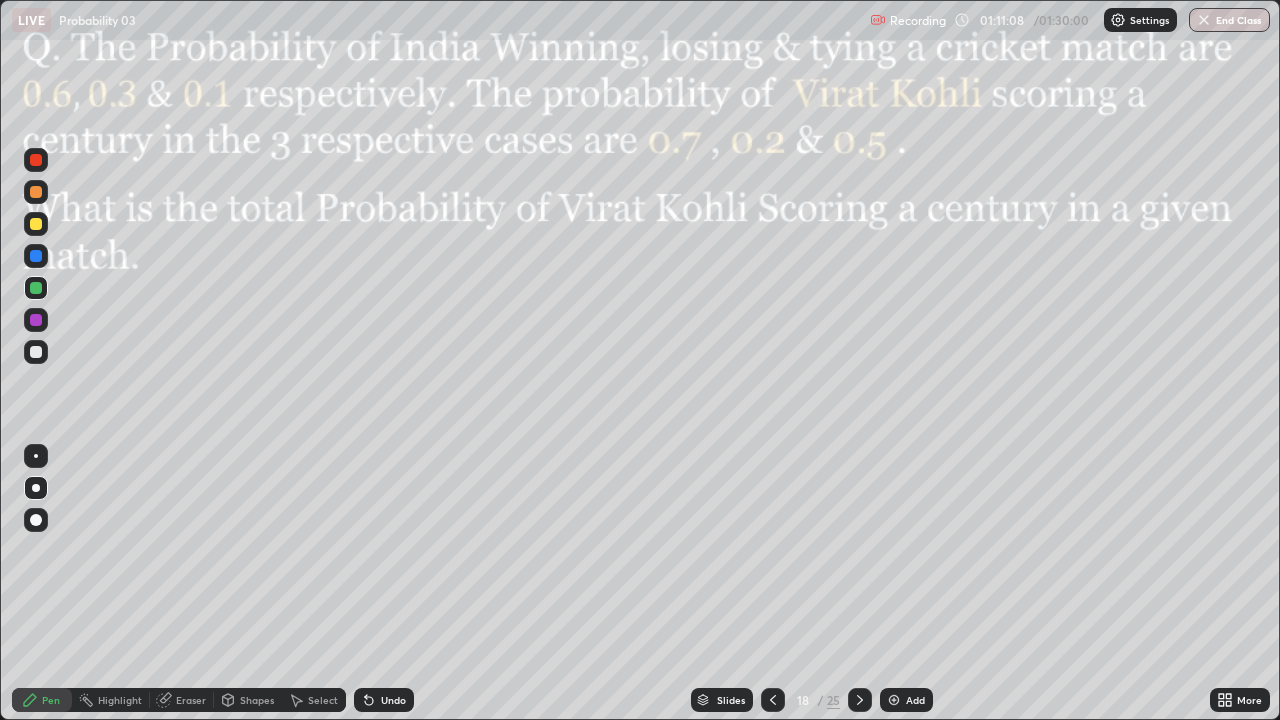 click at bounding box center (36, 320) 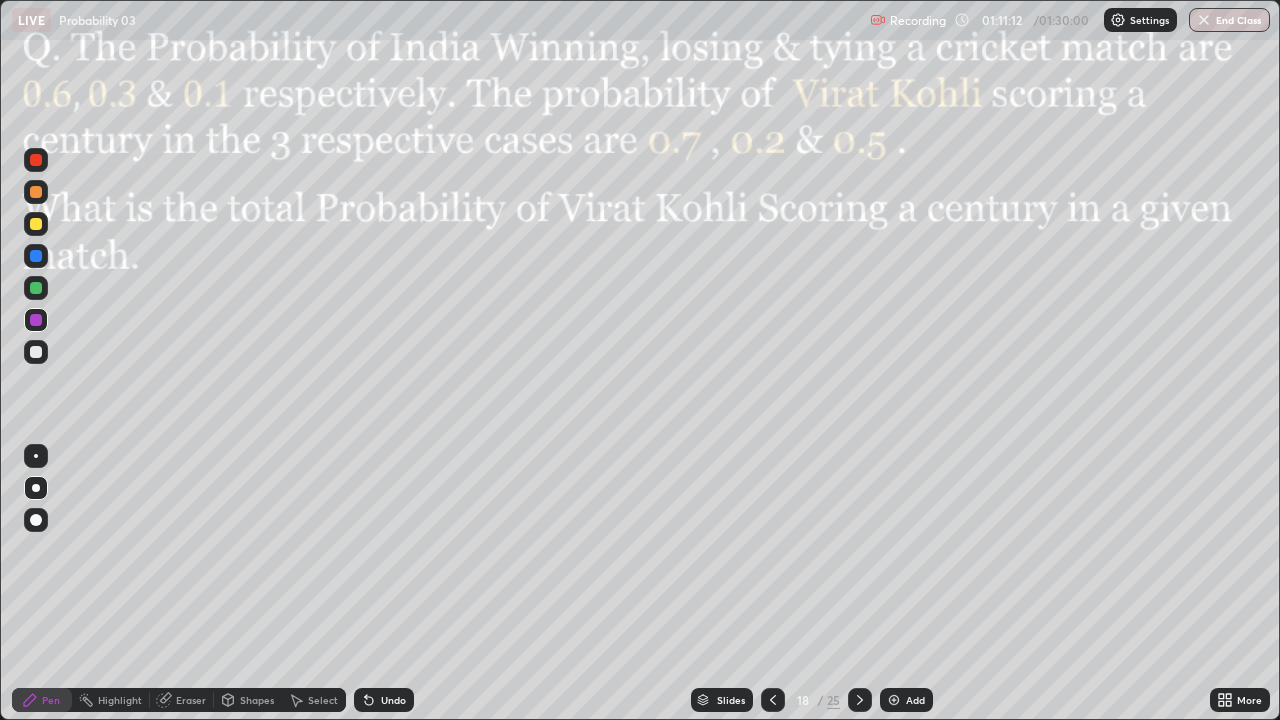 click at bounding box center [36, 288] 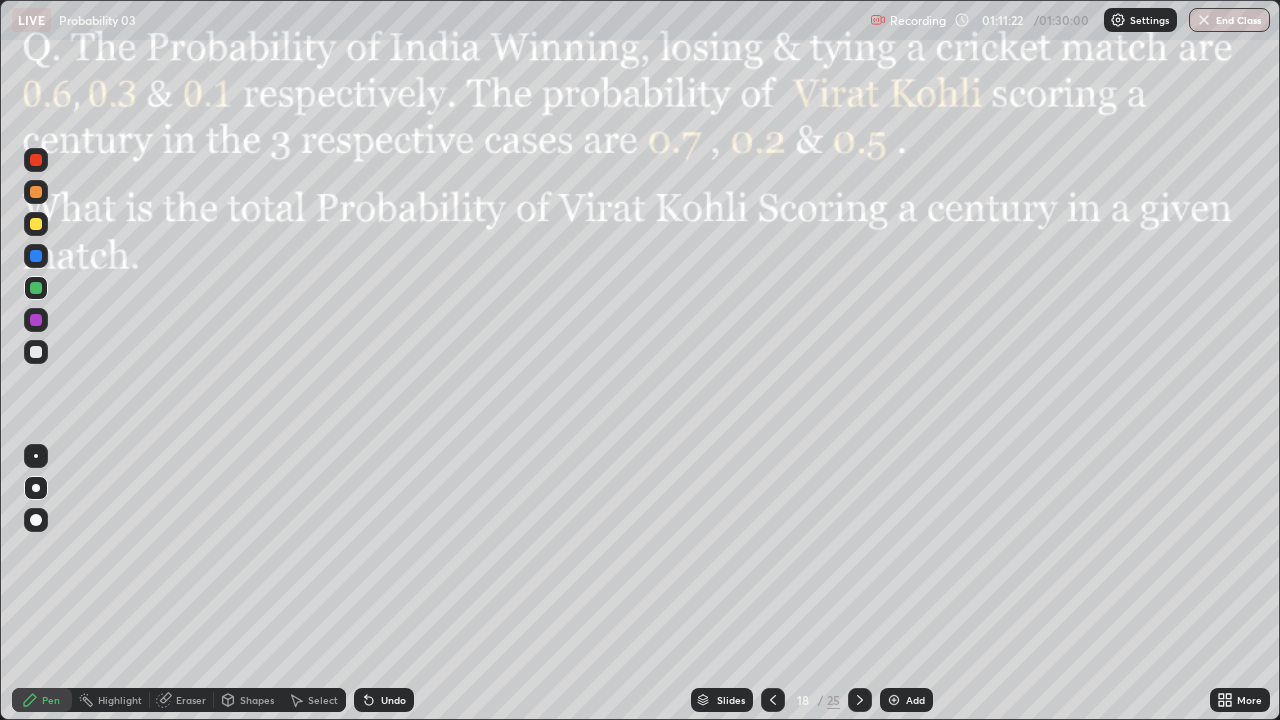 click at bounding box center [36, 288] 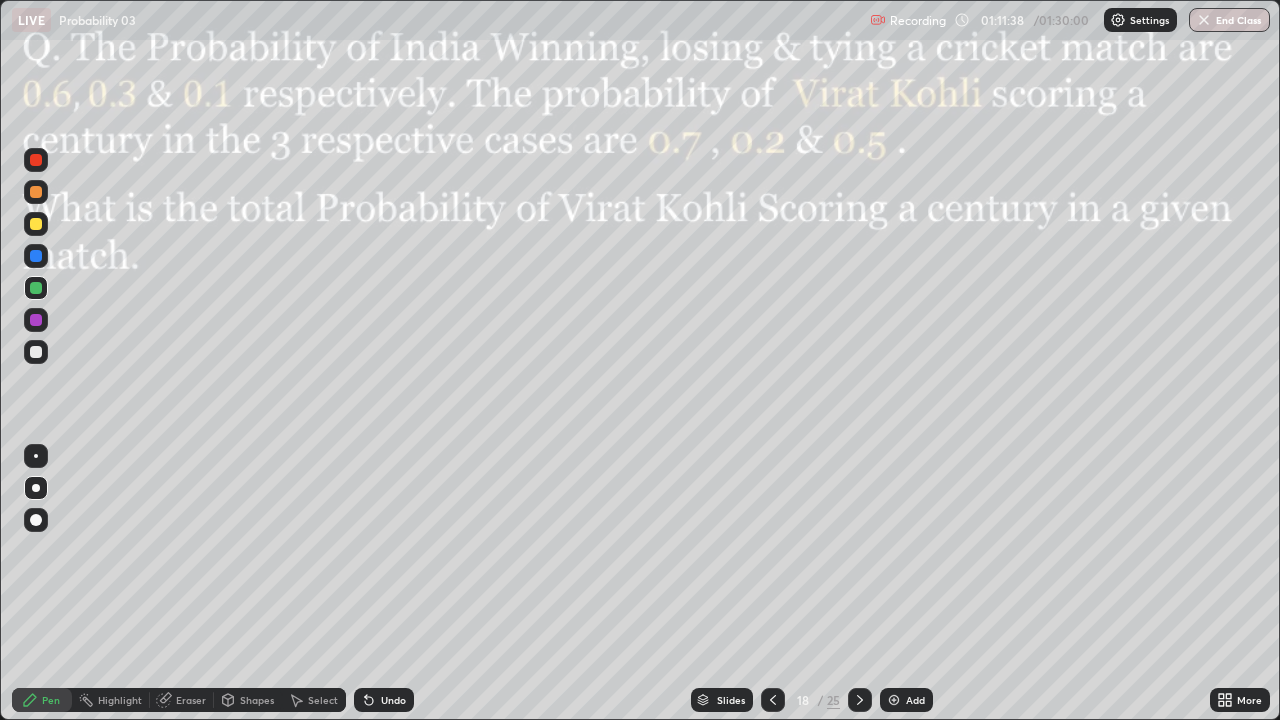 click at bounding box center (36, 320) 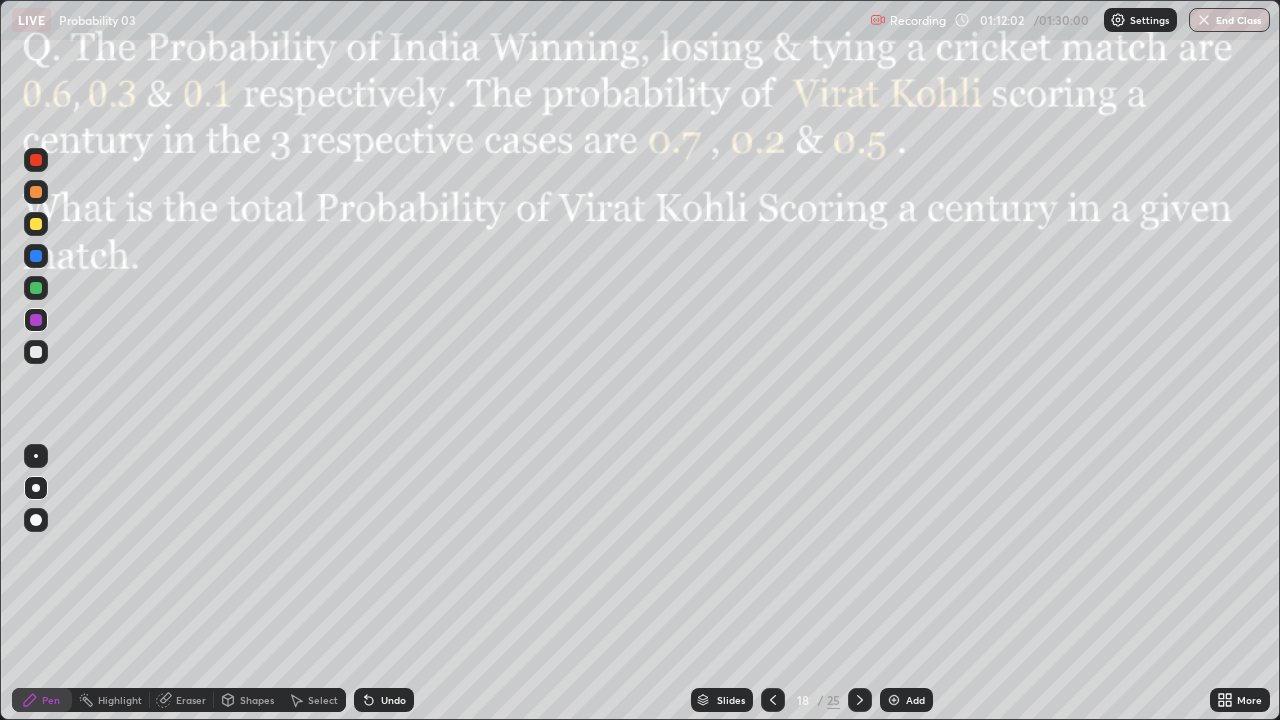 click at bounding box center [36, 320] 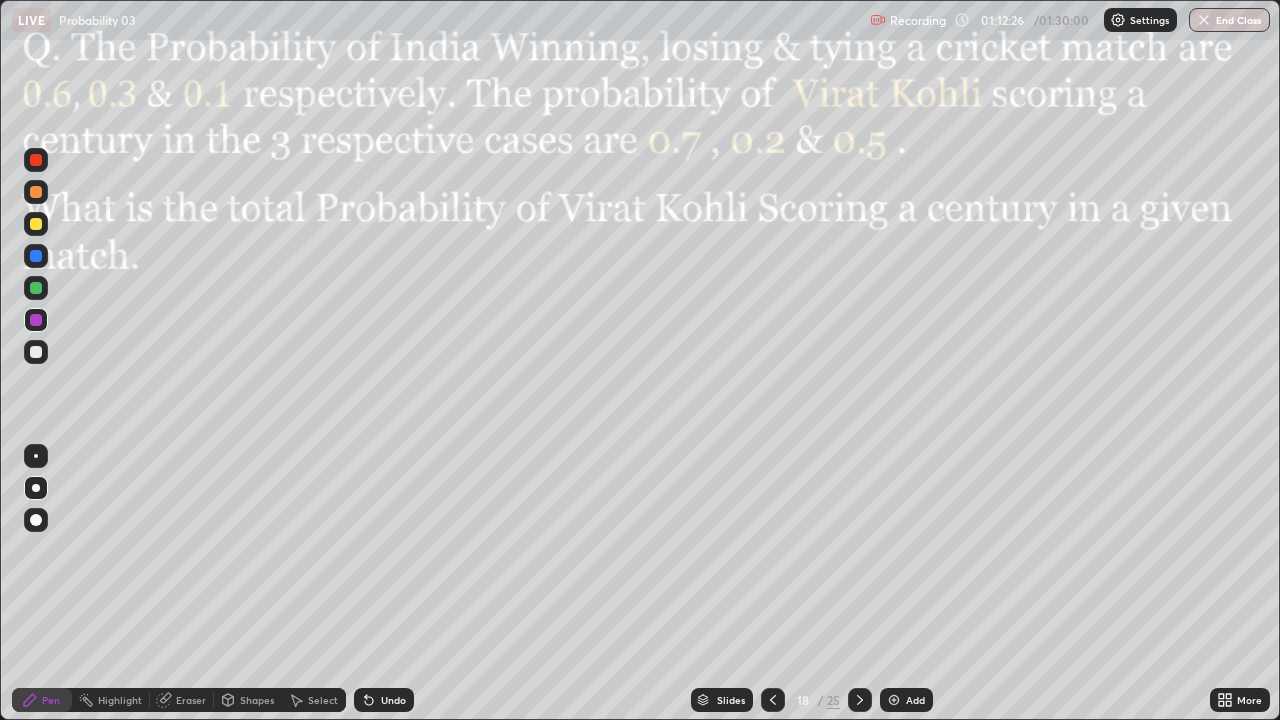 click at bounding box center [36, 288] 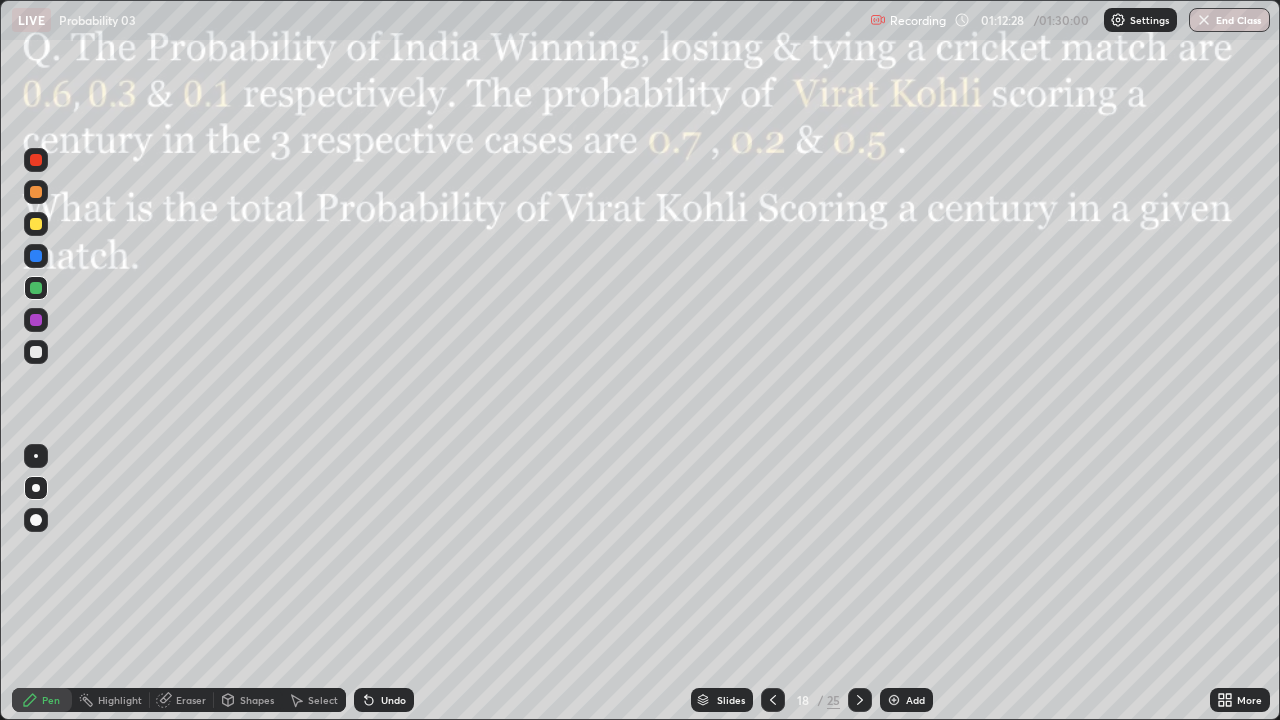 click at bounding box center [36, 256] 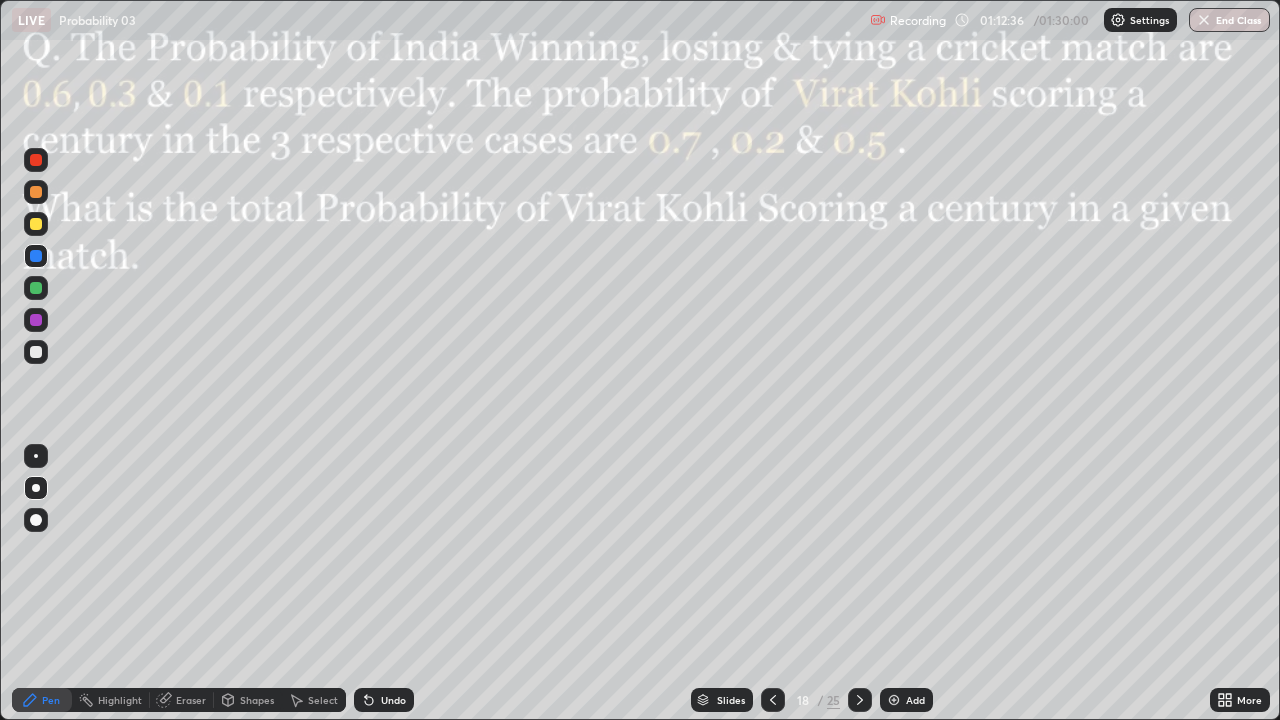 click on "Undo" at bounding box center [384, 700] 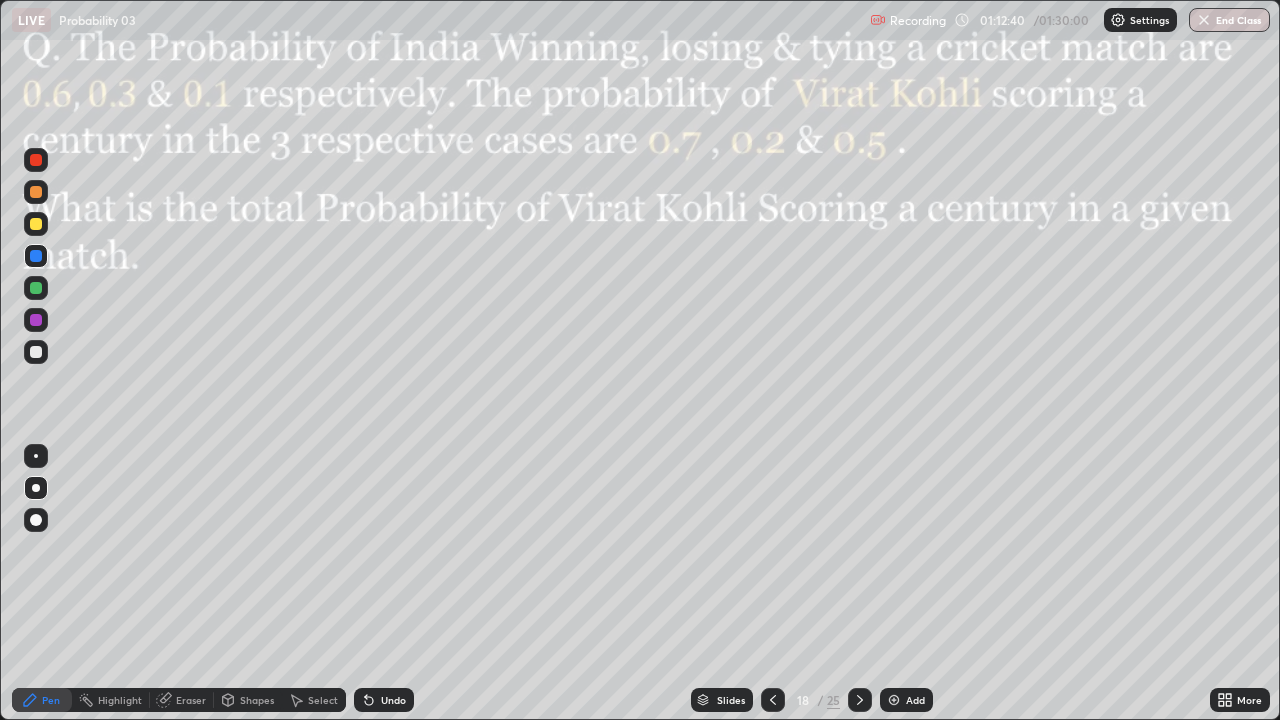 click at bounding box center (36, 320) 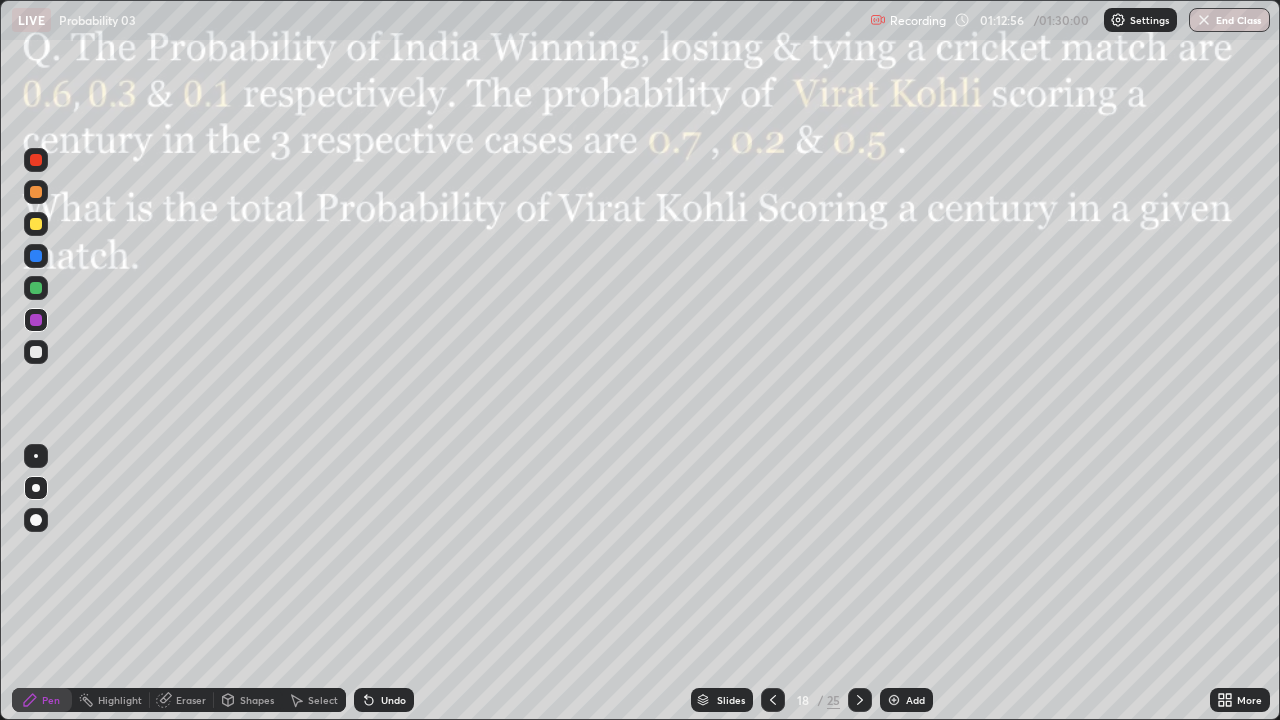 click at bounding box center [36, 256] 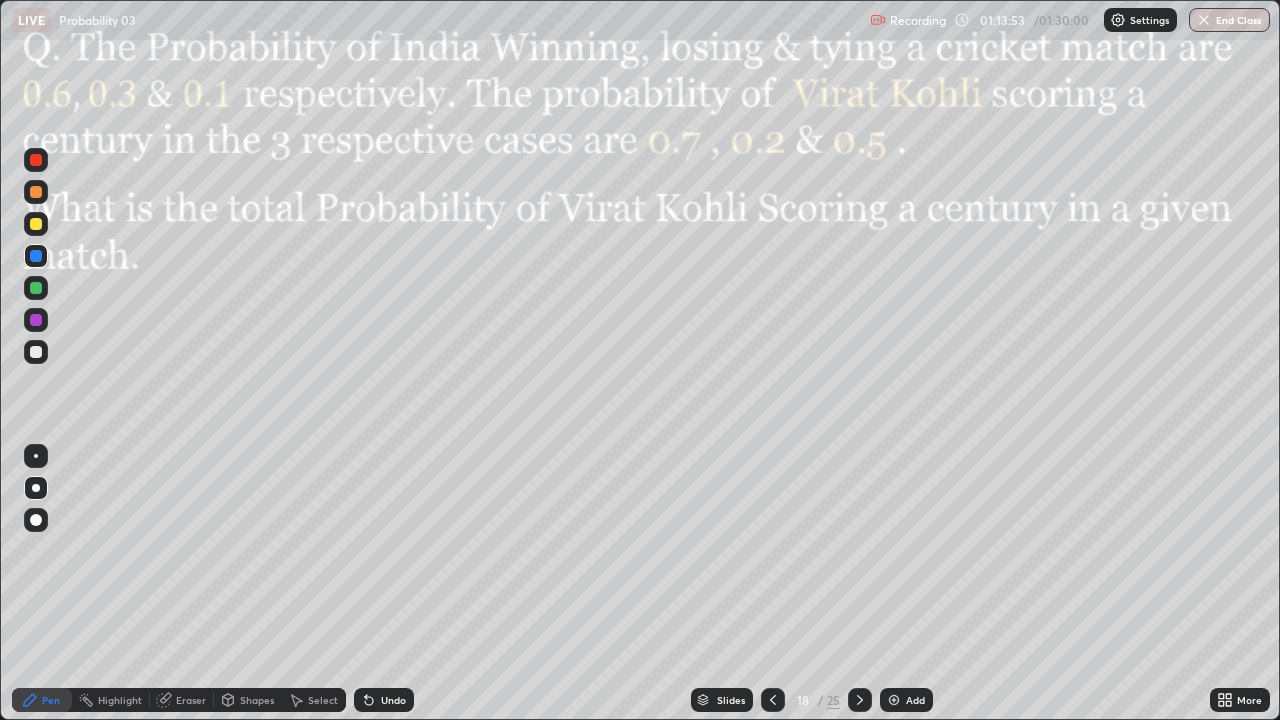 click on "Undo" at bounding box center [384, 700] 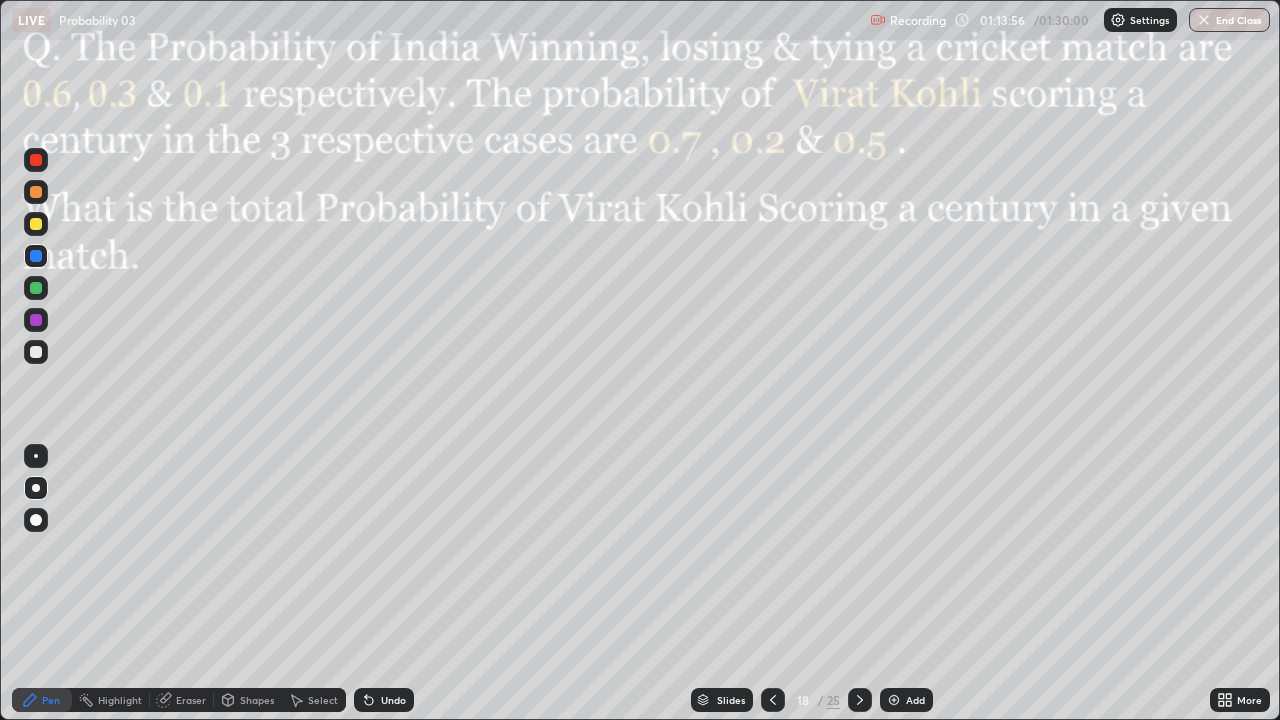 click on "Undo" at bounding box center (393, 700) 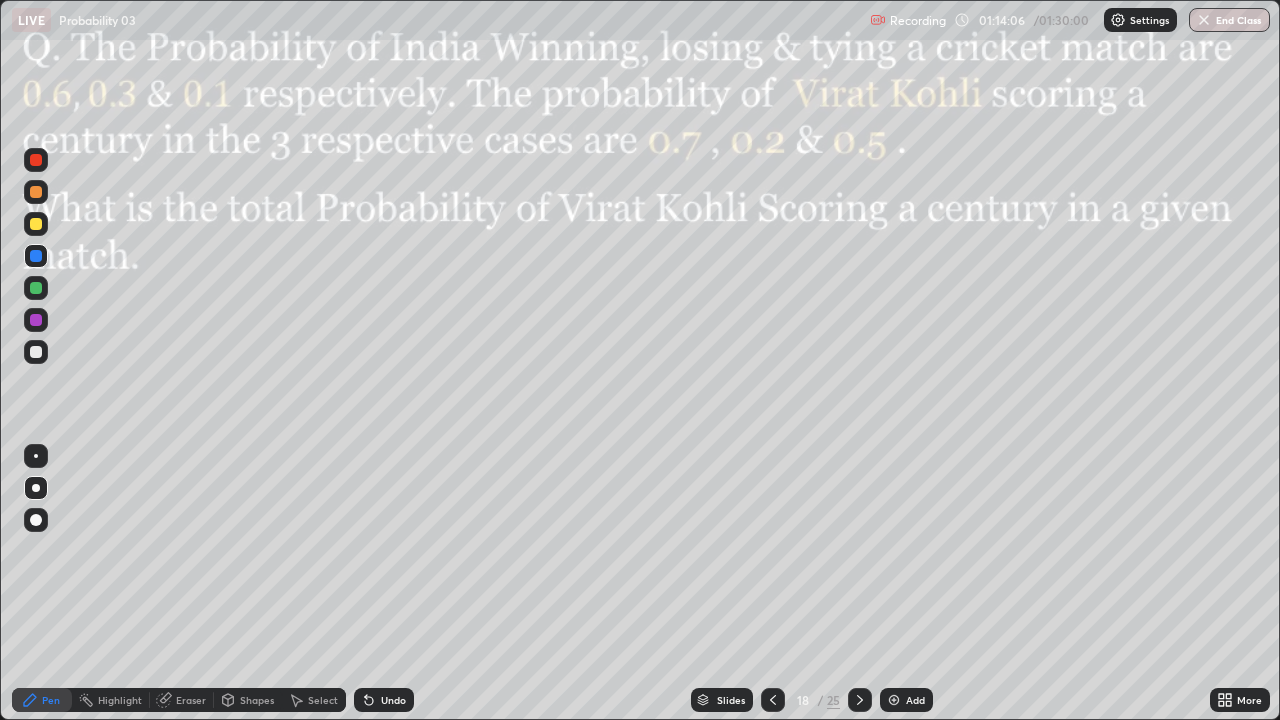 click at bounding box center (36, 192) 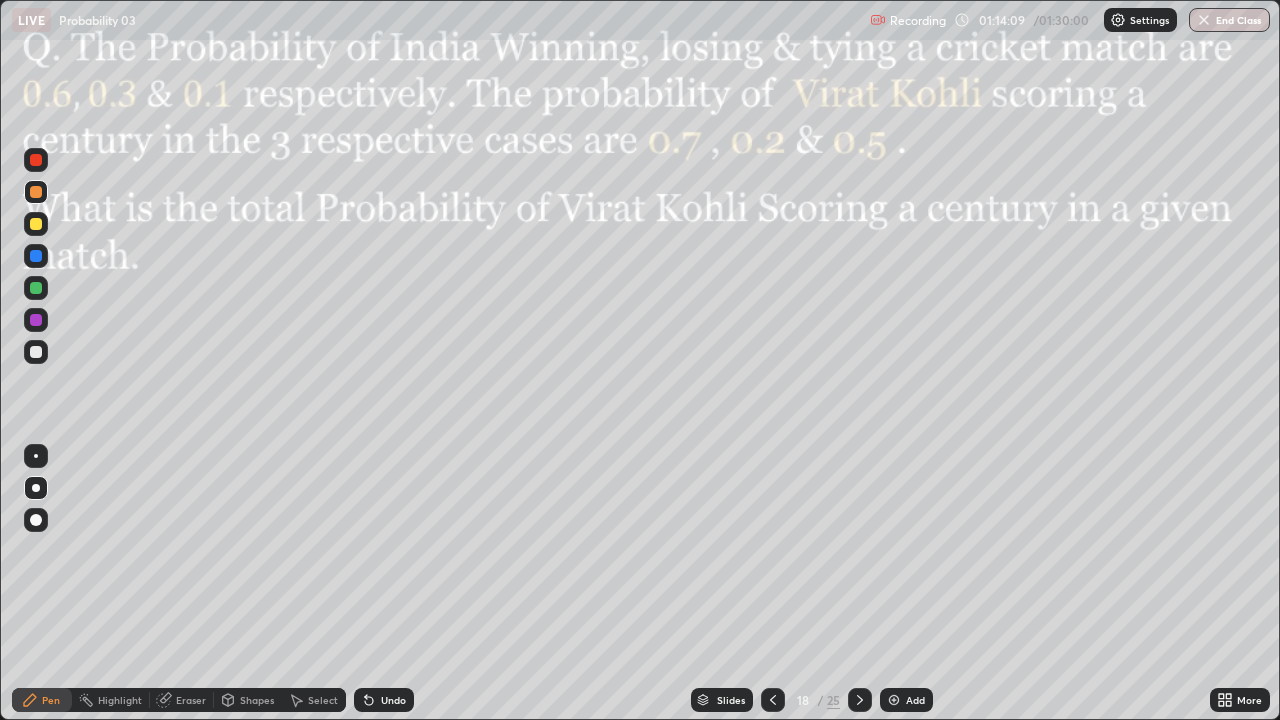 click on "Pen" at bounding box center [42, 700] 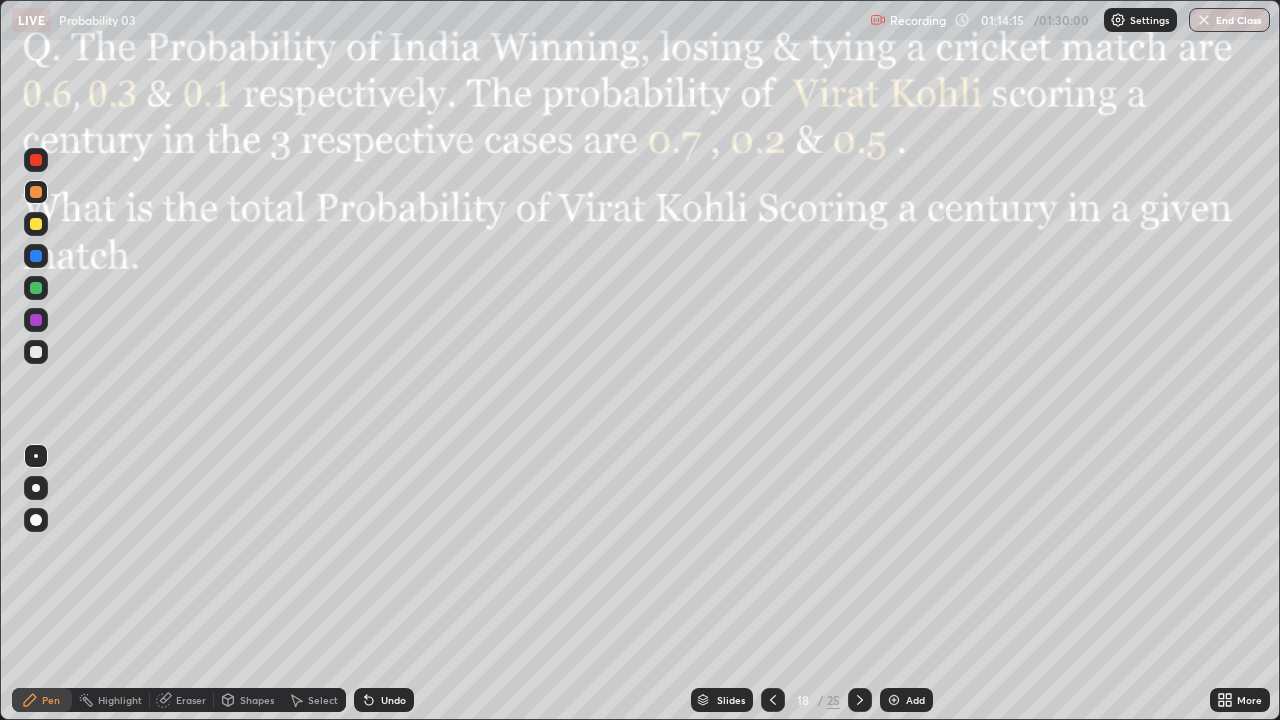 click on "Undo" at bounding box center [384, 700] 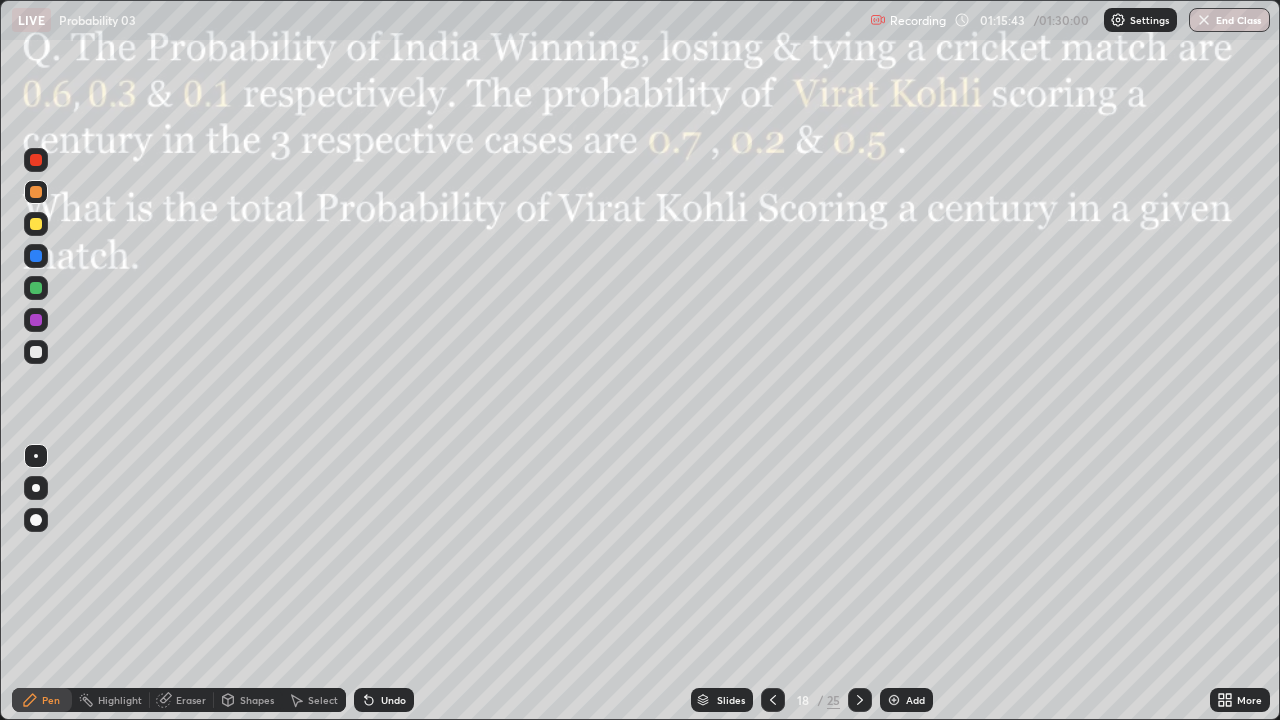 click at bounding box center (860, 700) 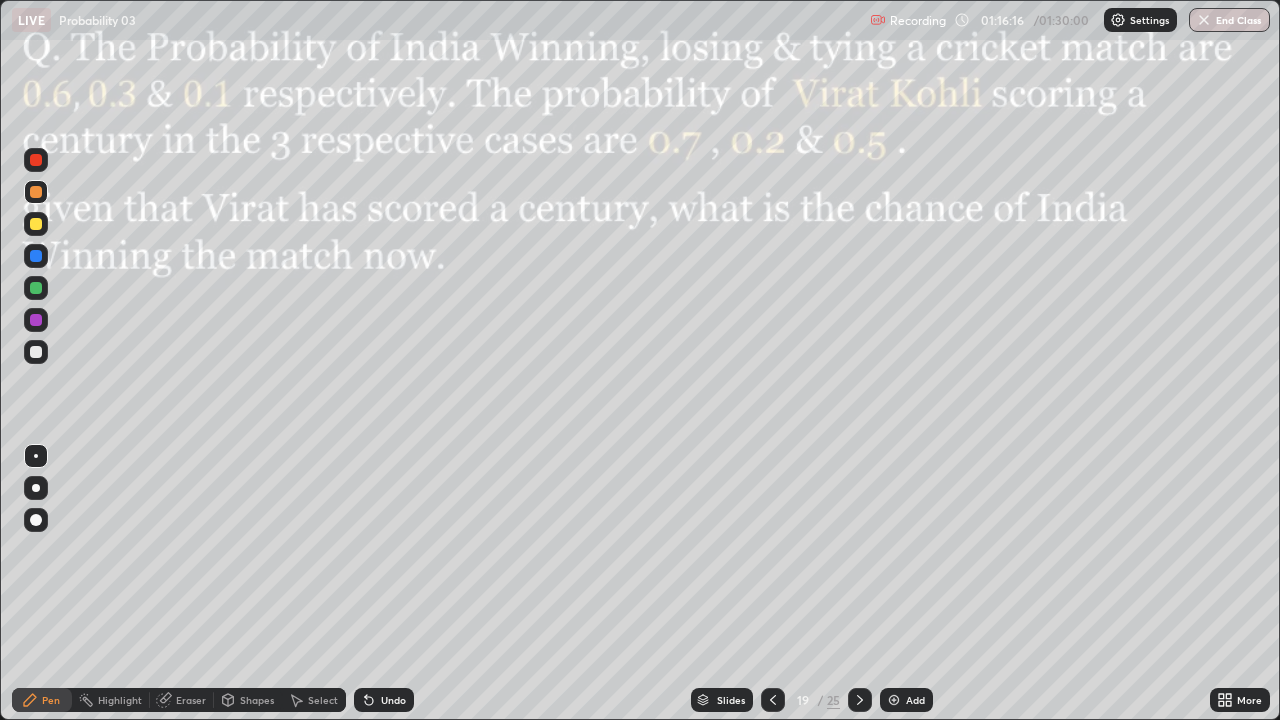 click 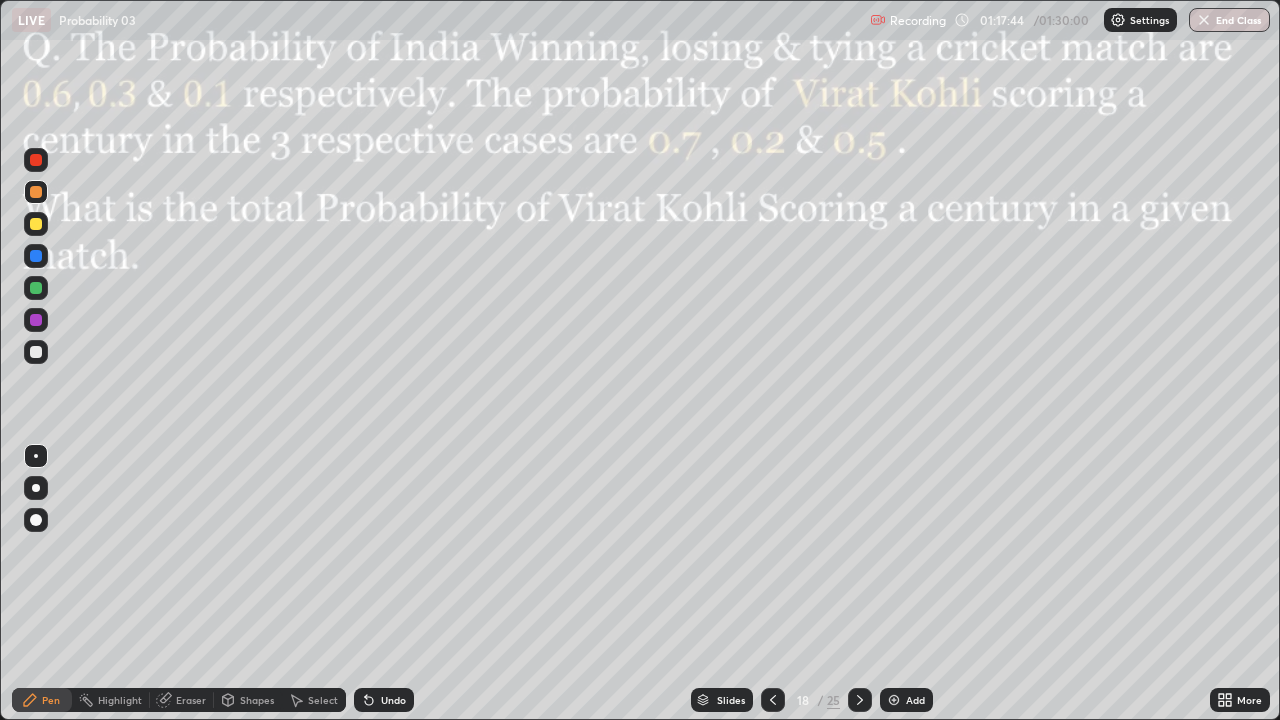 click 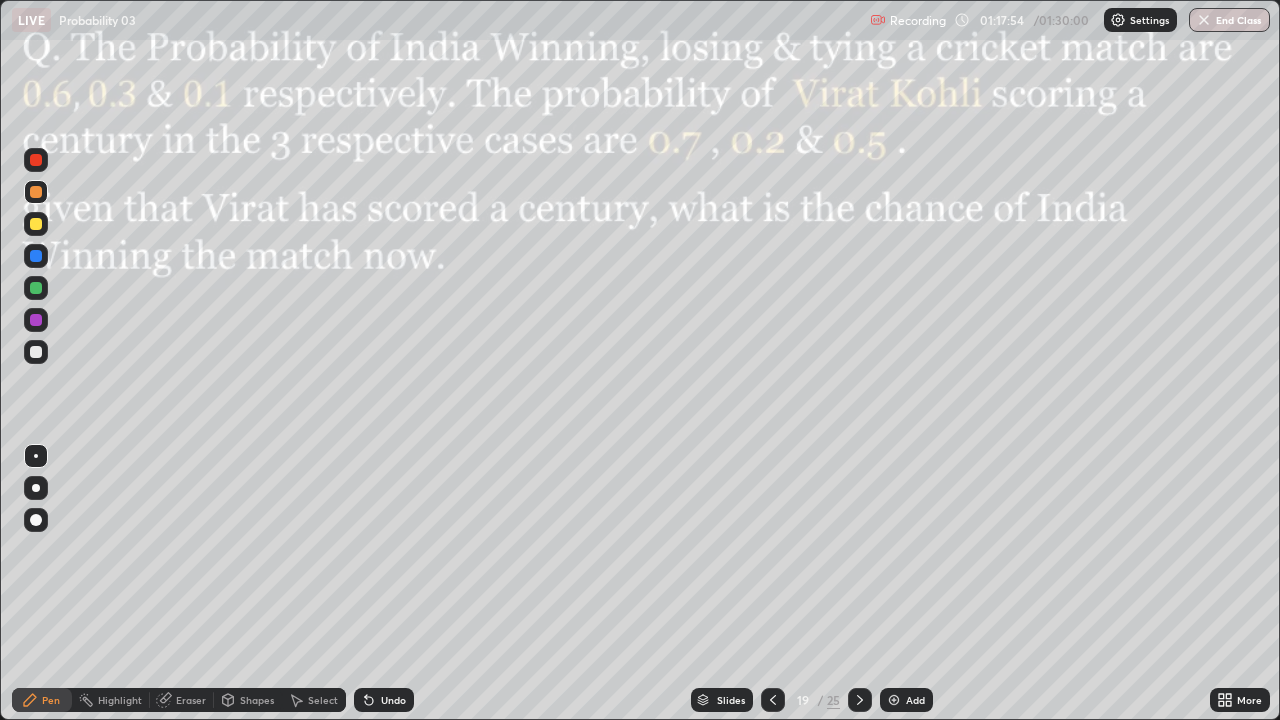 click at bounding box center [36, 320] 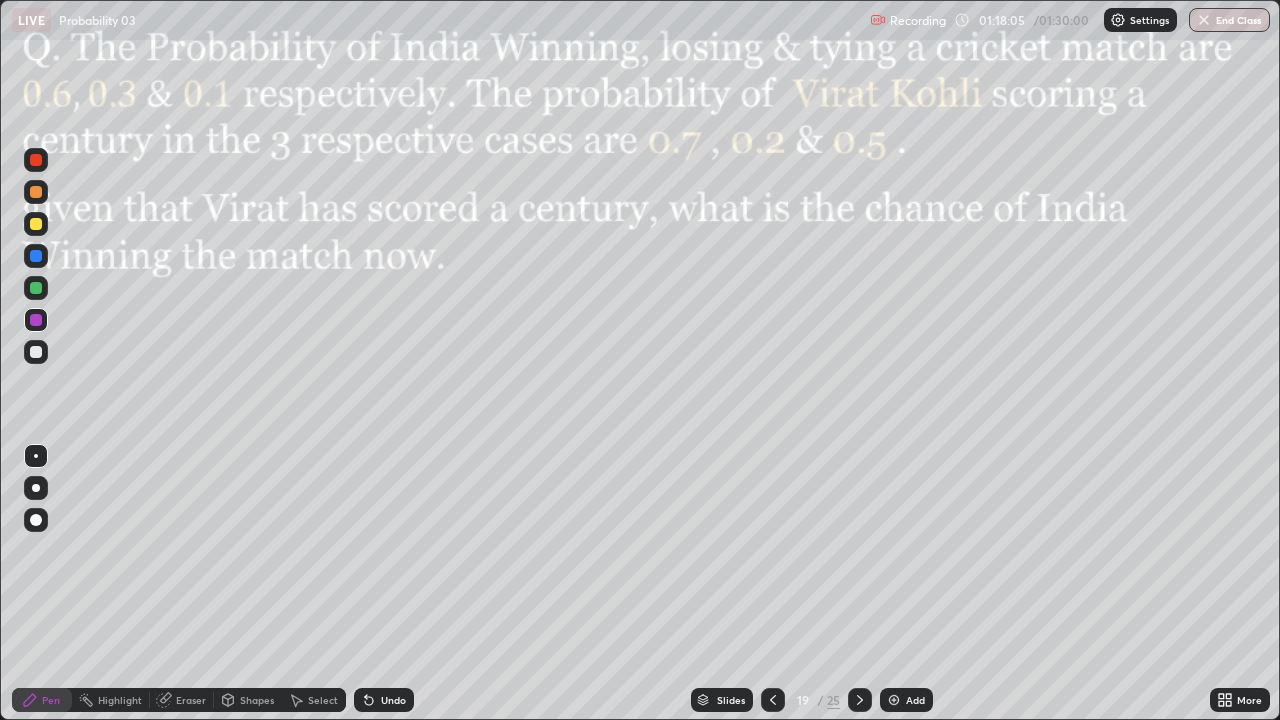 click at bounding box center [36, 288] 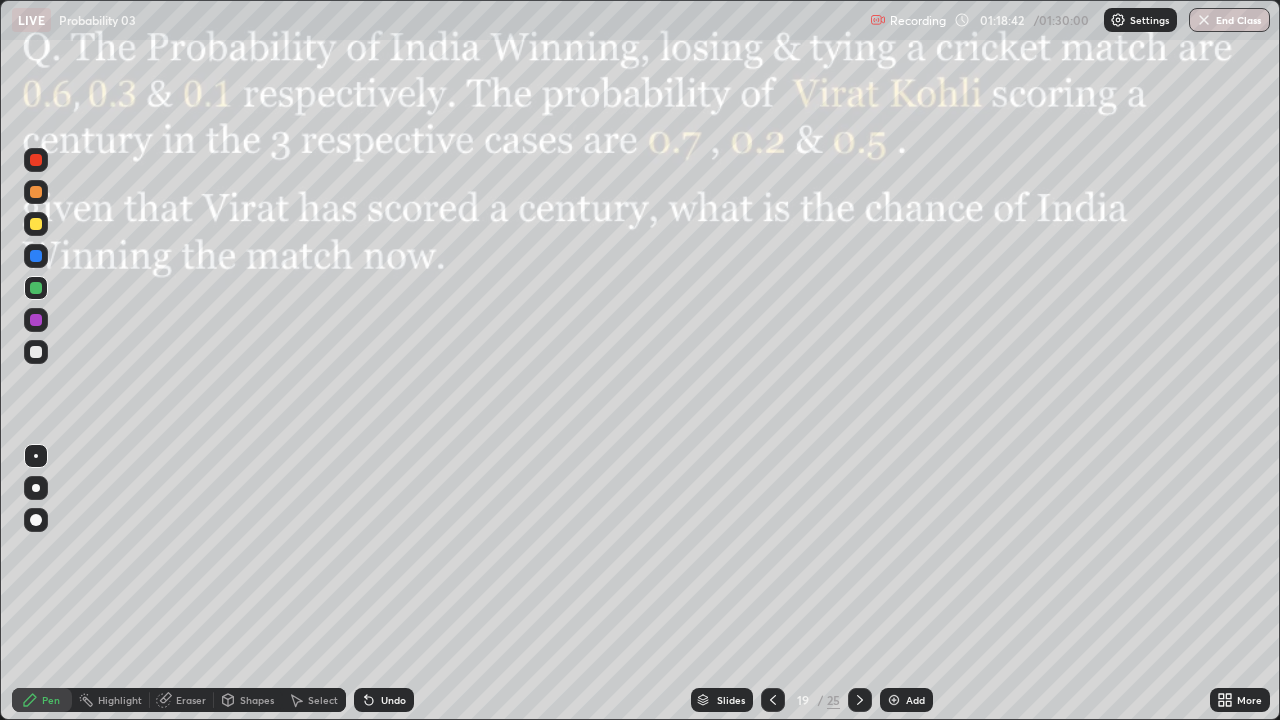 click on "Undo" at bounding box center [393, 700] 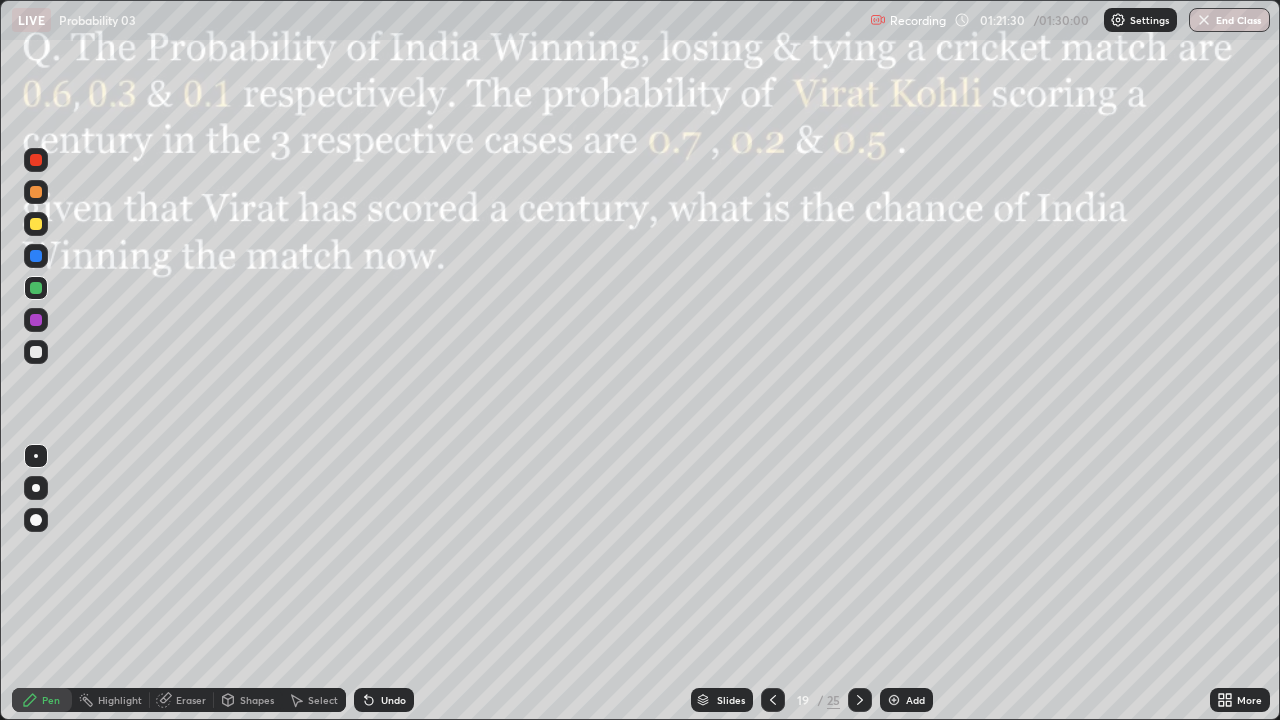 click at bounding box center (860, 700) 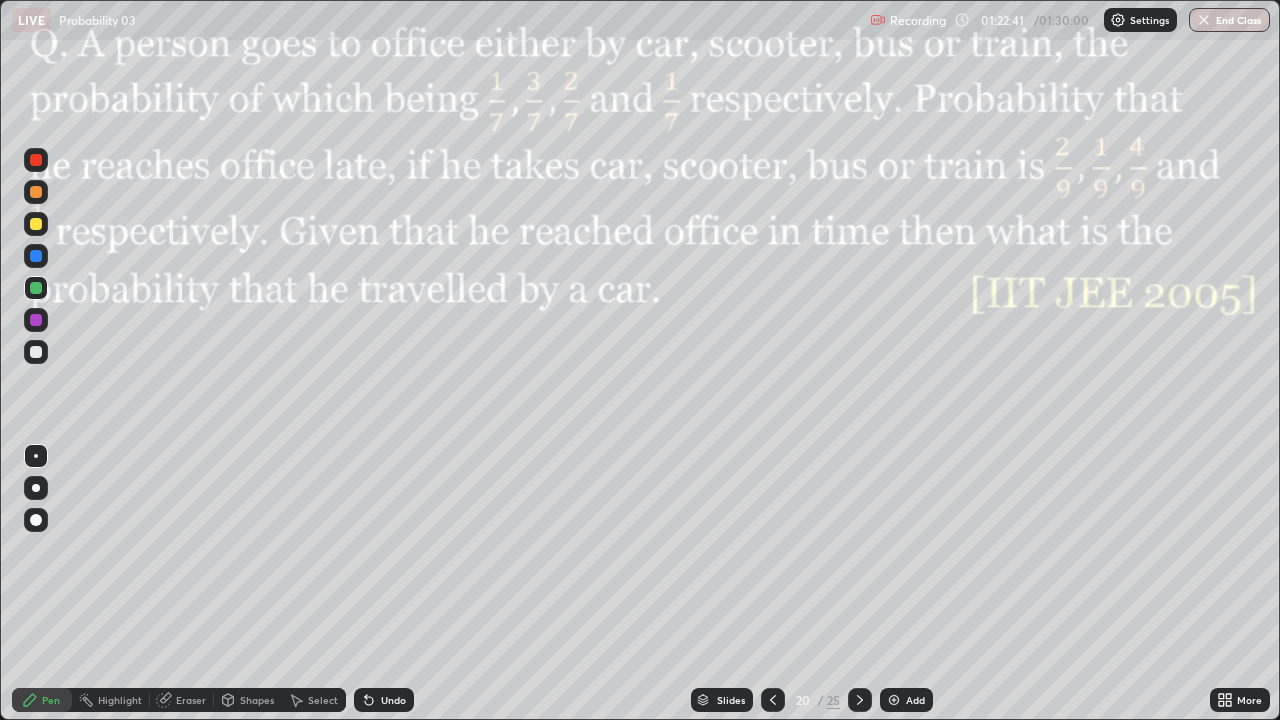 click at bounding box center [860, 700] 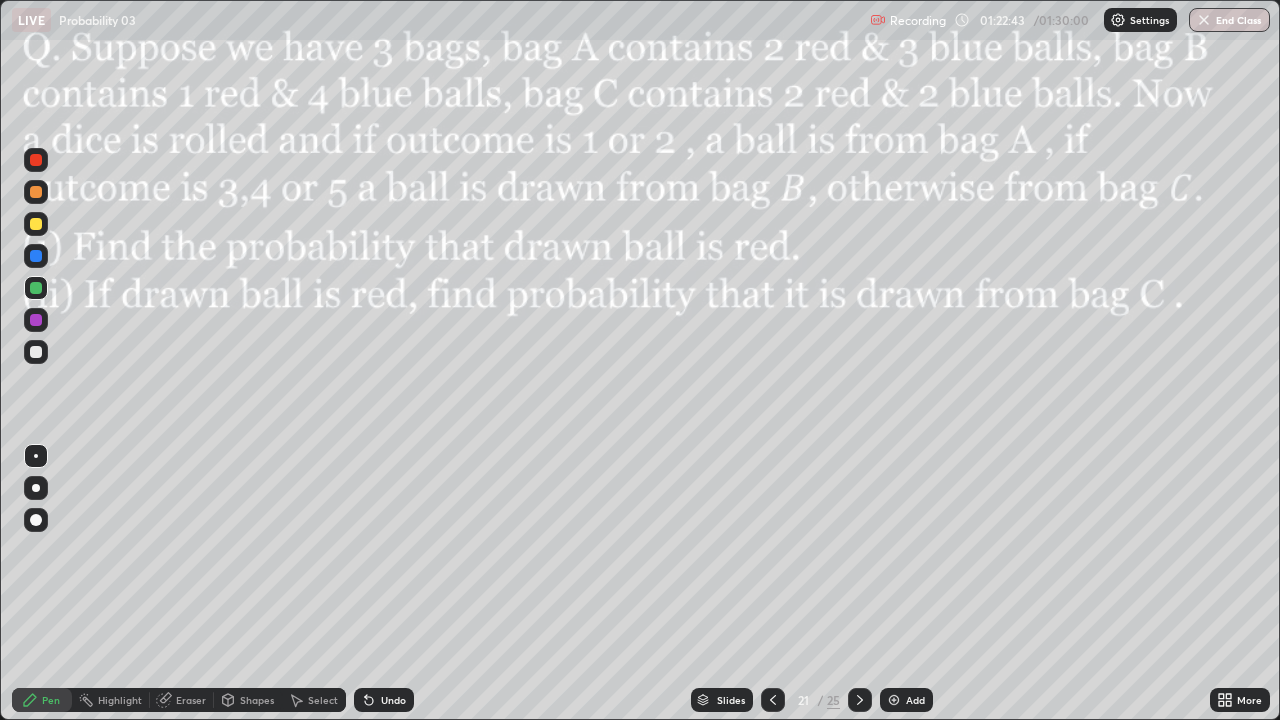 click 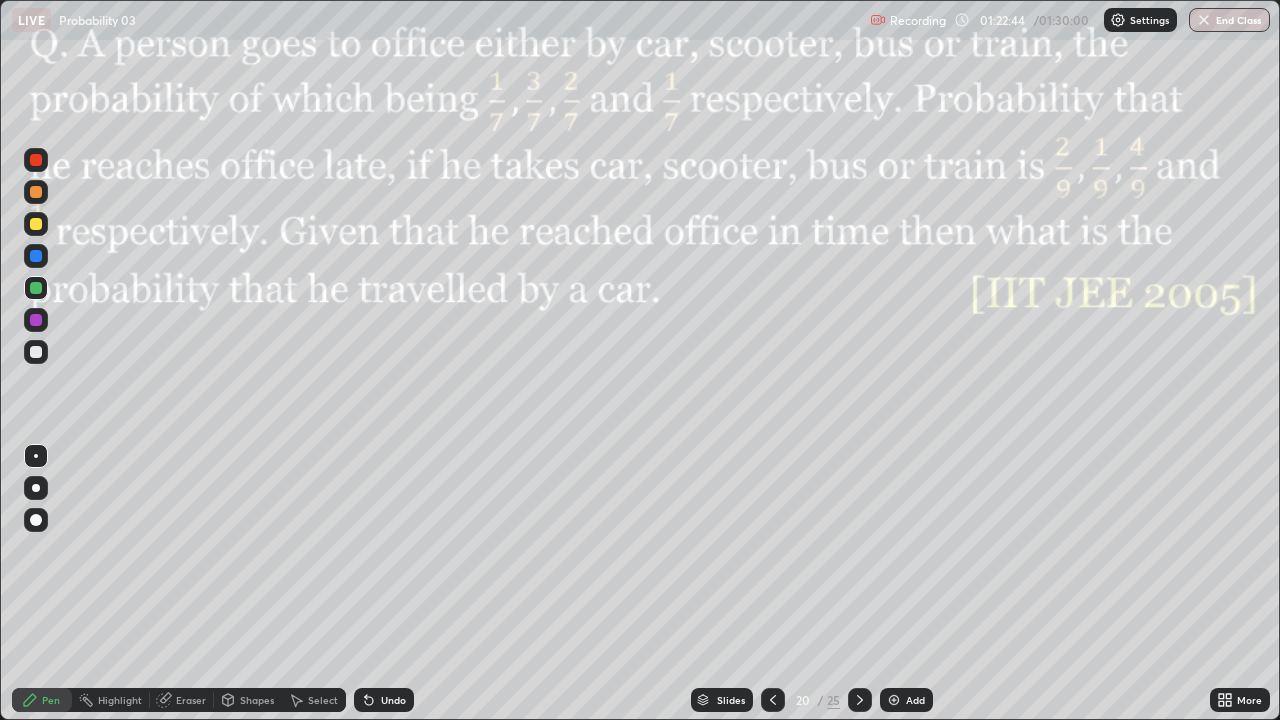 click 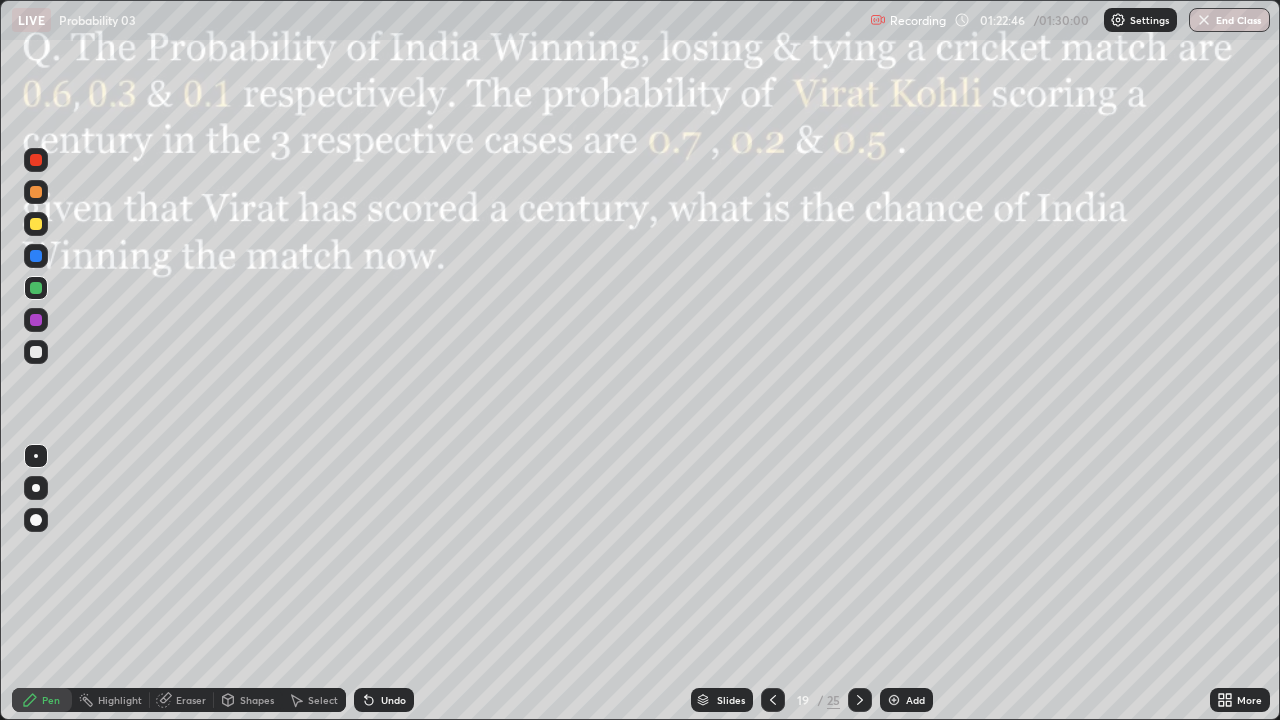 click 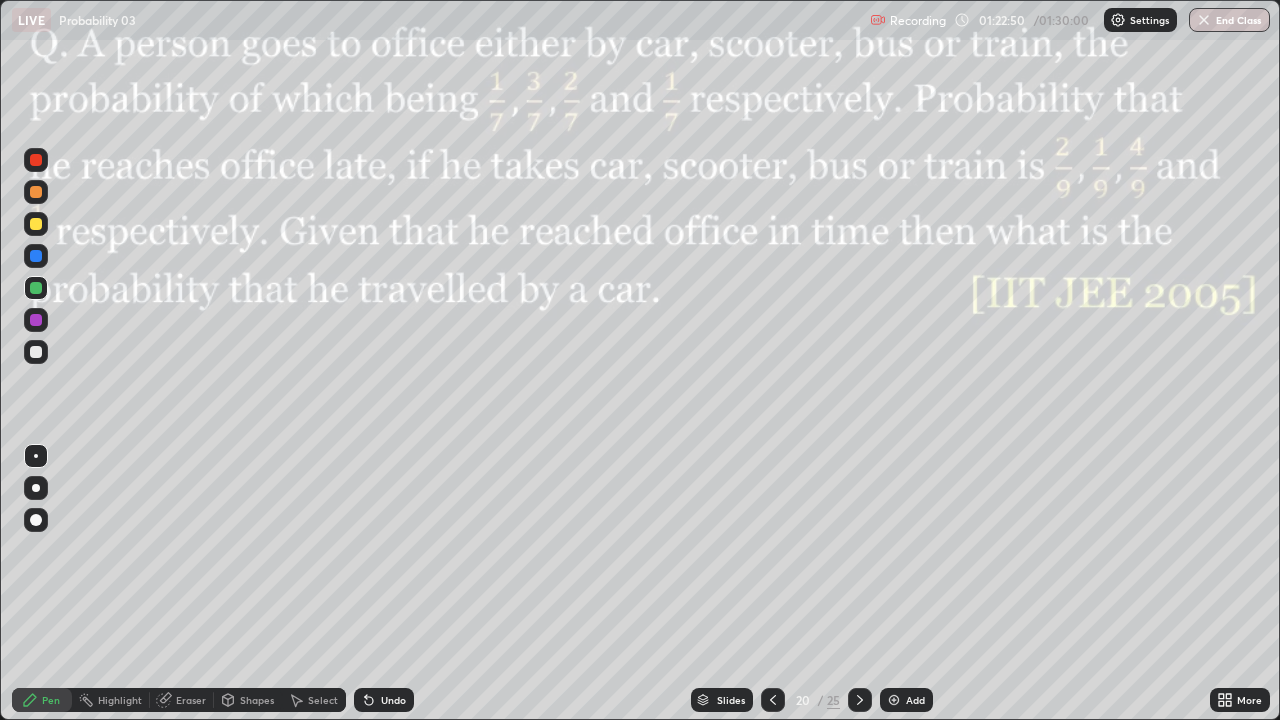 click 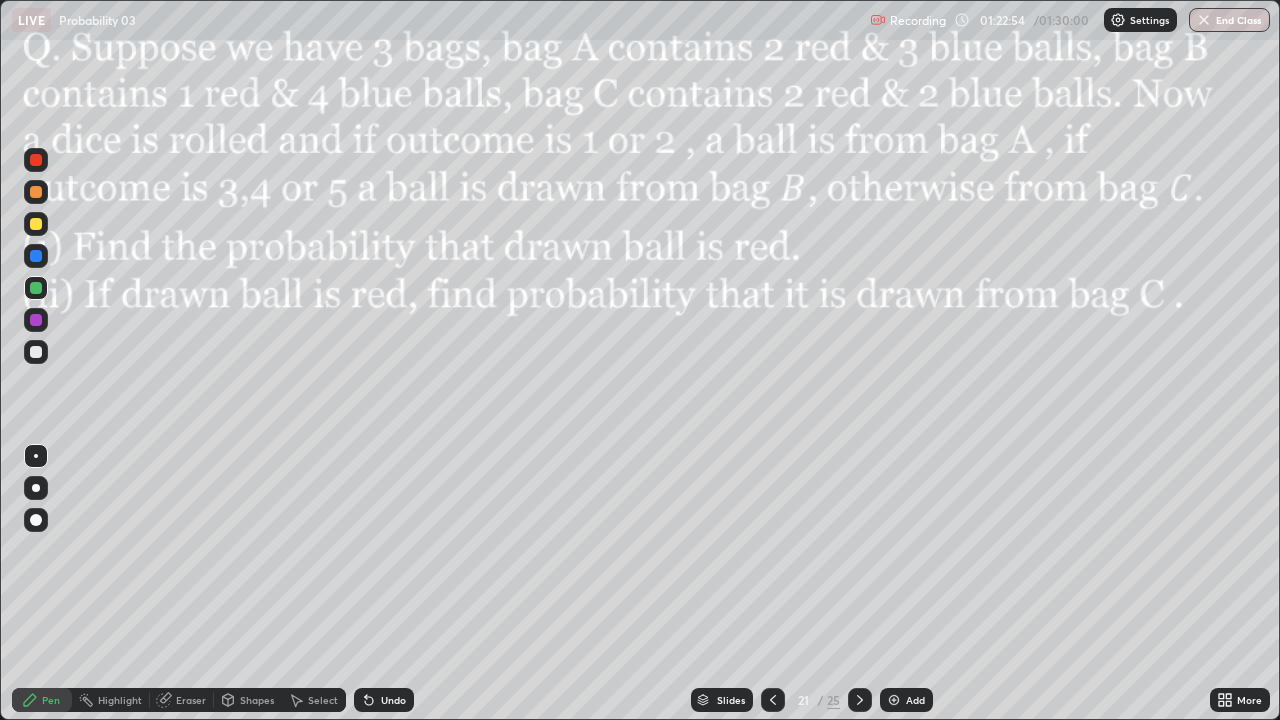 click 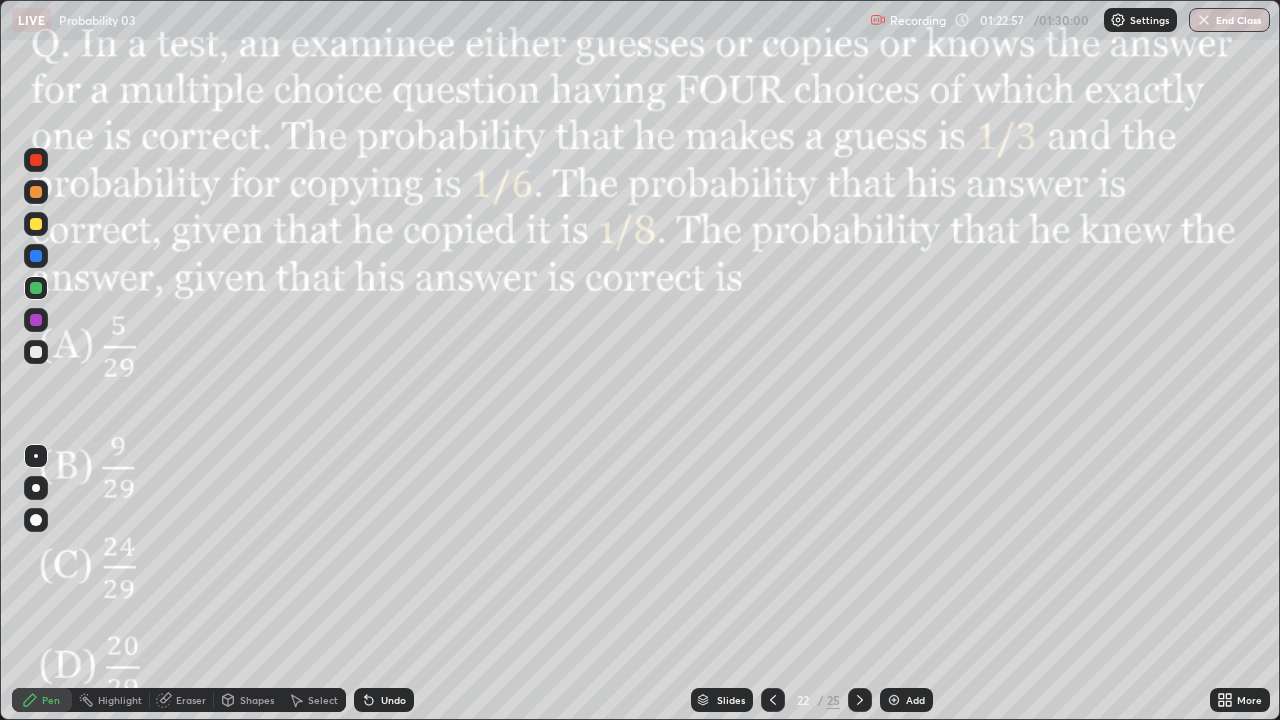 click at bounding box center [860, 700] 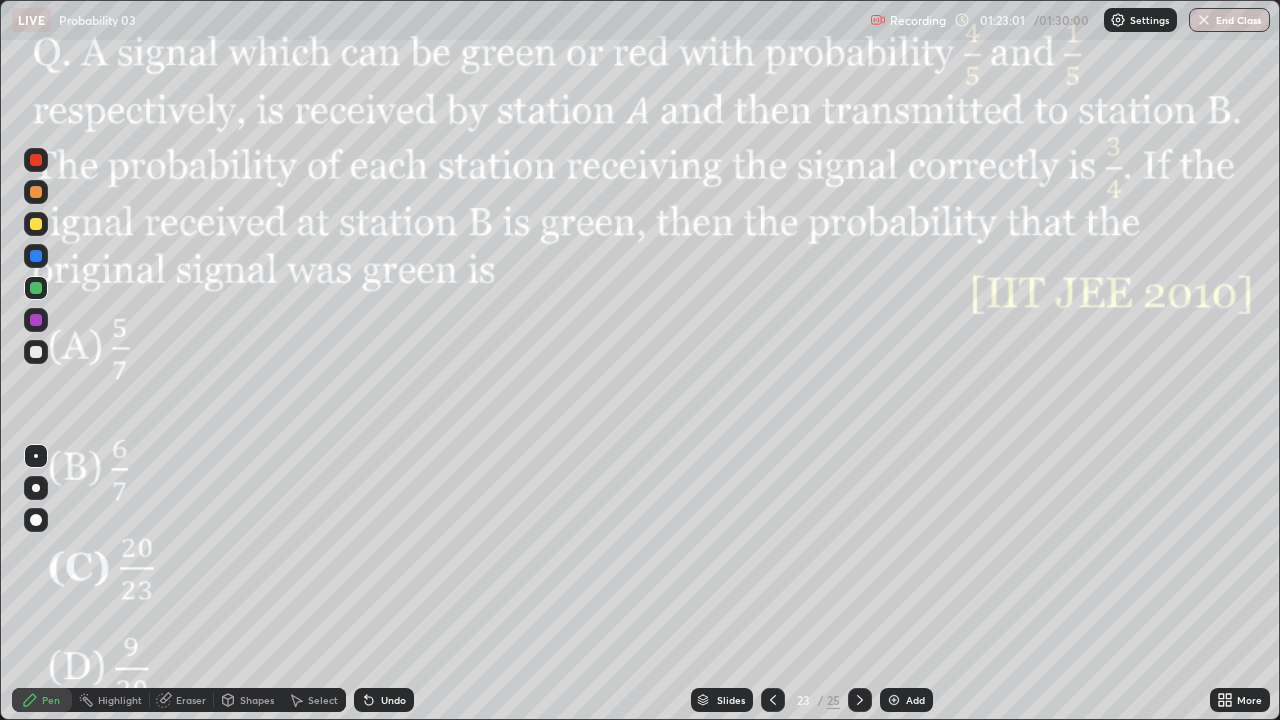 click 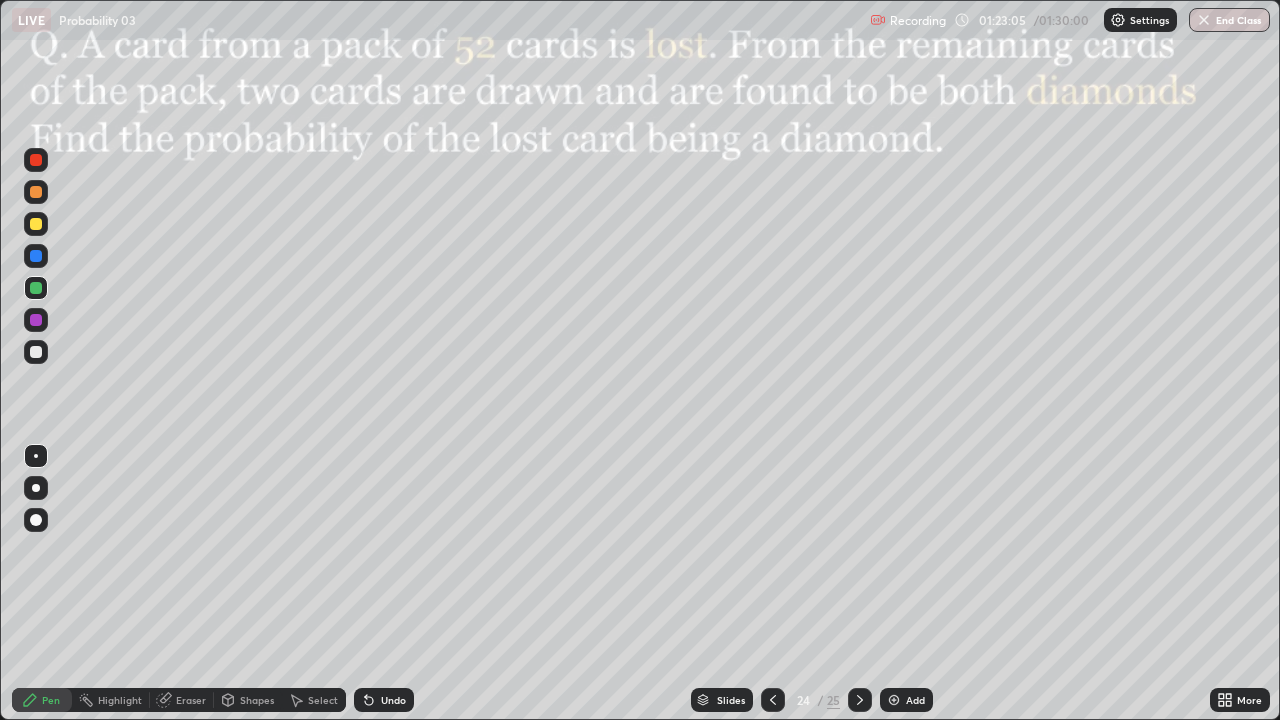 click at bounding box center (860, 700) 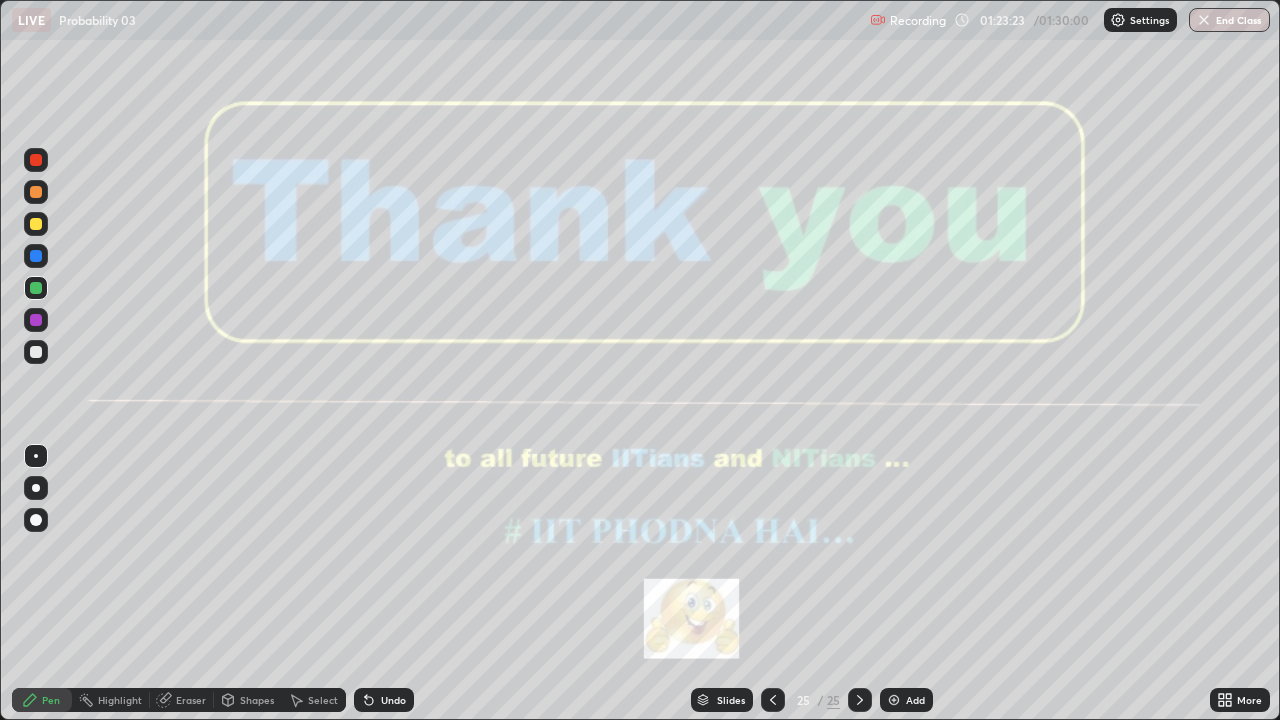click on "End Class" at bounding box center [1229, 20] 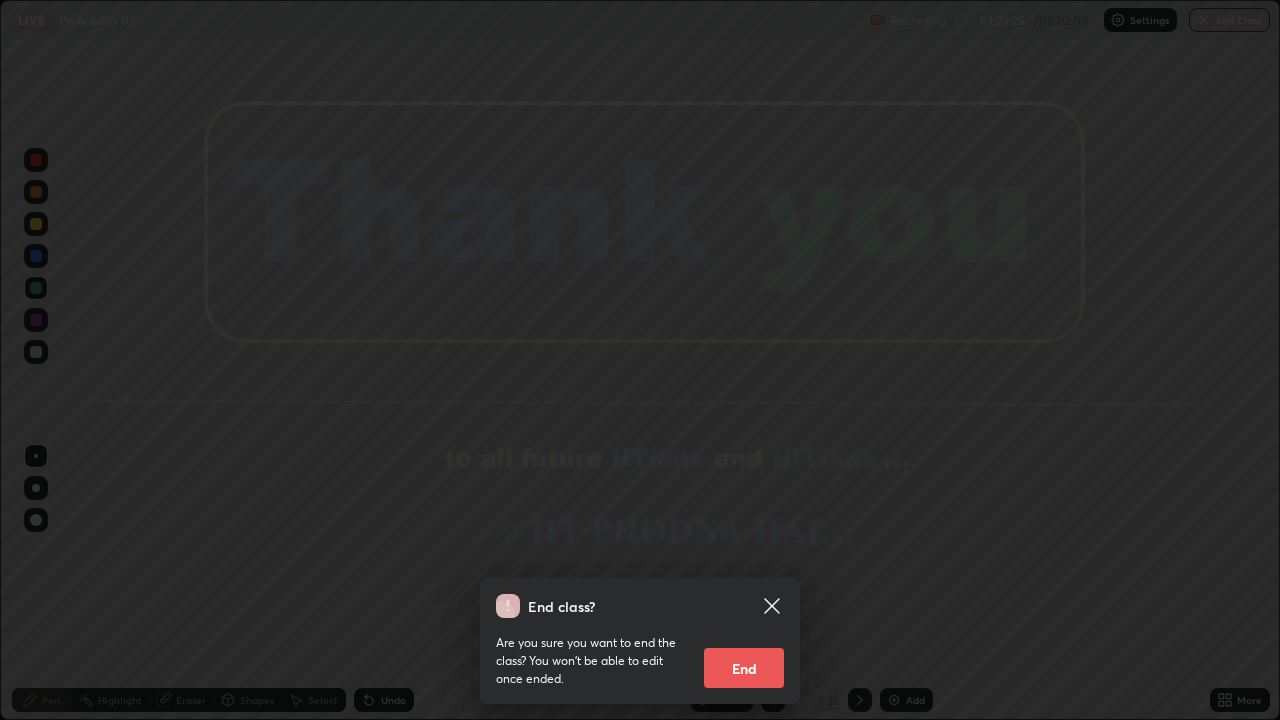 click on "End" at bounding box center (744, 668) 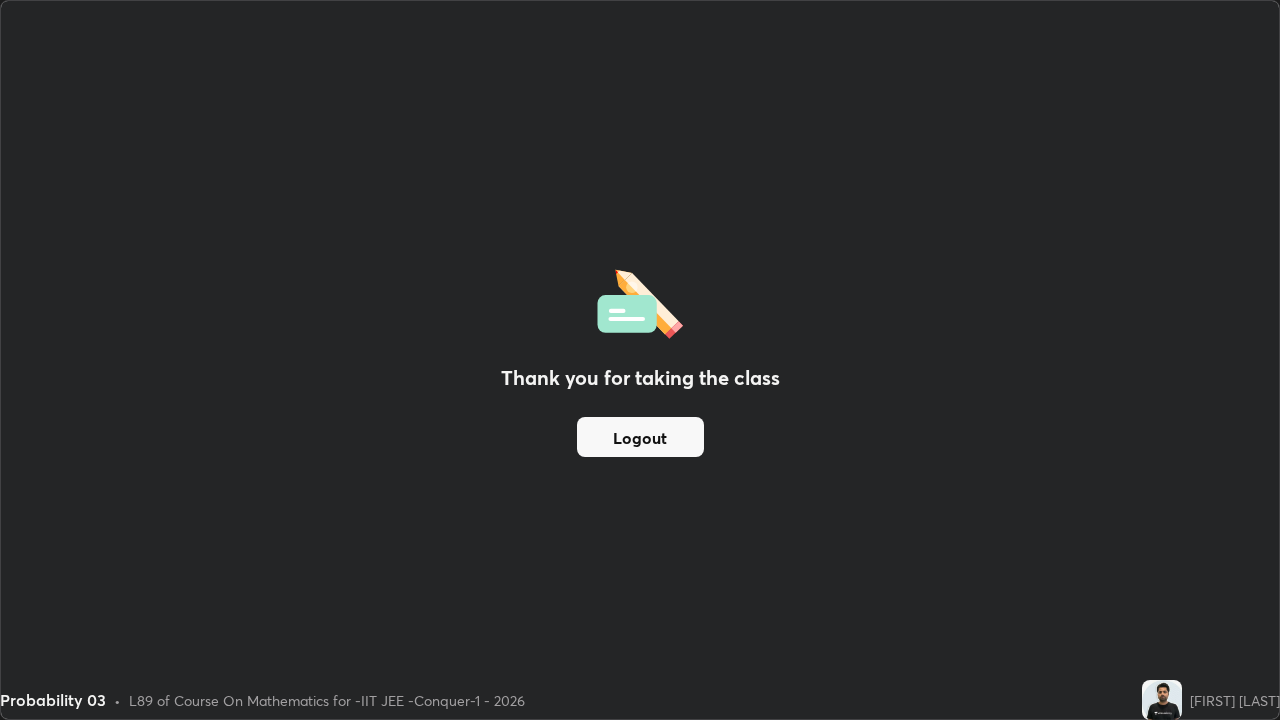 click on "Logout" at bounding box center [640, 437] 